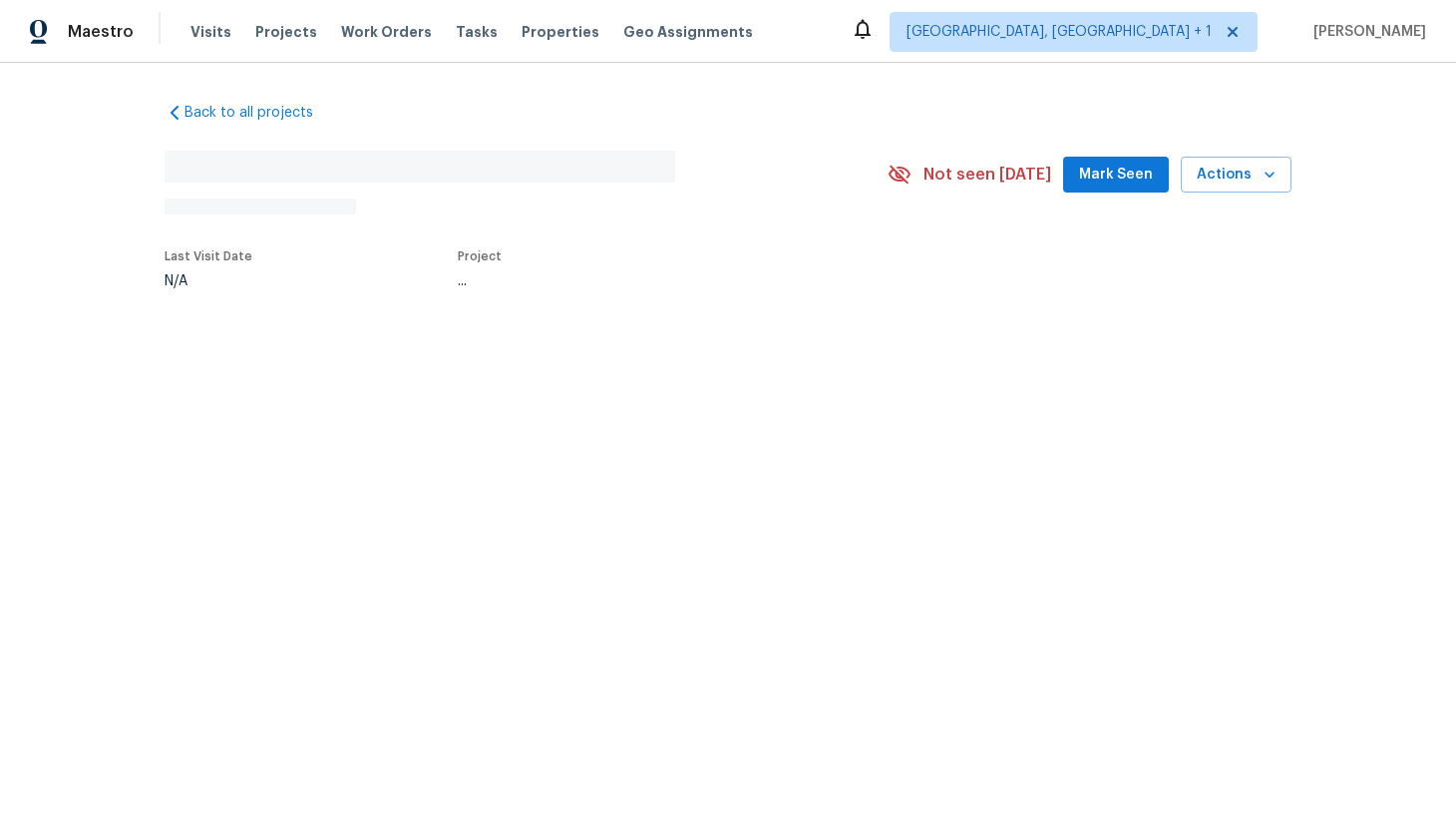 scroll, scrollTop: 0, scrollLeft: 0, axis: both 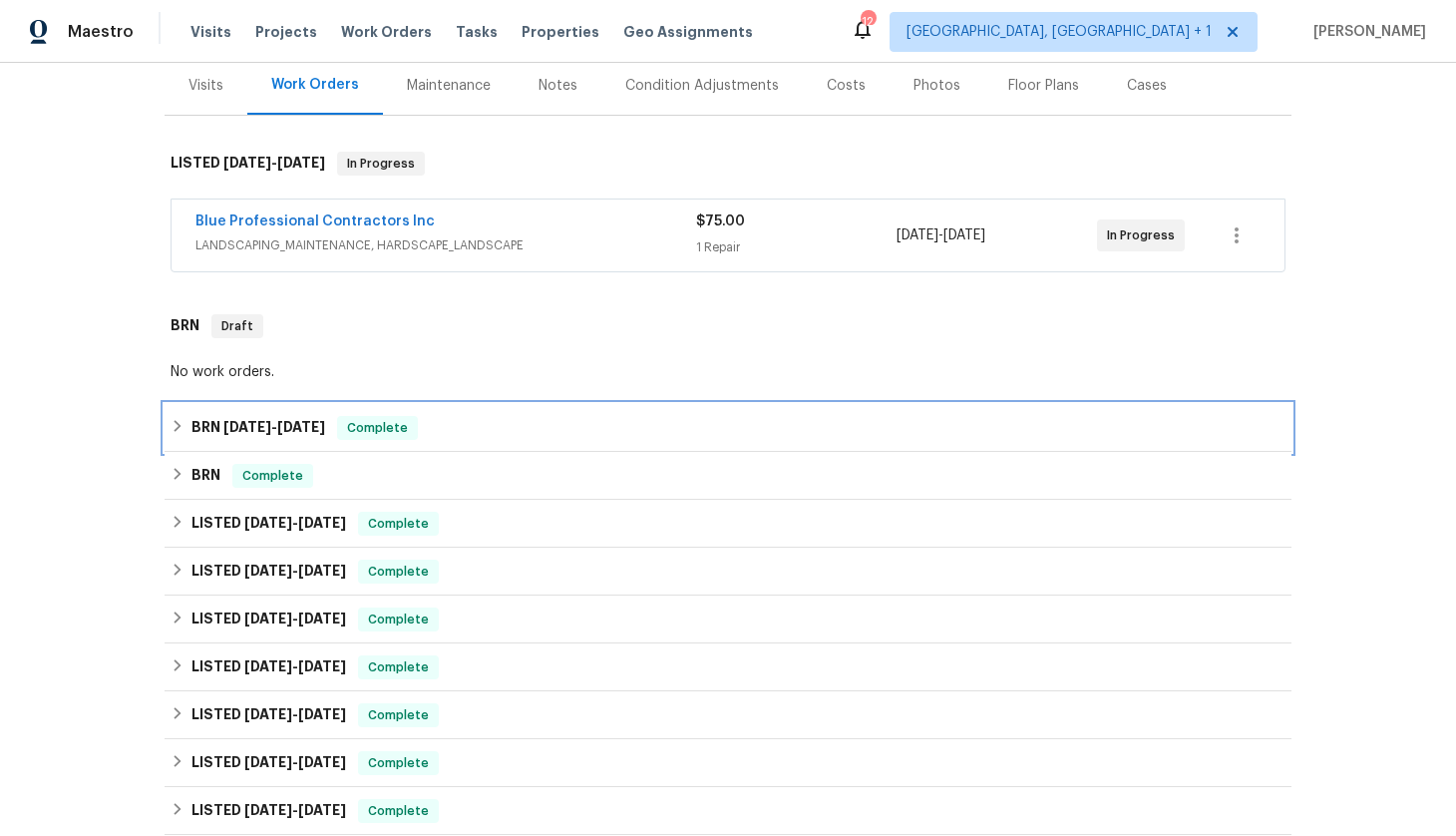 click on "6/26/25  -  7/15/25" at bounding box center (274, 427) 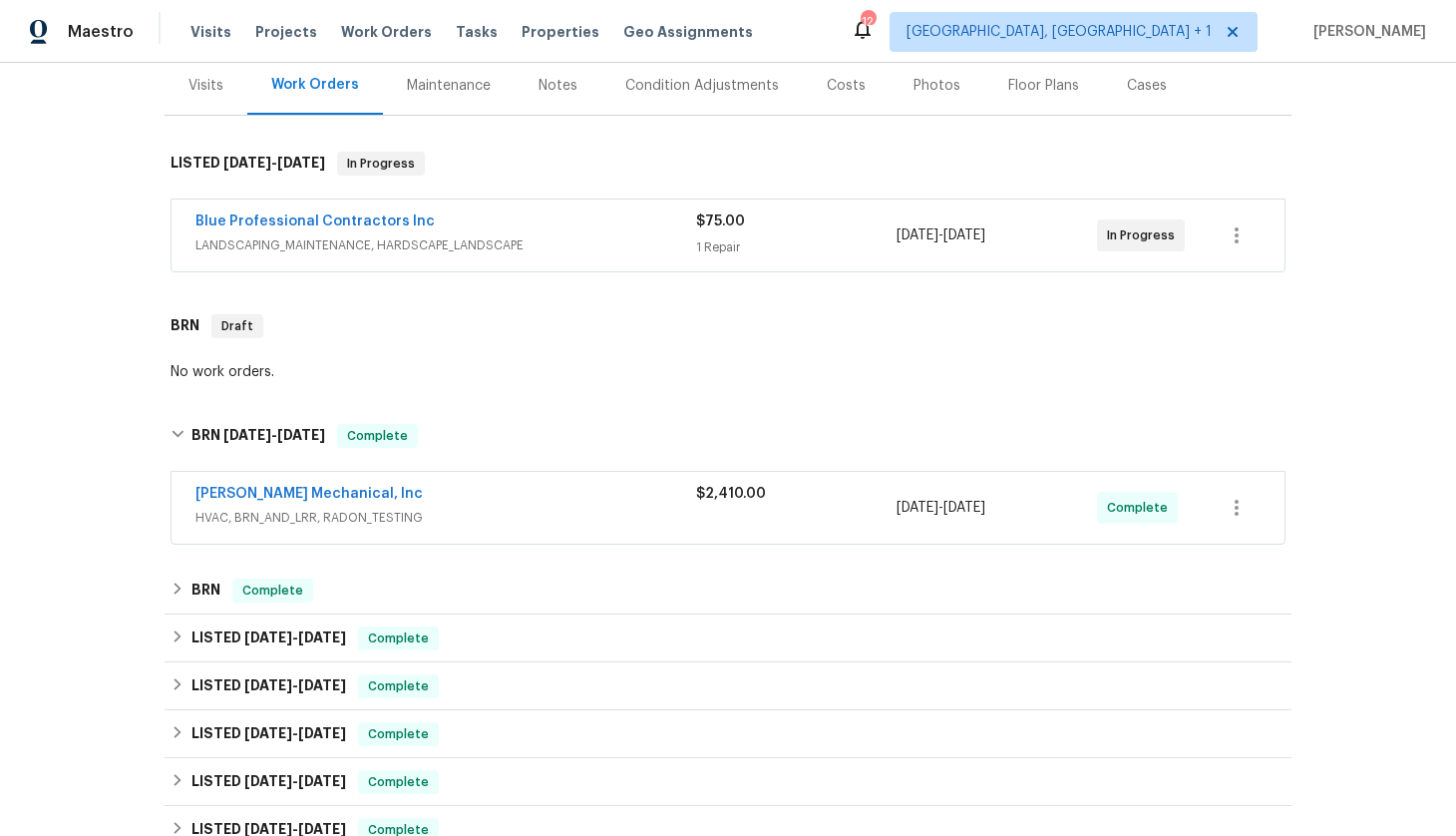 click on "HVAC, BRN_AND_LRR, RADON_TESTING" at bounding box center (446, 518) 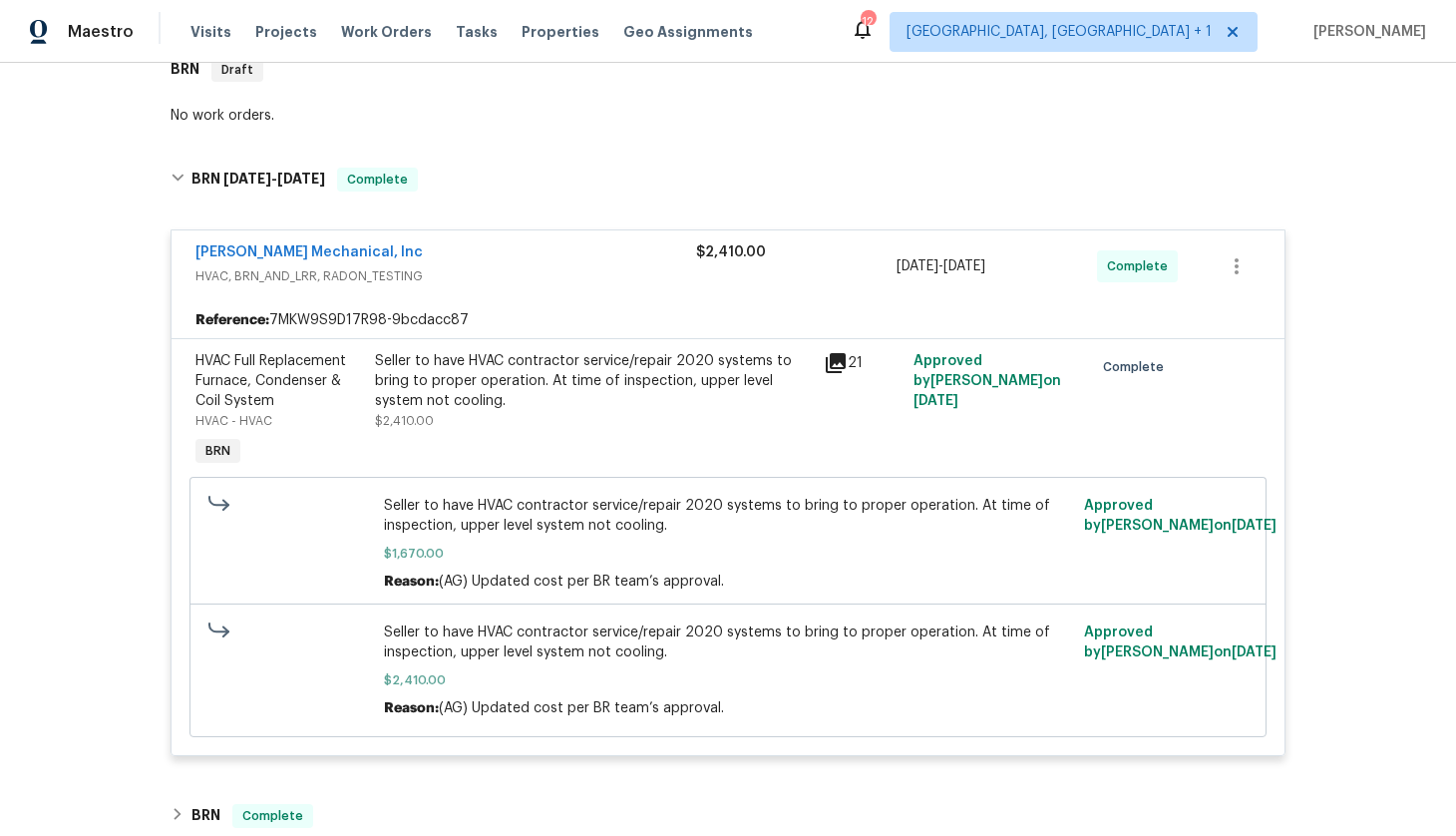 scroll, scrollTop: 496, scrollLeft: 0, axis: vertical 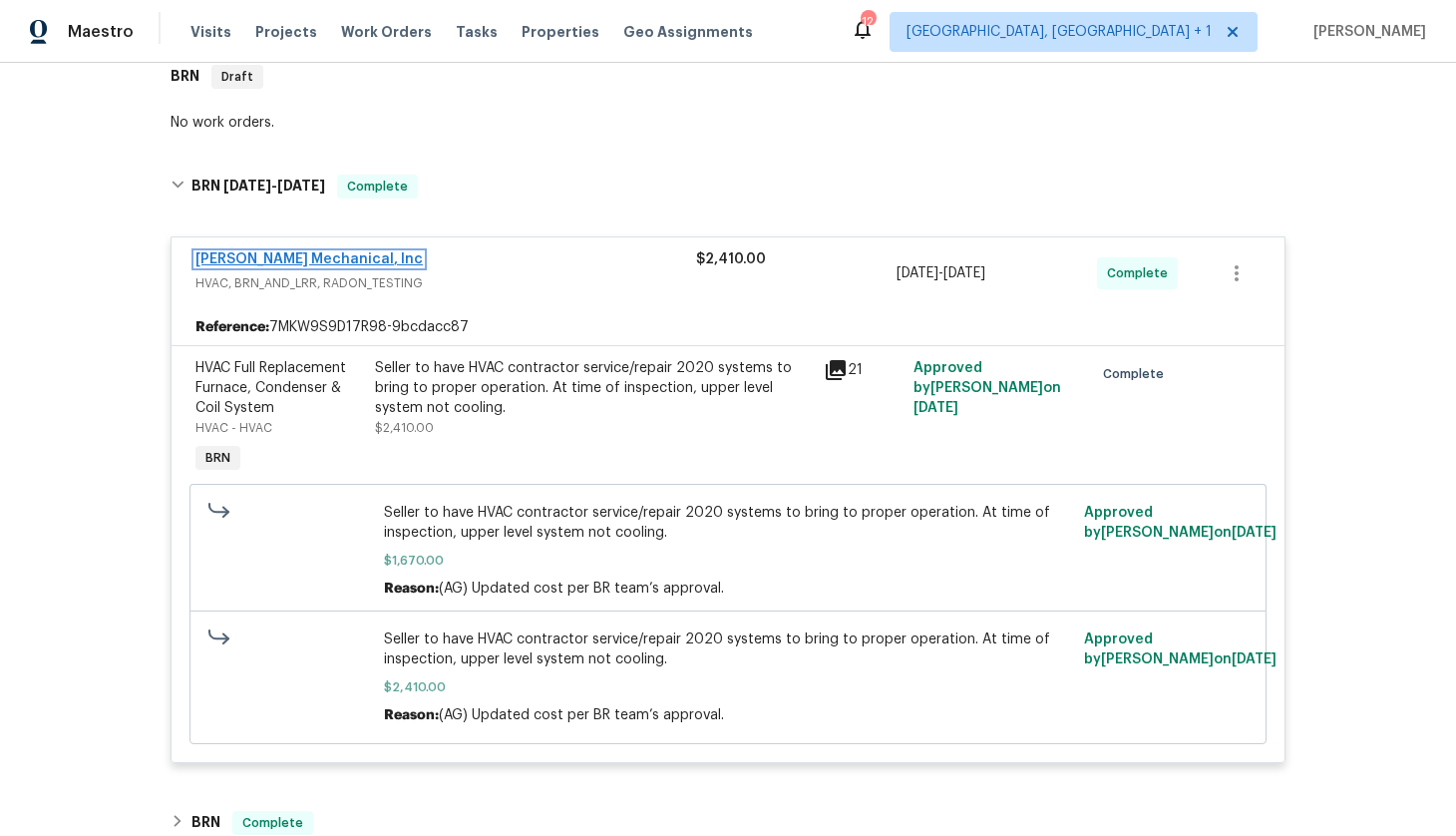 click on "JH Martin Mechanical, Inc" at bounding box center [309, 259] 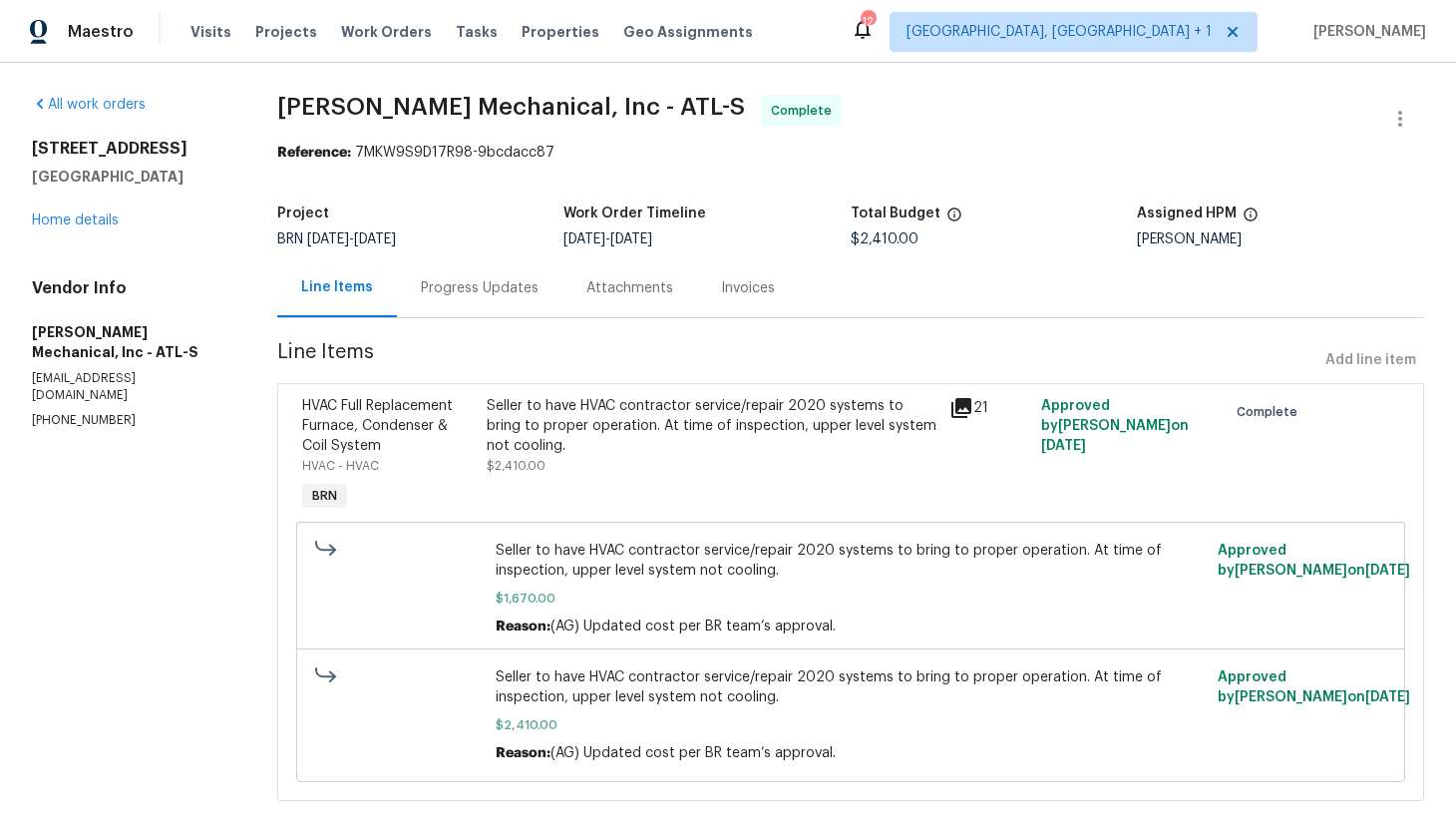 click on "Progress Updates" at bounding box center [480, 288] 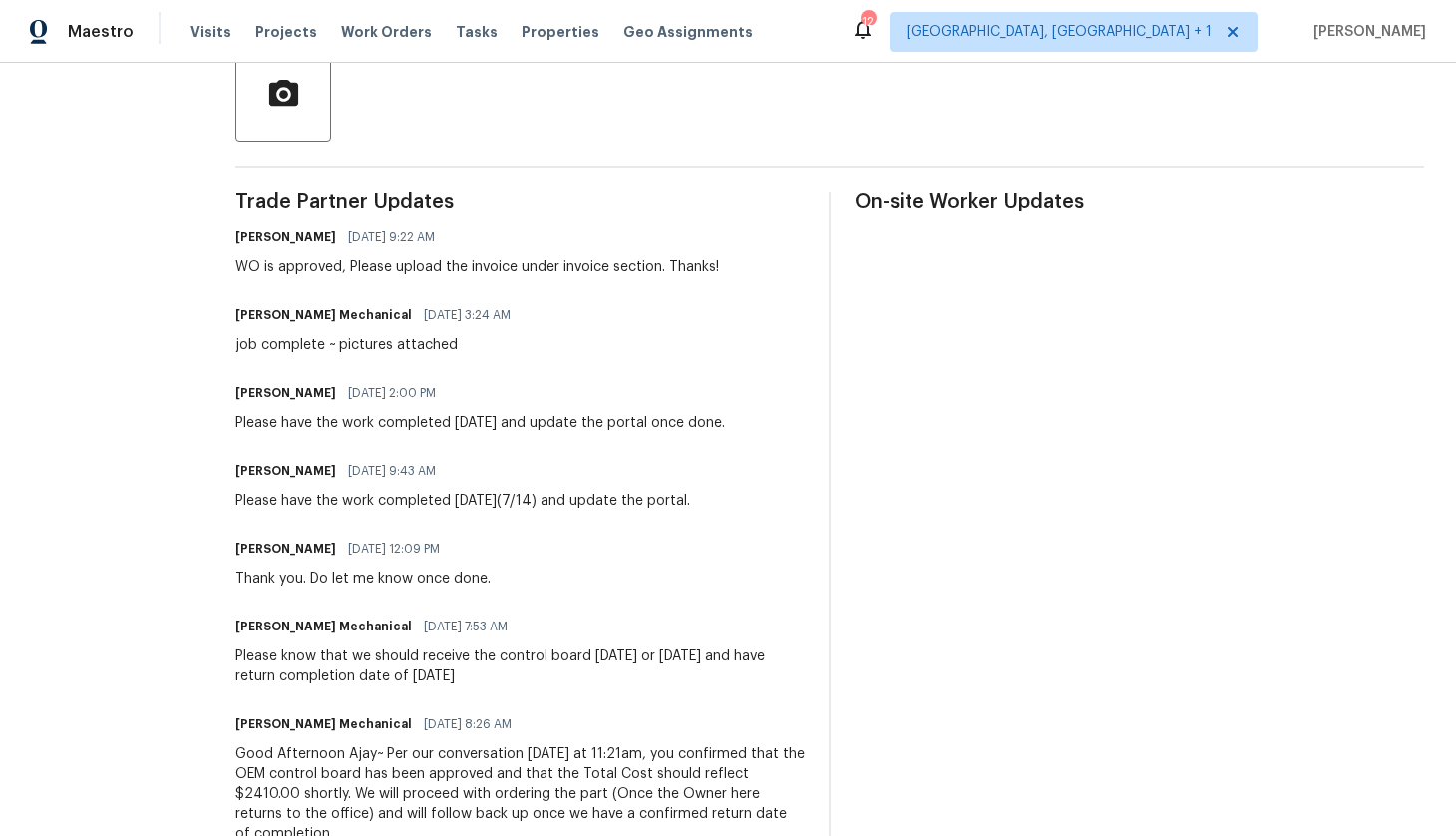 scroll, scrollTop: 0, scrollLeft: 0, axis: both 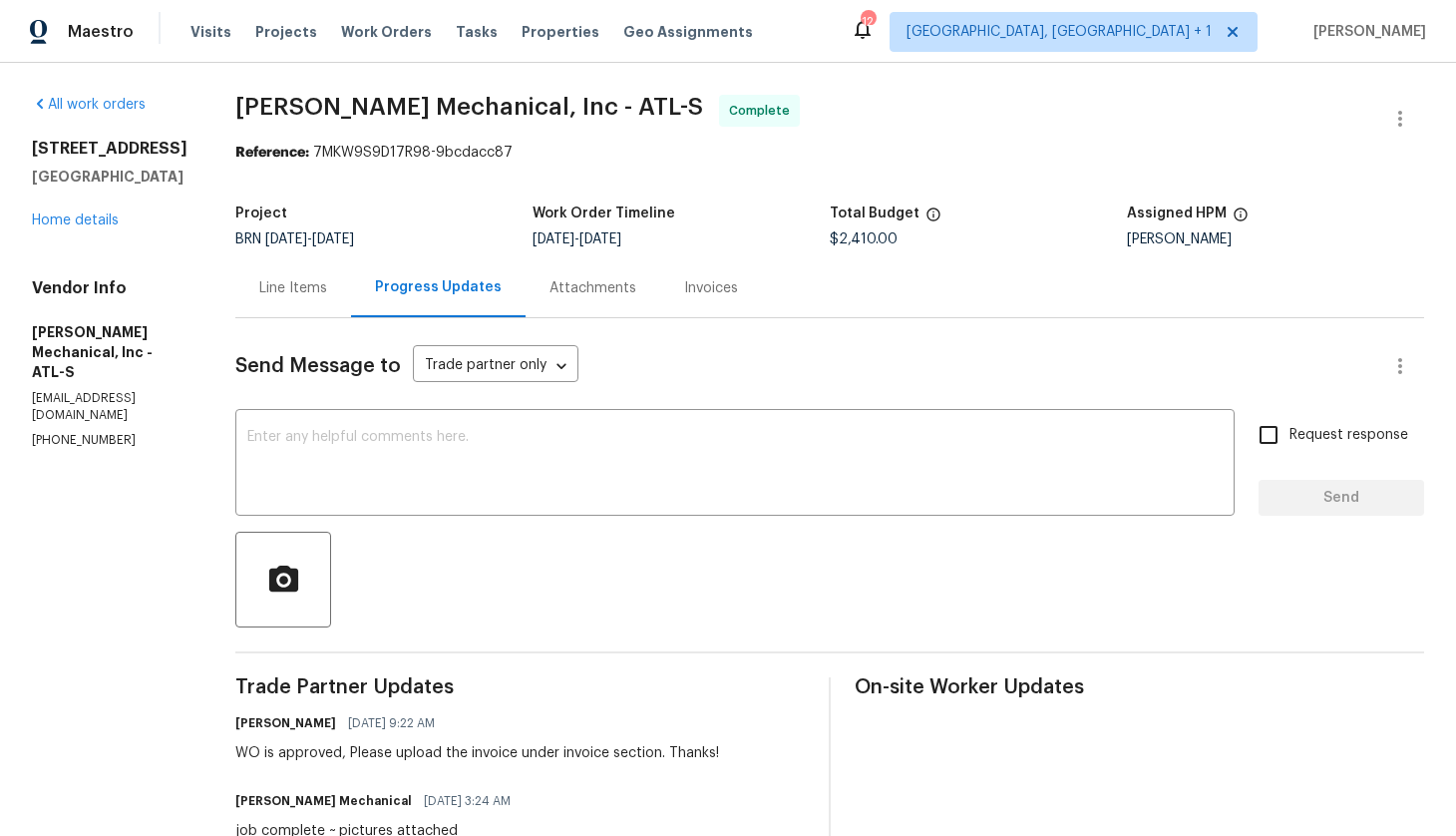 click on "Invoices" at bounding box center [711, 288] 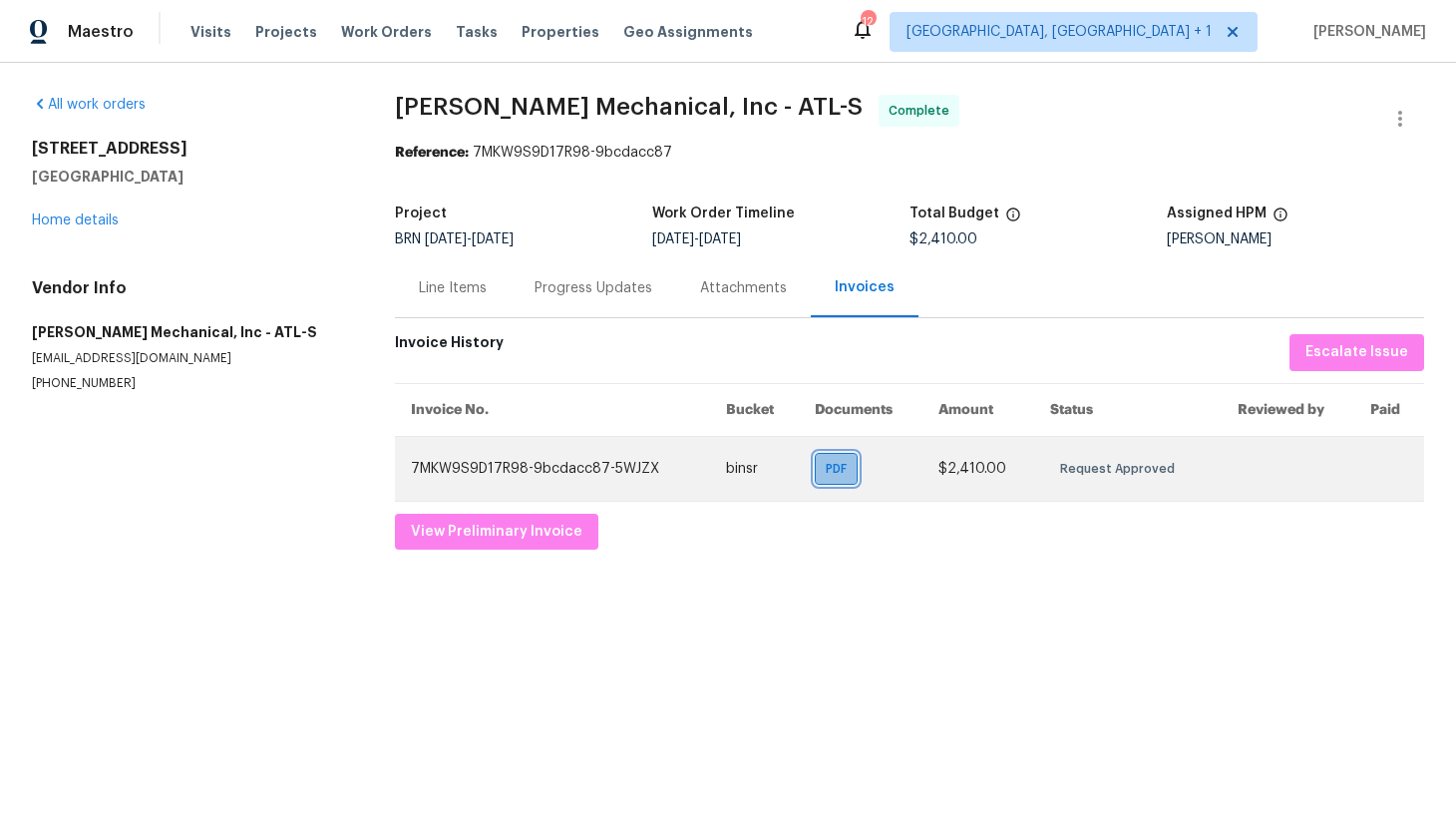 click on "PDF" at bounding box center (840, 469) 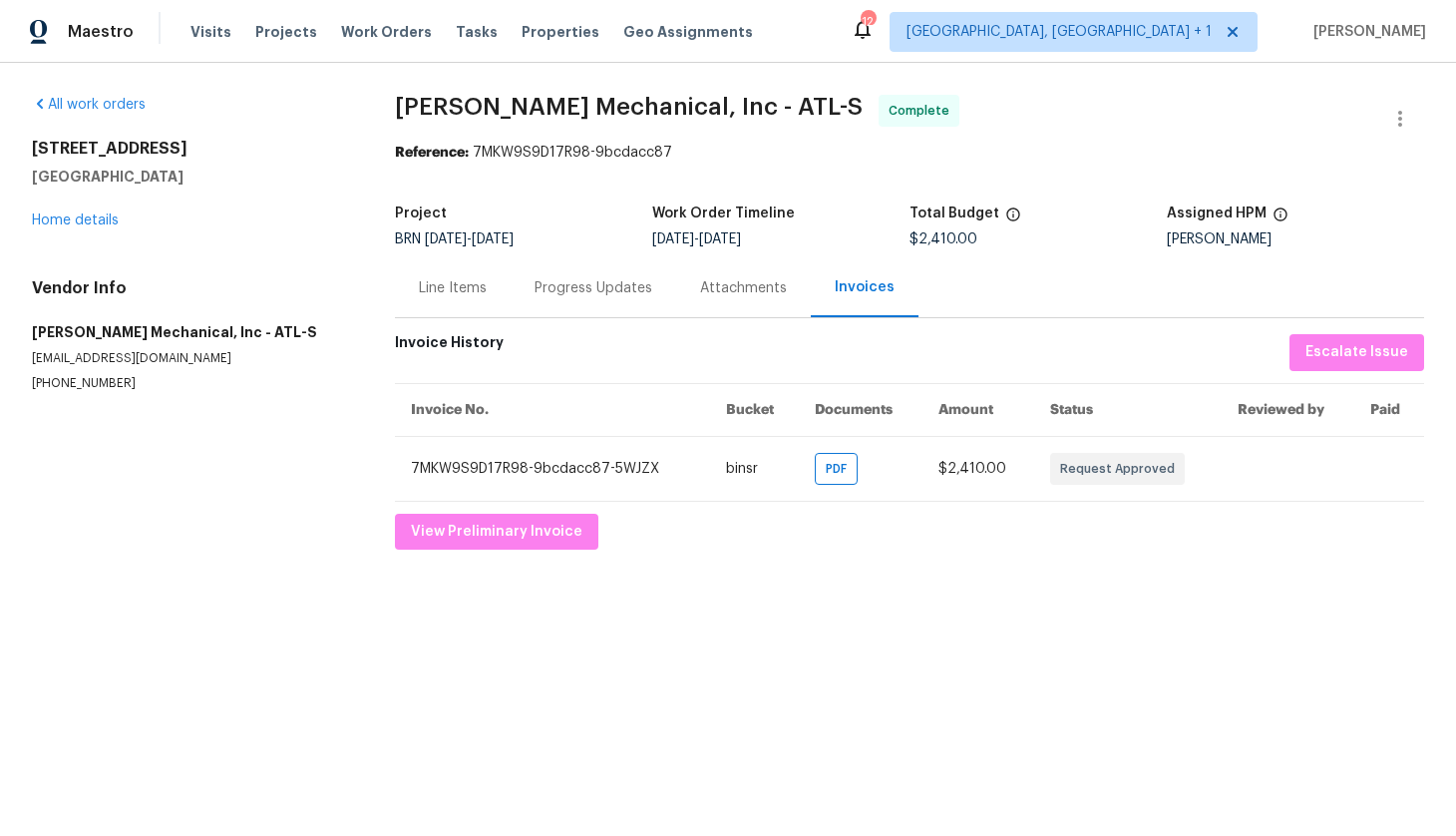 click on "All work orders 259 Northgate Preserve Dr Newnan, GA 30265 Home details Vendor Info JH Martin Mechanical, Inc - ATL-S service@jhmartinmechanical.com (770) 696-5947" at bounding box center (189, 243) 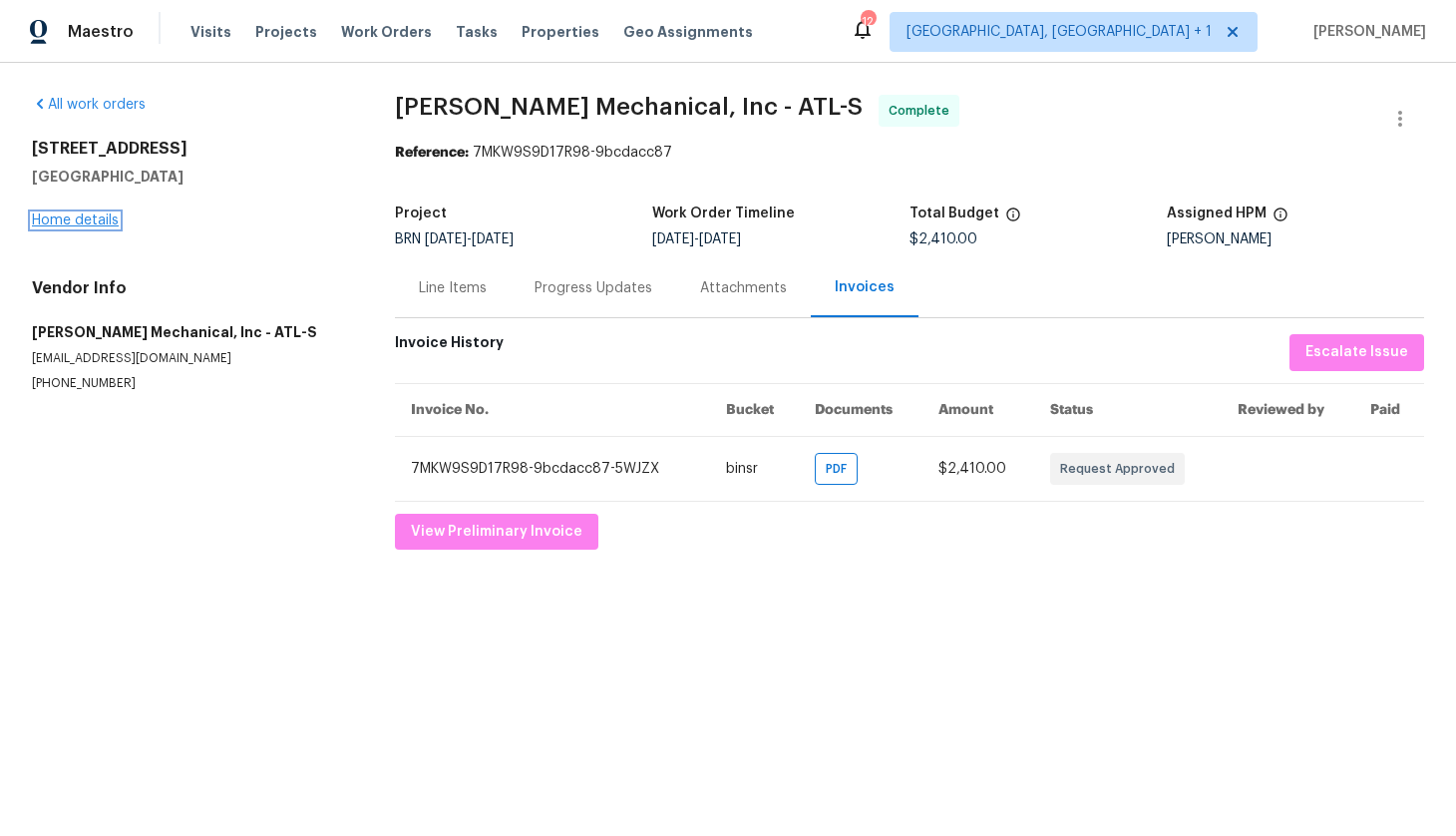 click on "Home details" at bounding box center (75, 220) 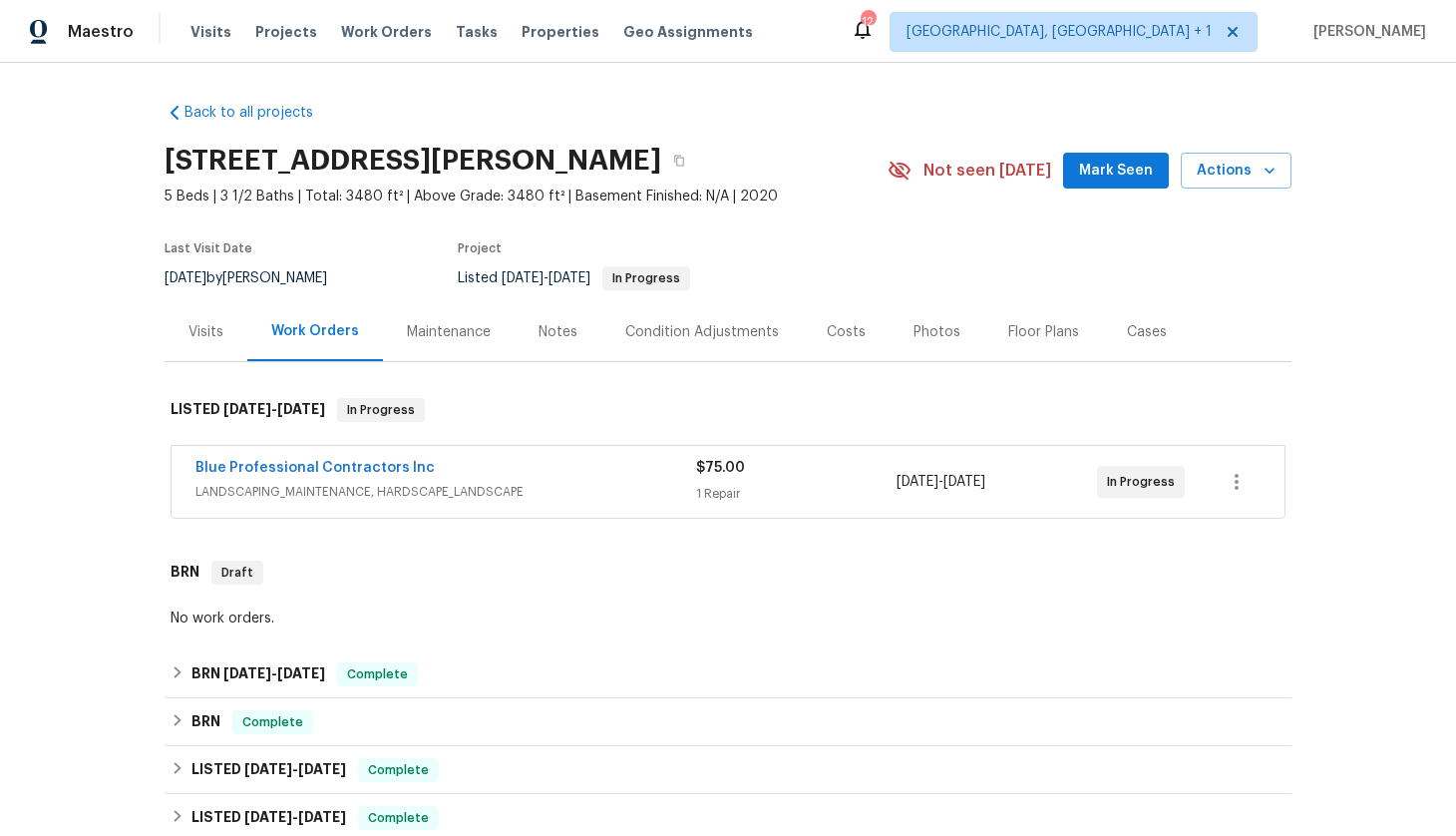 click on "Blue Professional Contractors Inc" at bounding box center (446, 470) 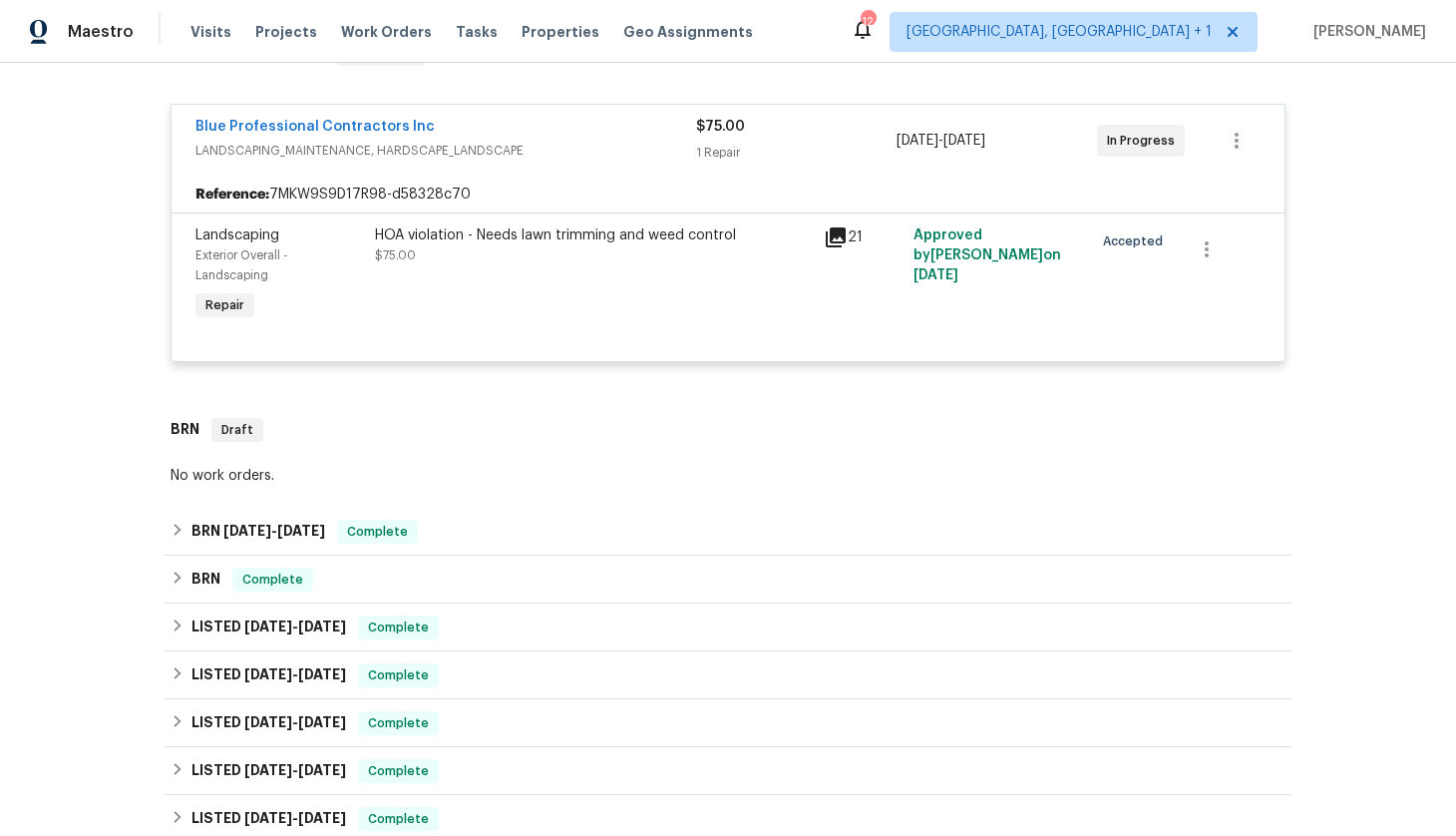 scroll, scrollTop: 357, scrollLeft: 0, axis: vertical 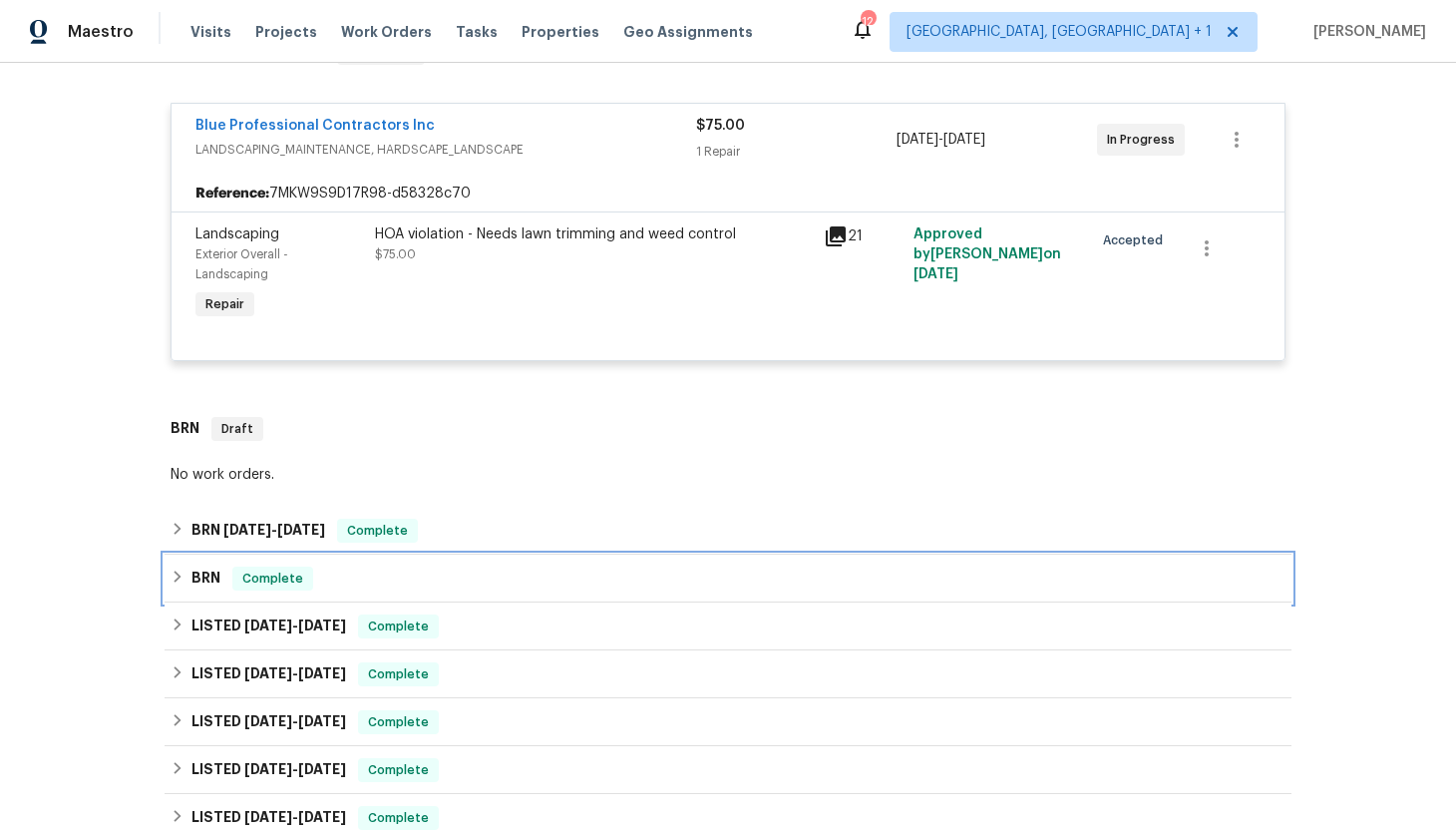 click on "Complete" at bounding box center (272, 579) 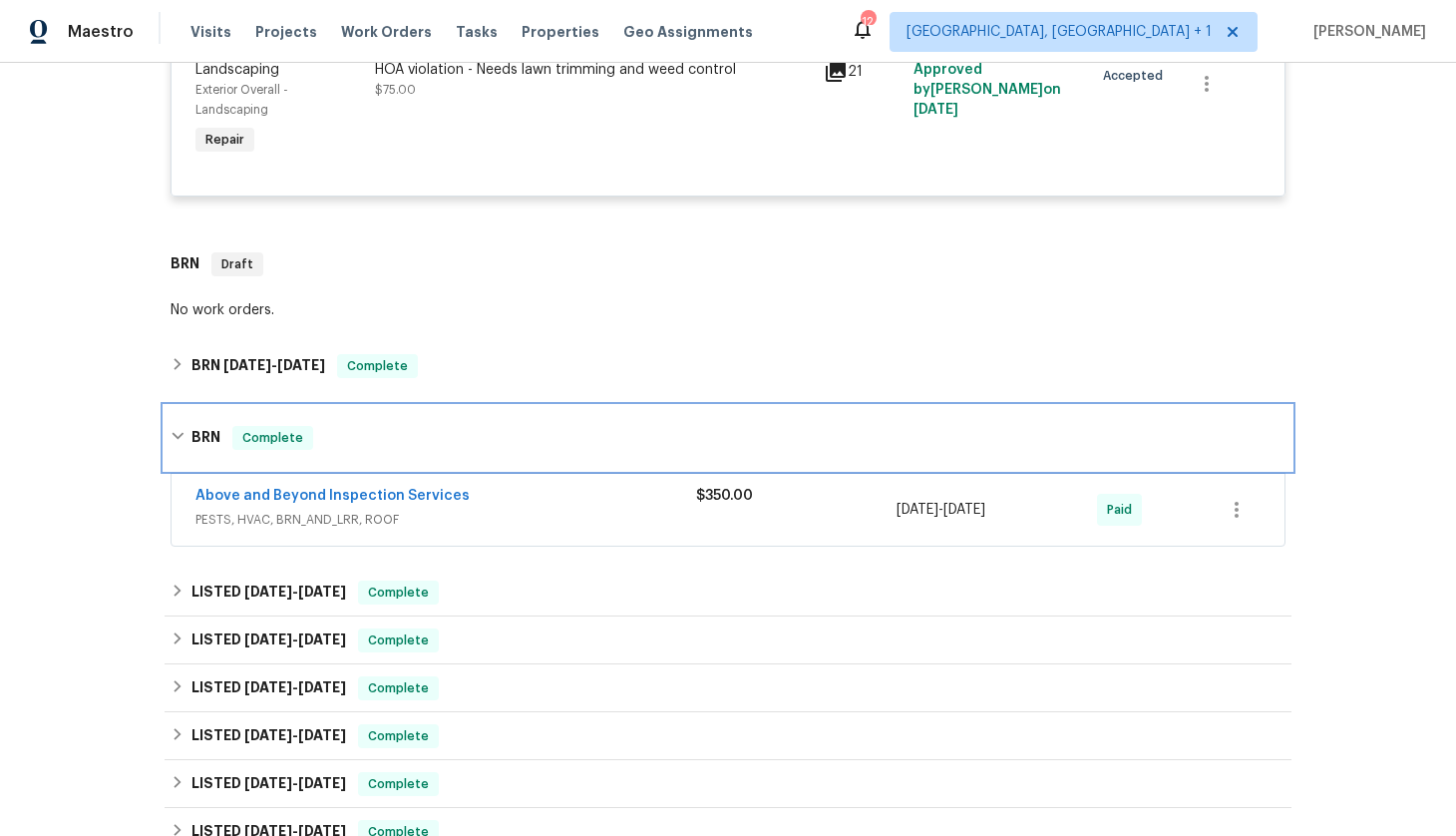 scroll, scrollTop: 525, scrollLeft: 0, axis: vertical 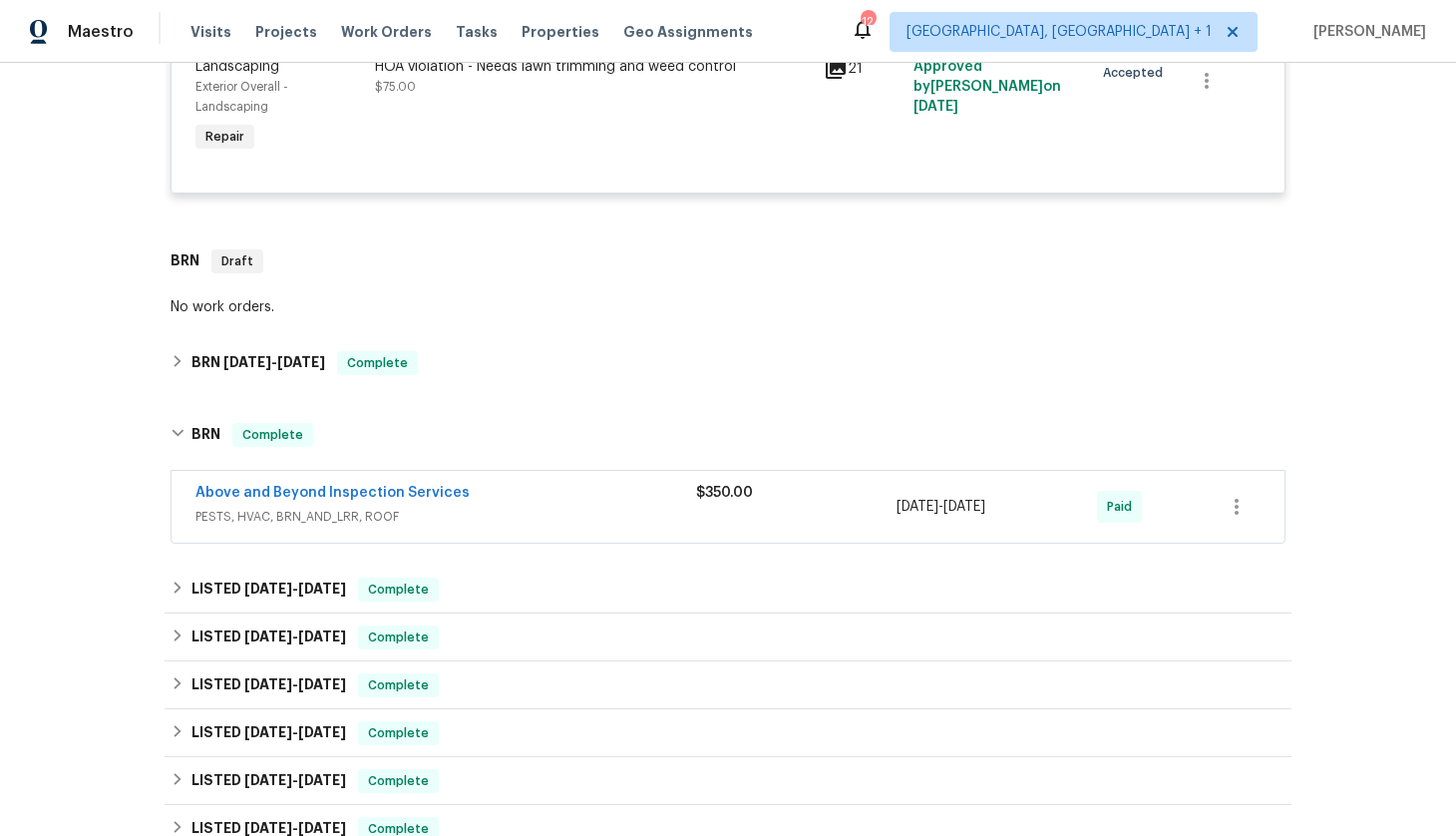 click on "Above and Beyond Inspection Services" at bounding box center [446, 495] 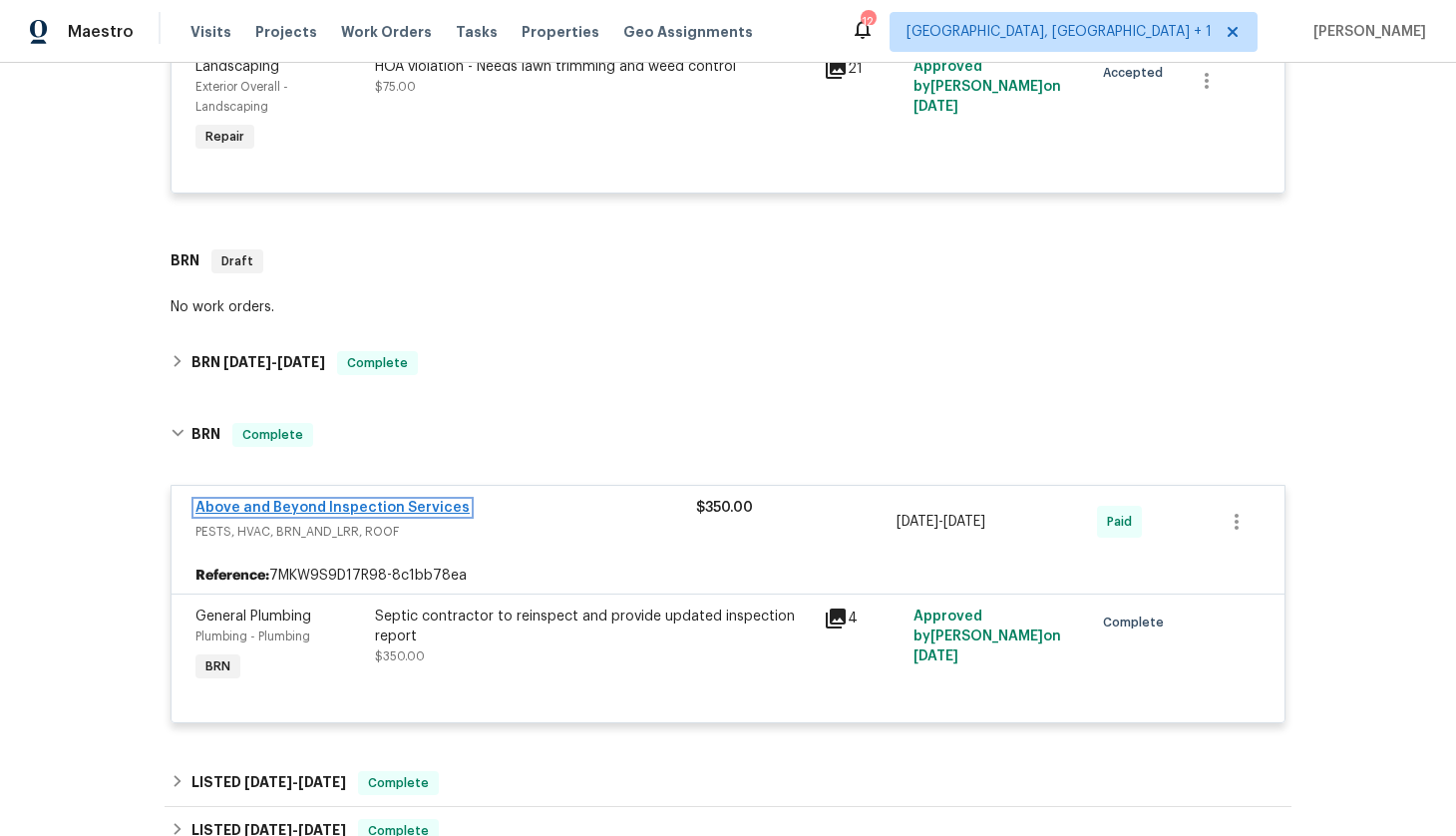 click on "Above and Beyond Inspection Services" at bounding box center [332, 508] 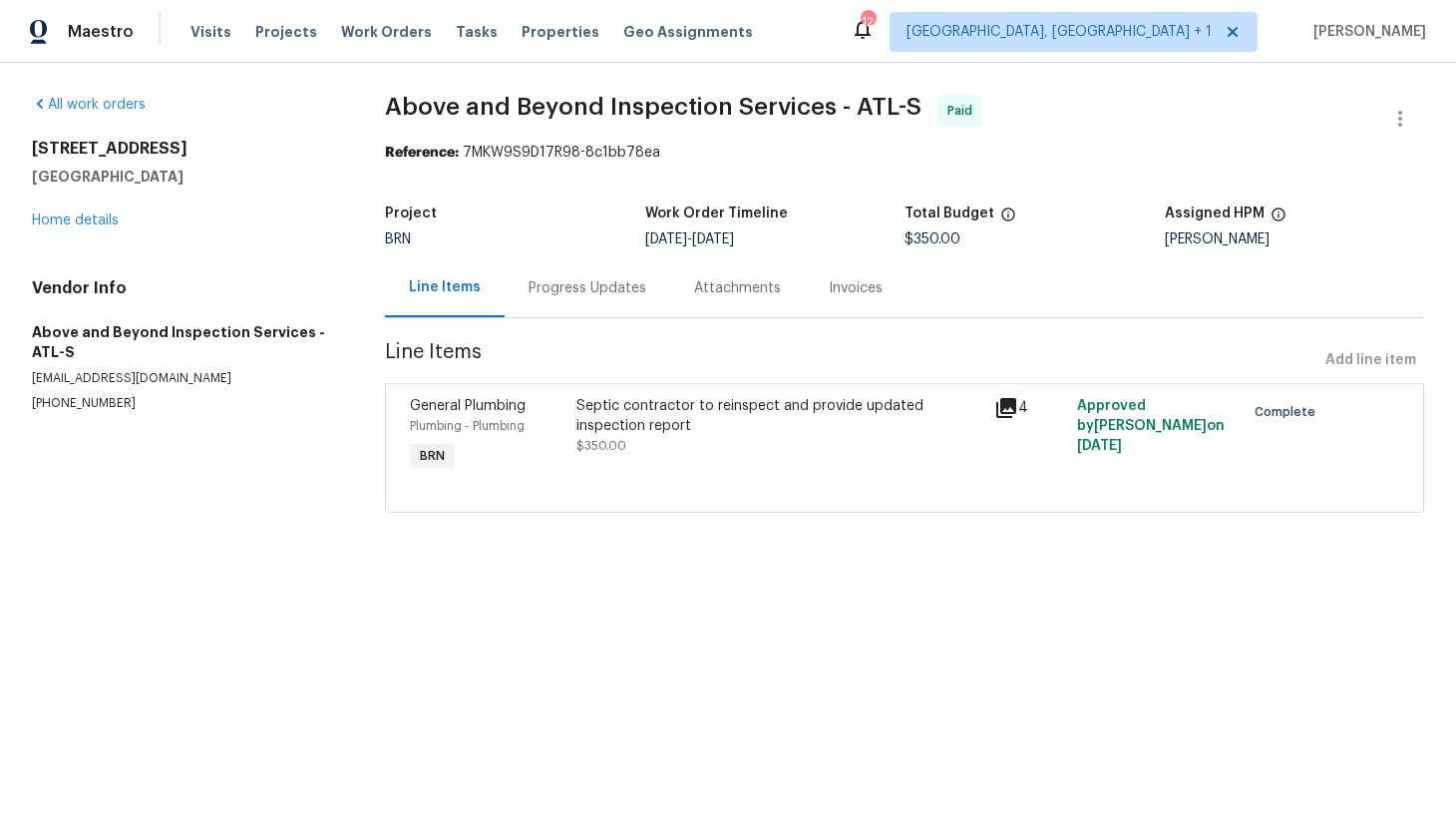 click on "Attachments" at bounding box center (737, 288) 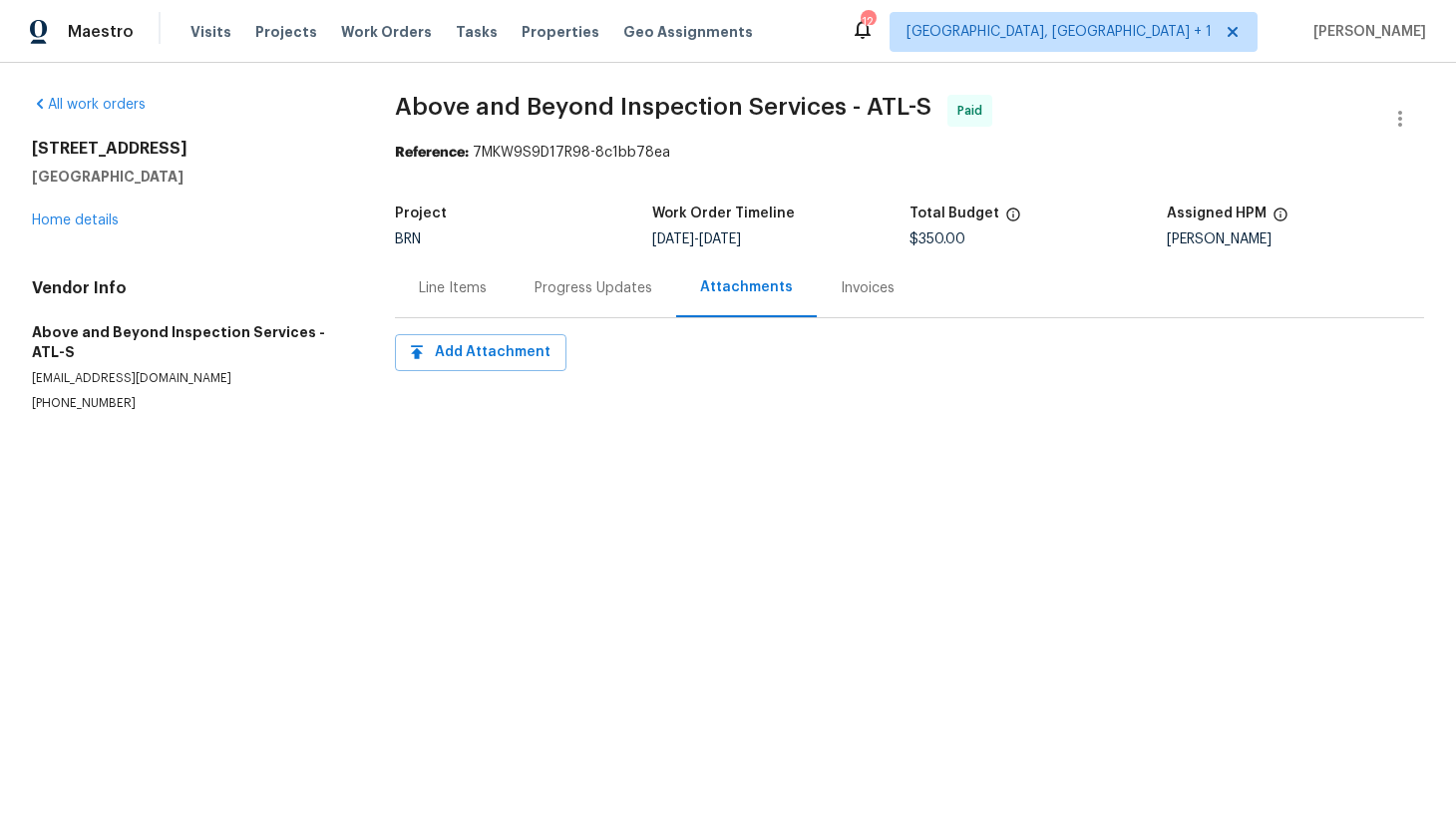 click on "Invoices" at bounding box center (868, 288) 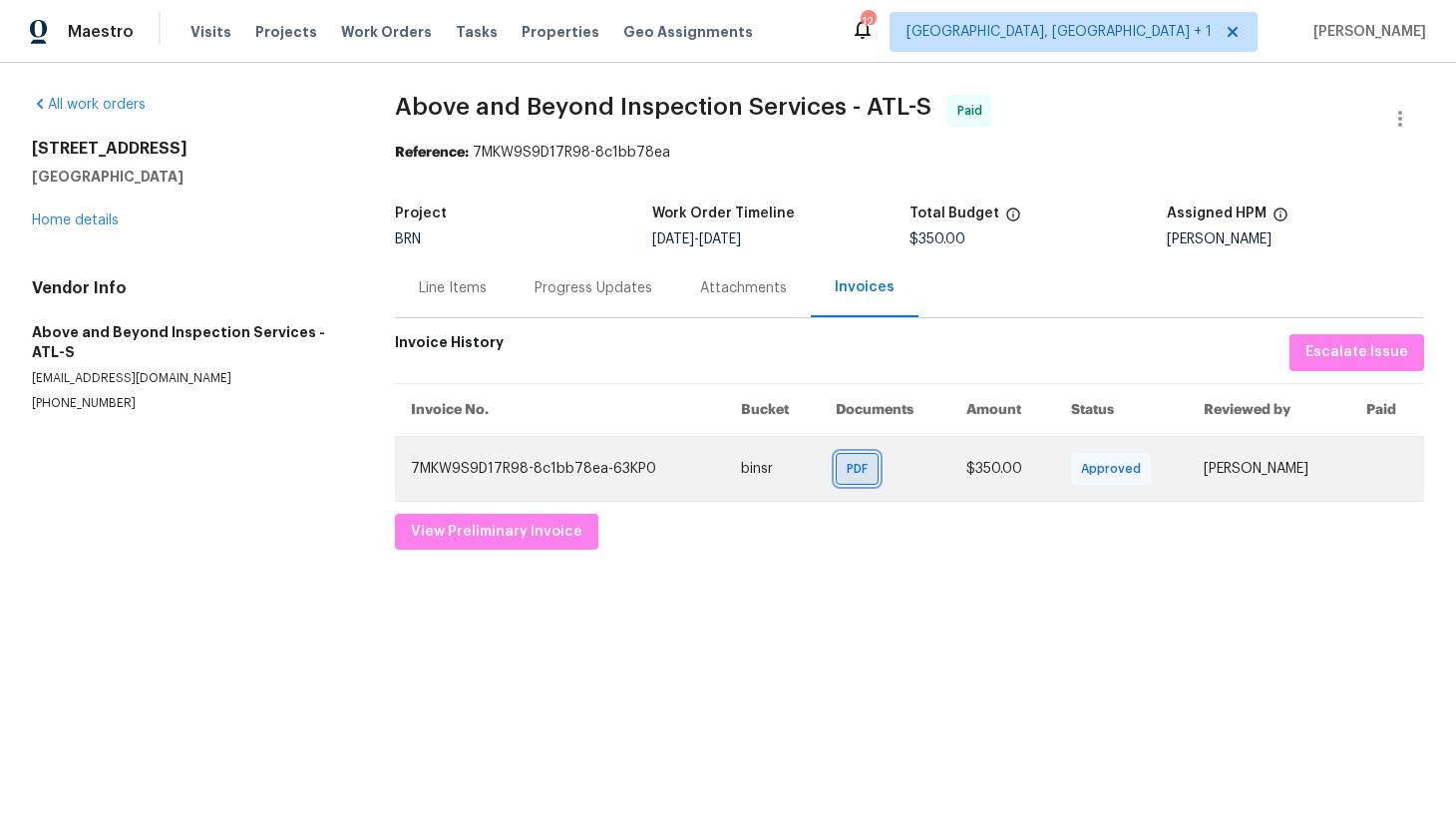 click on "PDF" at bounding box center (861, 469) 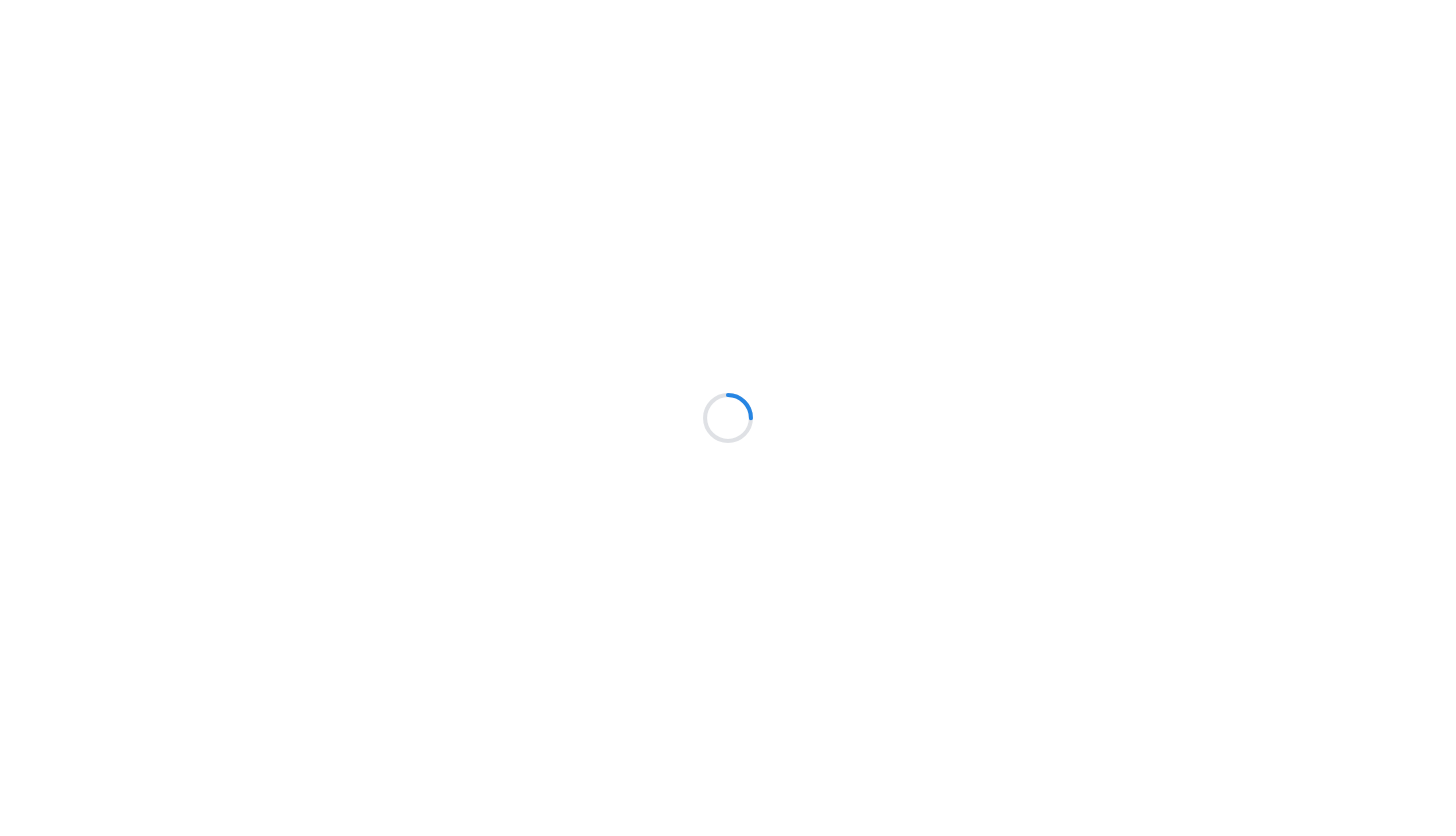 scroll, scrollTop: 0, scrollLeft: 0, axis: both 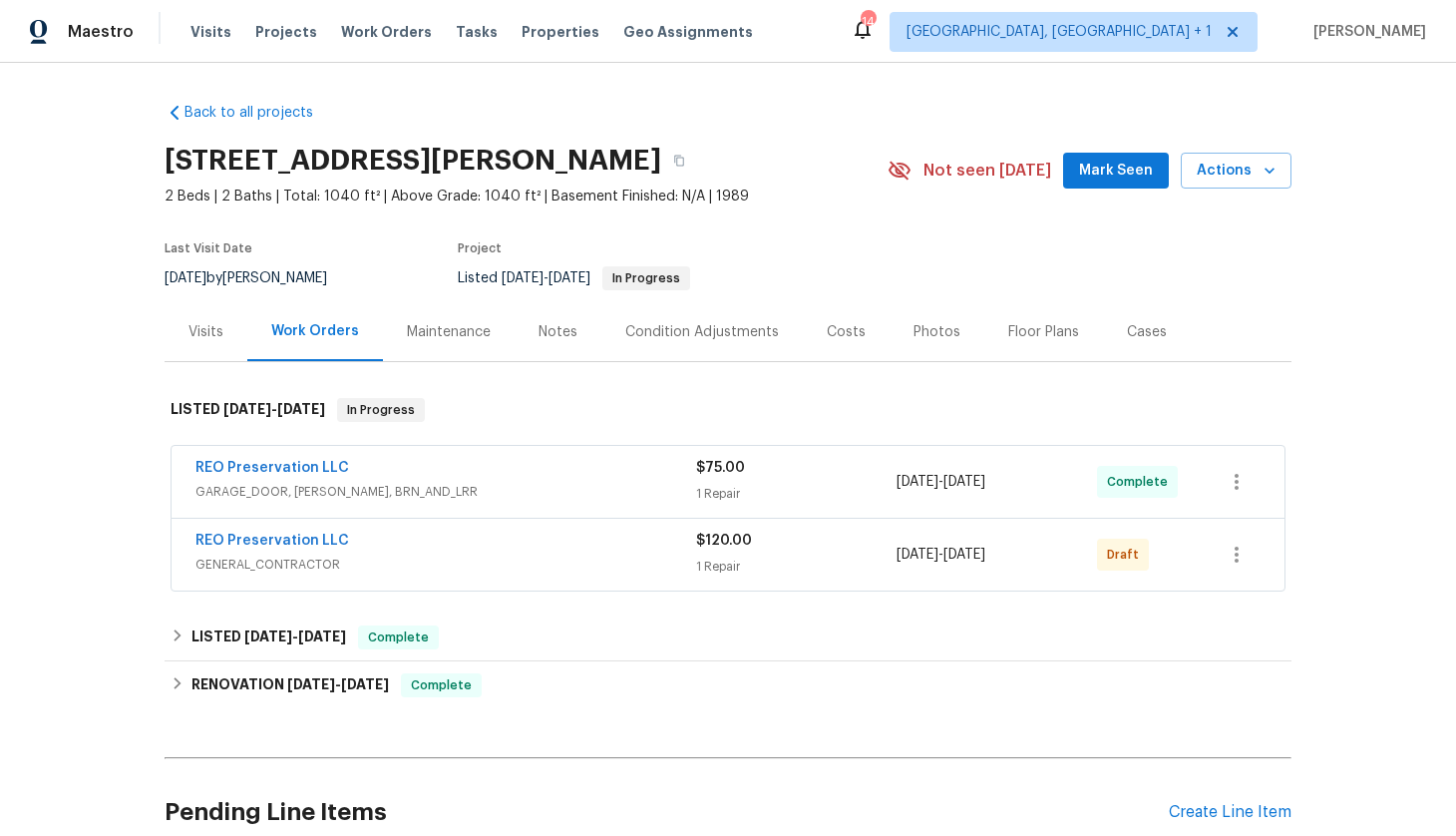 click on "GARAGE_DOOR, [PERSON_NAME], BRN_AND_LRR" at bounding box center [446, 492] 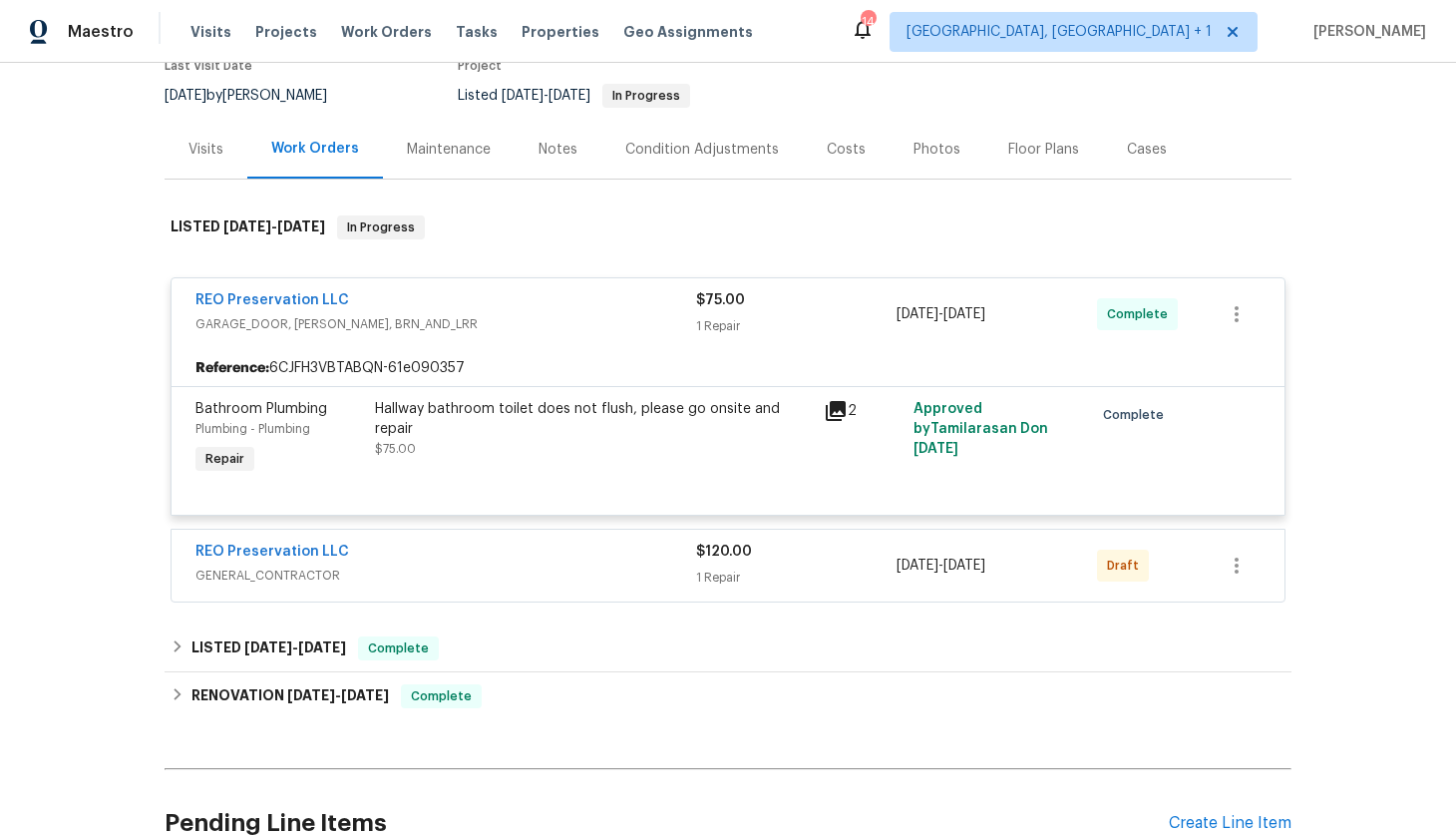 scroll, scrollTop: 195, scrollLeft: 0, axis: vertical 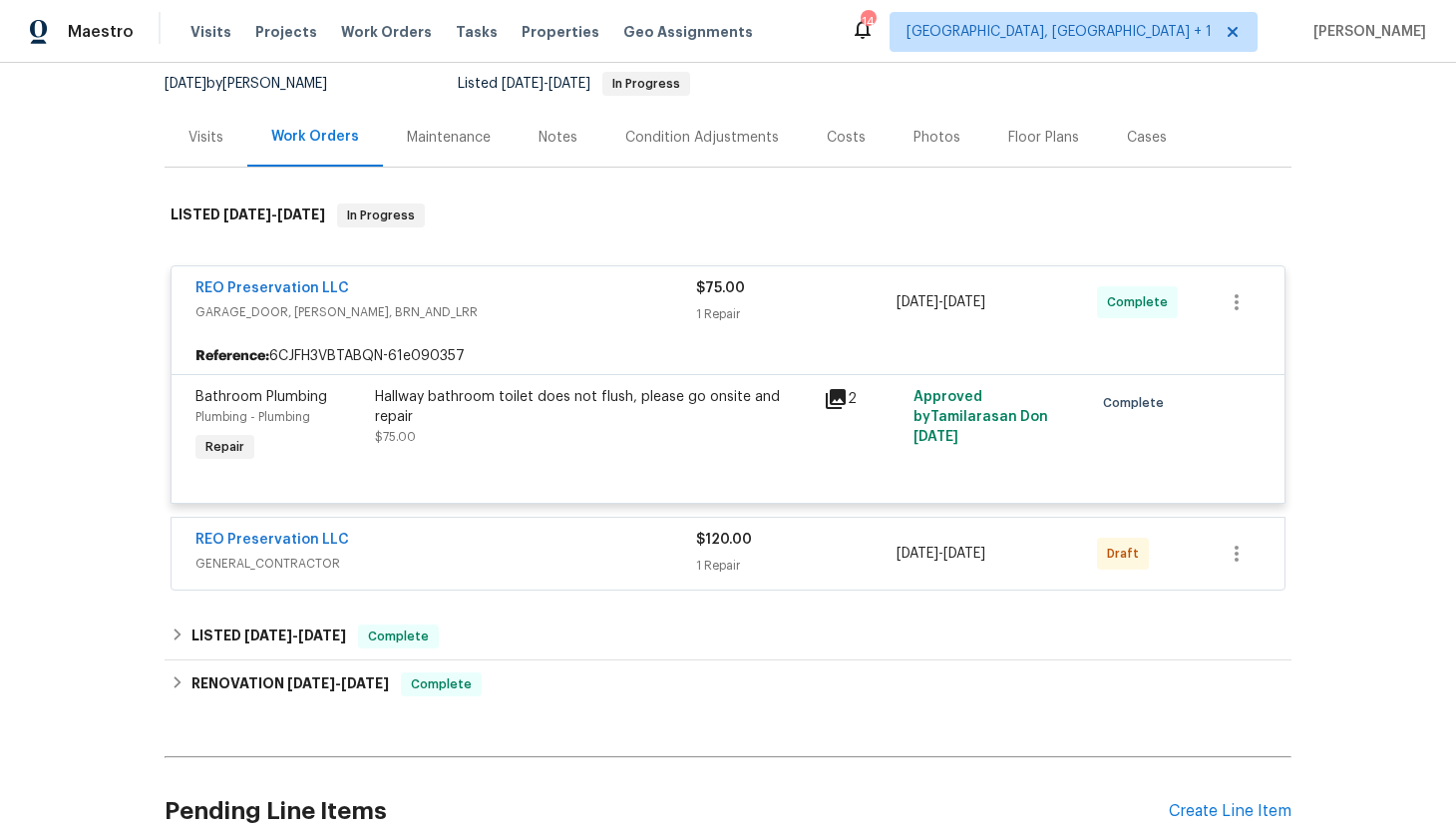 click on "REO Preservation LLC" at bounding box center (446, 542) 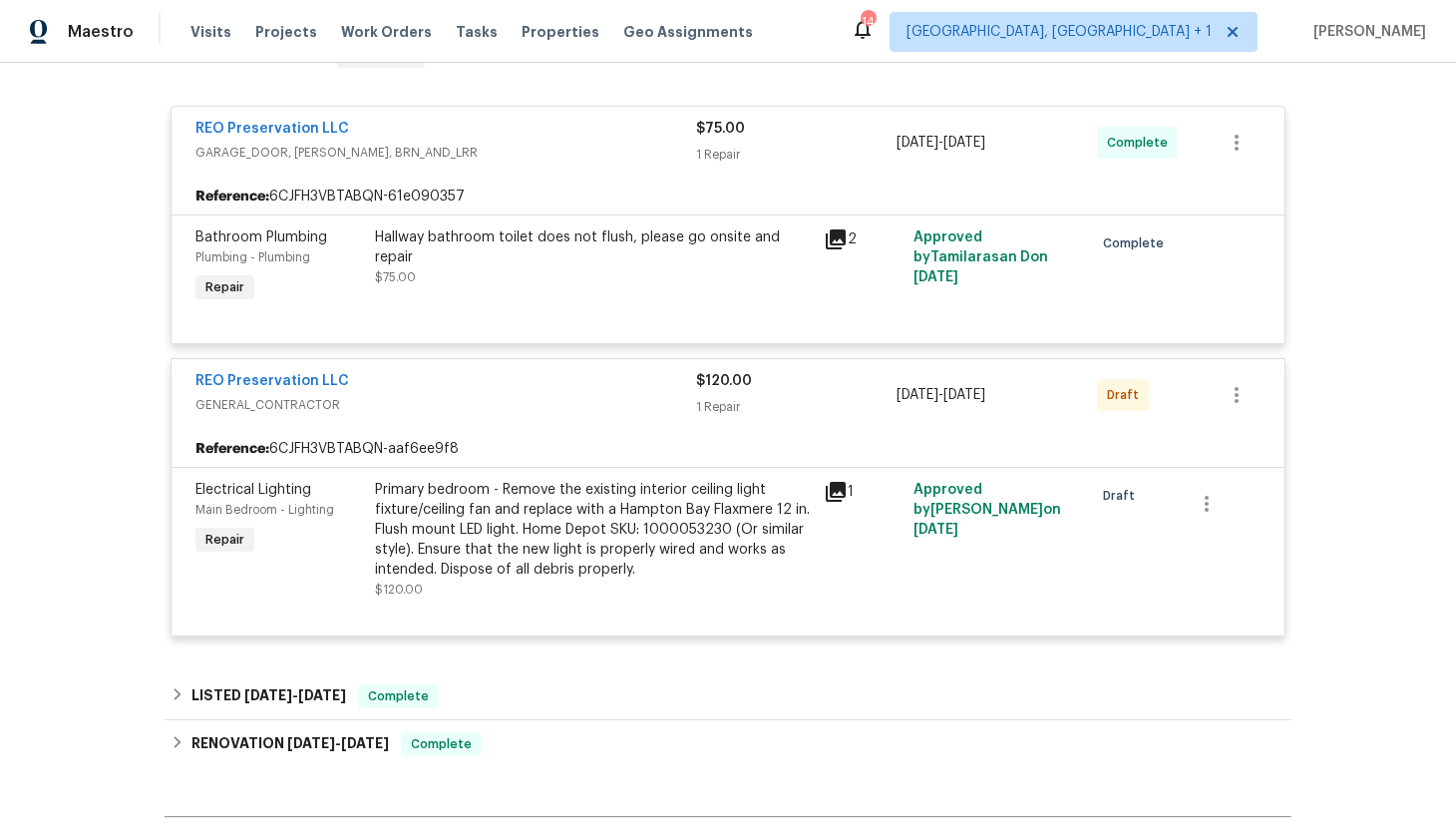 scroll, scrollTop: 355, scrollLeft: 0, axis: vertical 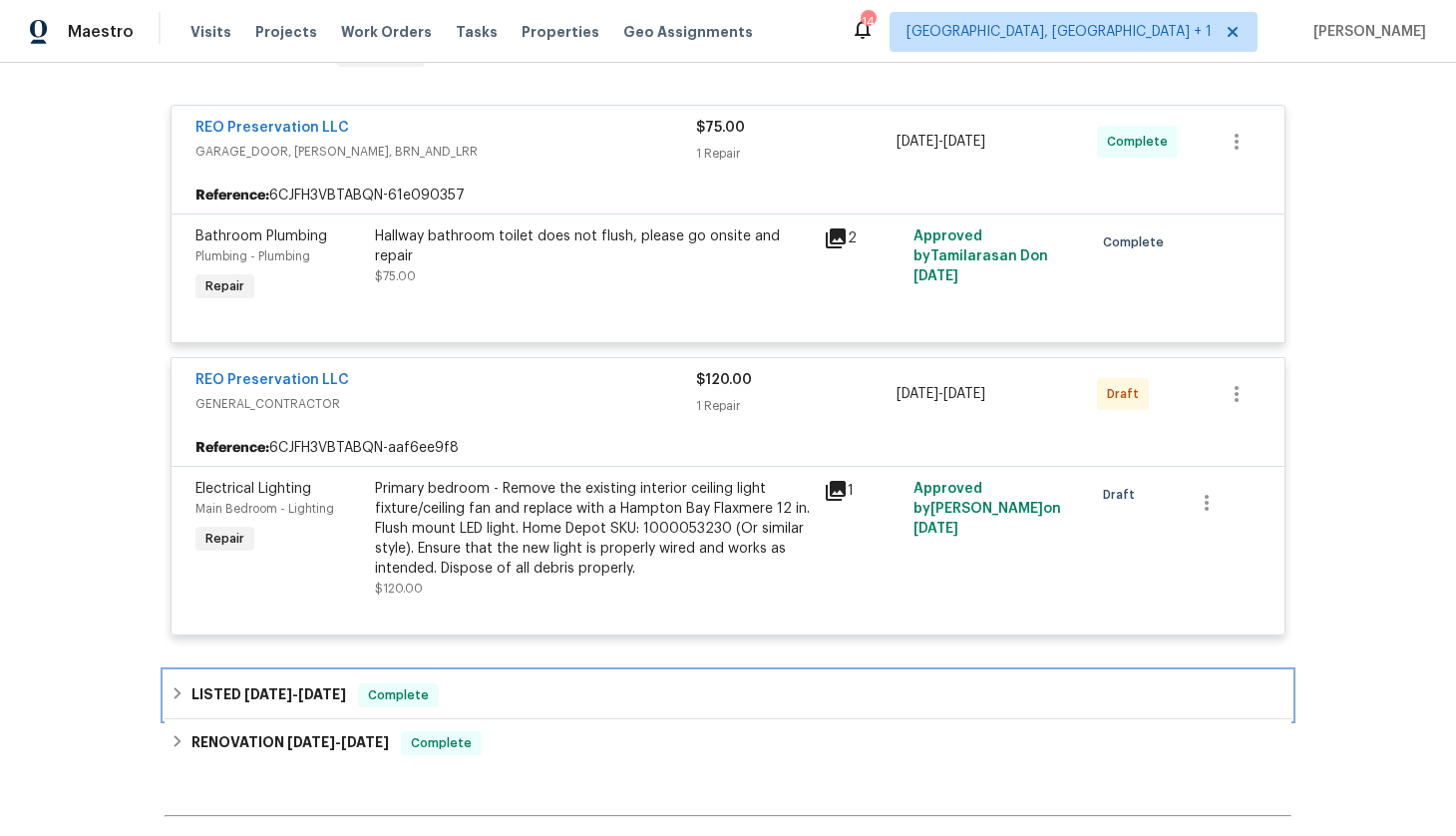 click on "[DATE]" at bounding box center (268, 694) 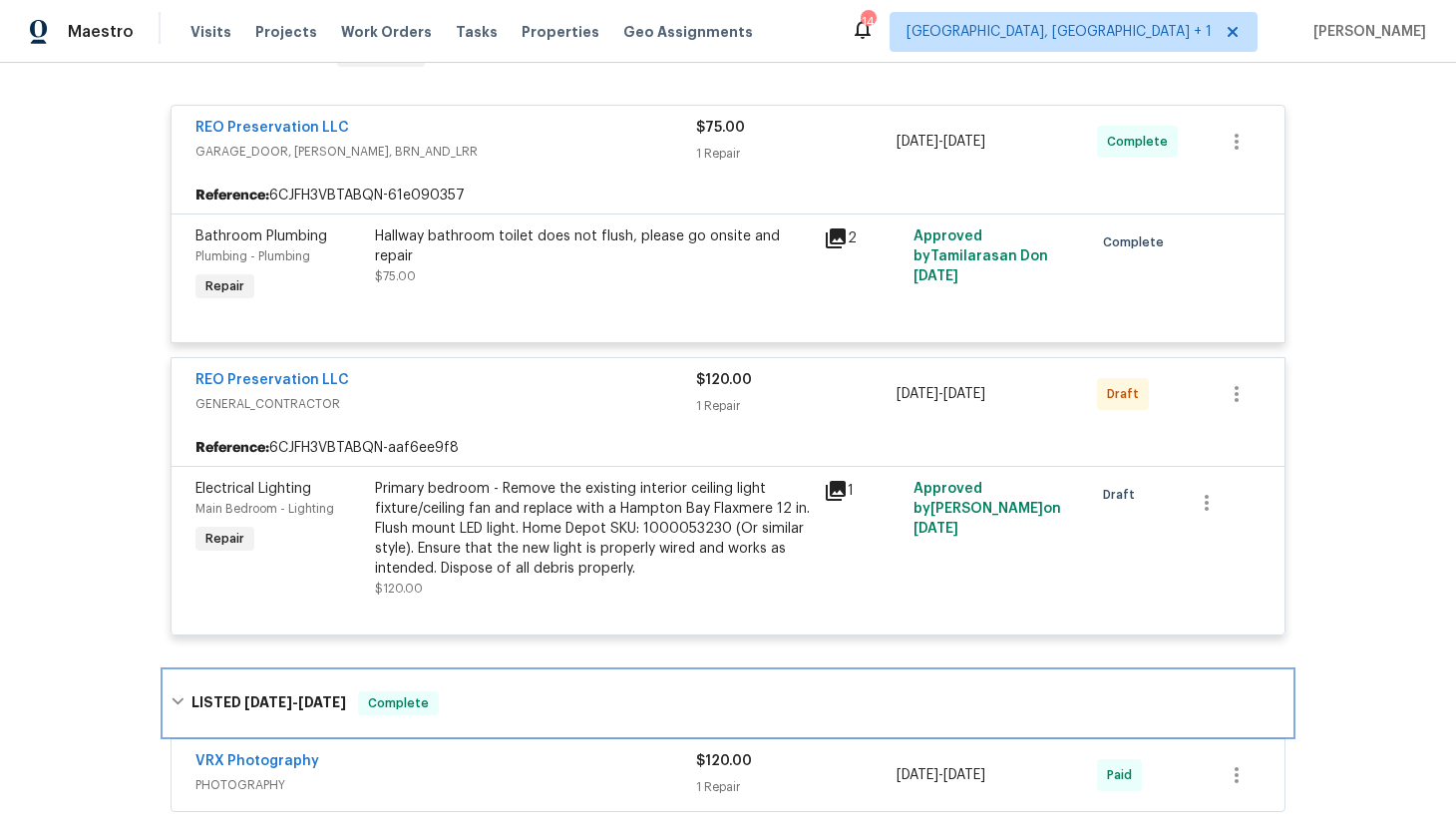 scroll, scrollTop: 701, scrollLeft: 0, axis: vertical 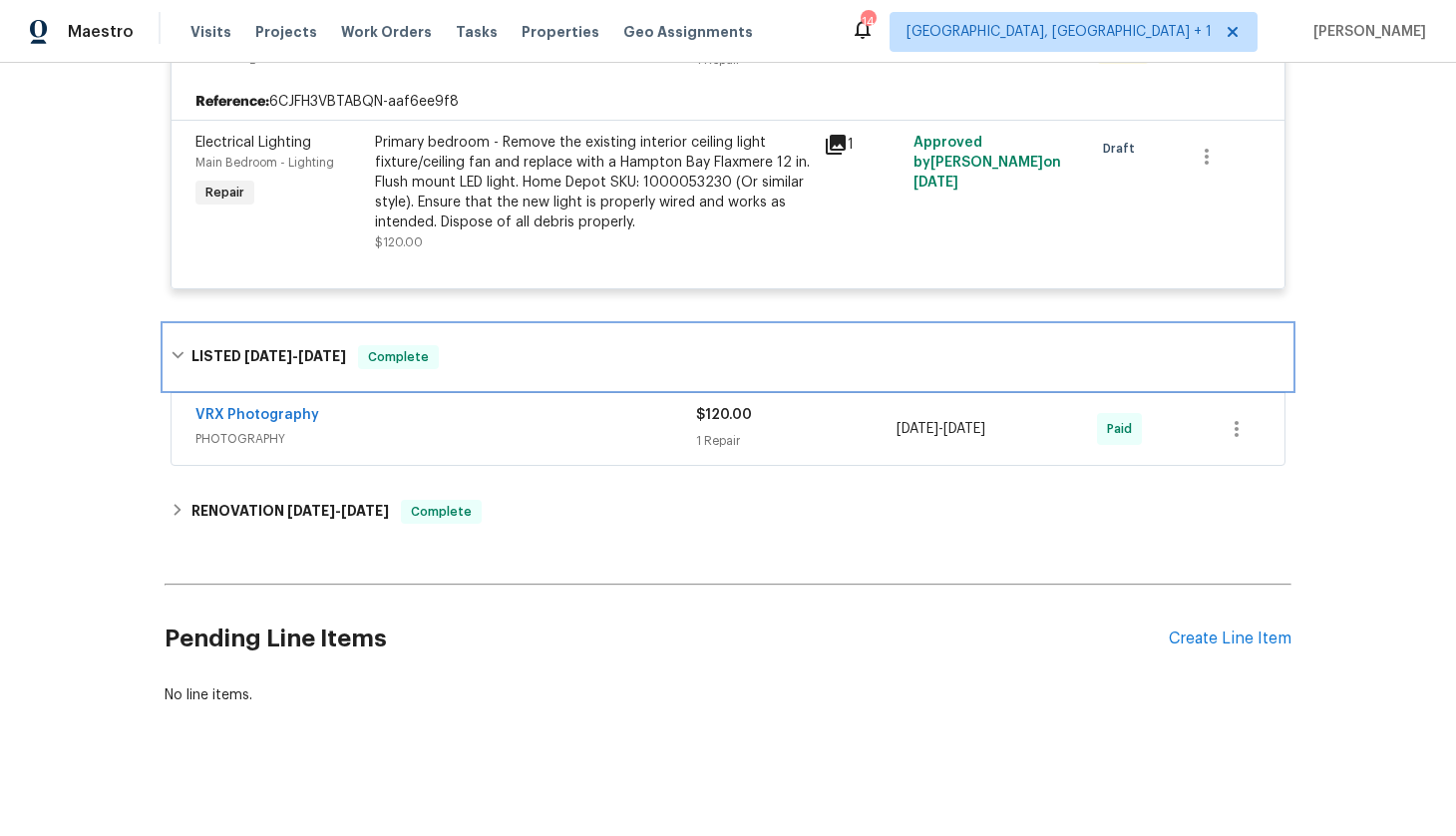 click 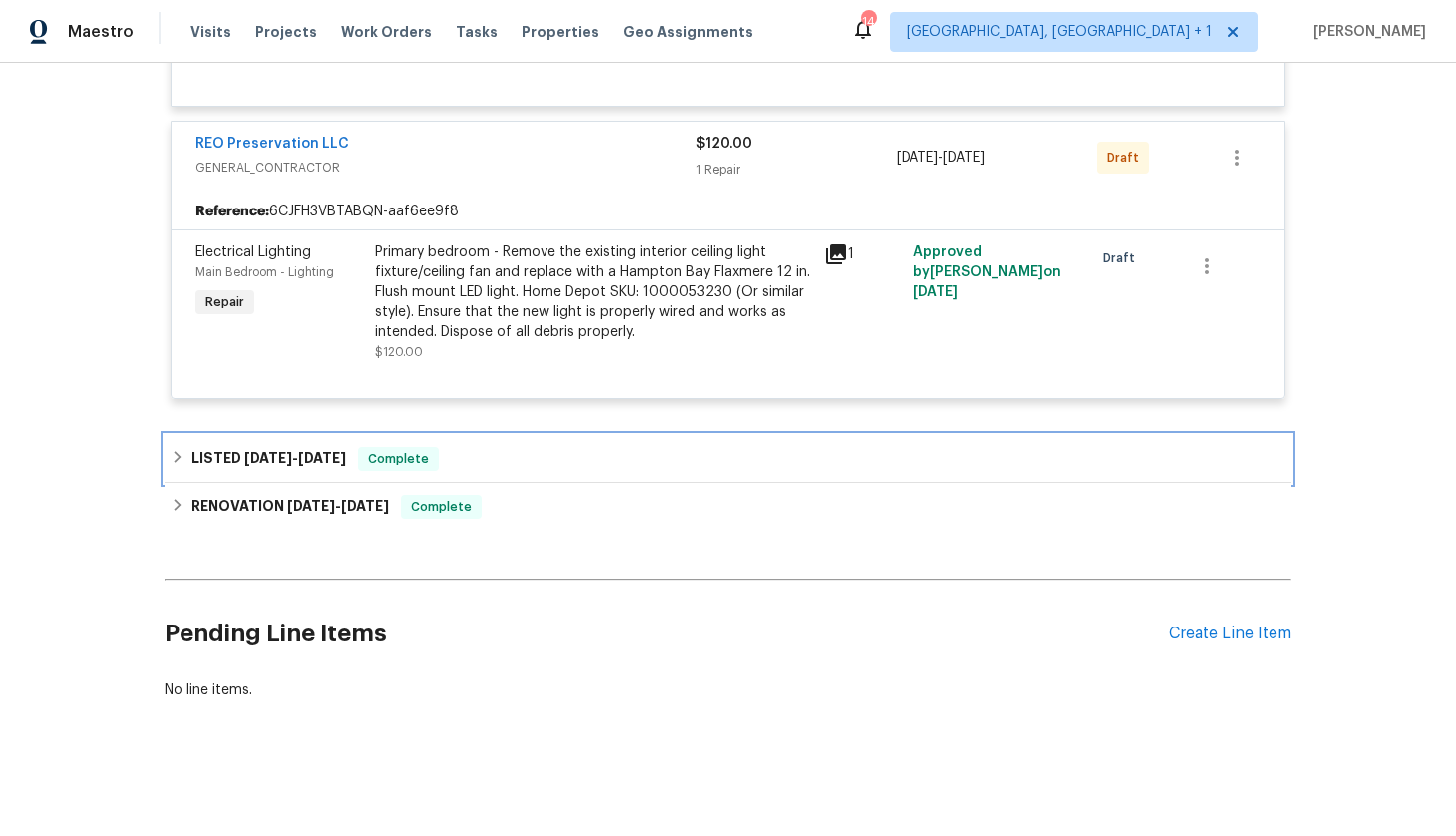 scroll, scrollTop: 589, scrollLeft: 0, axis: vertical 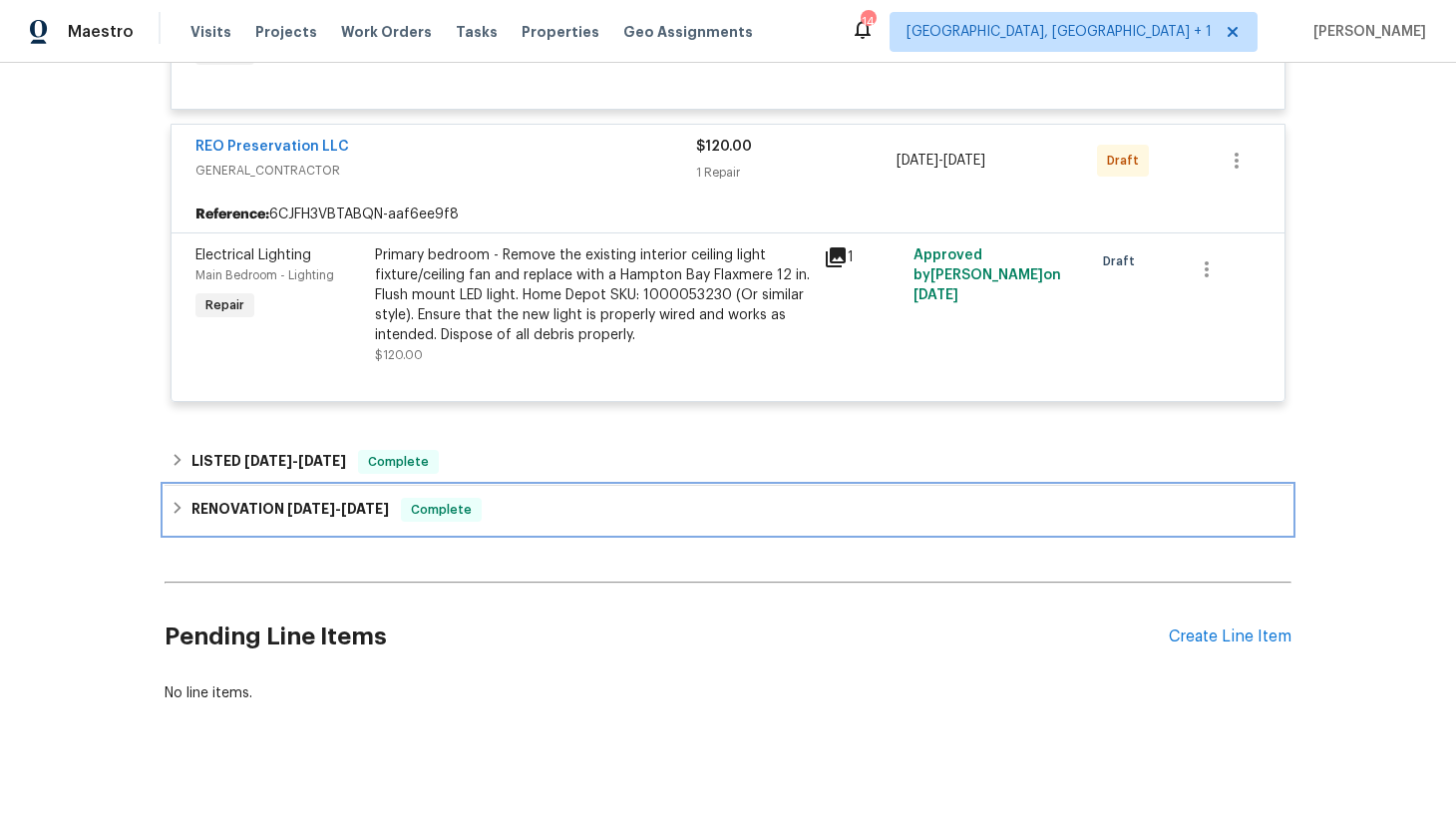 click on "RENOVATION   [DATE]  -  [DATE]" at bounding box center (290, 510) 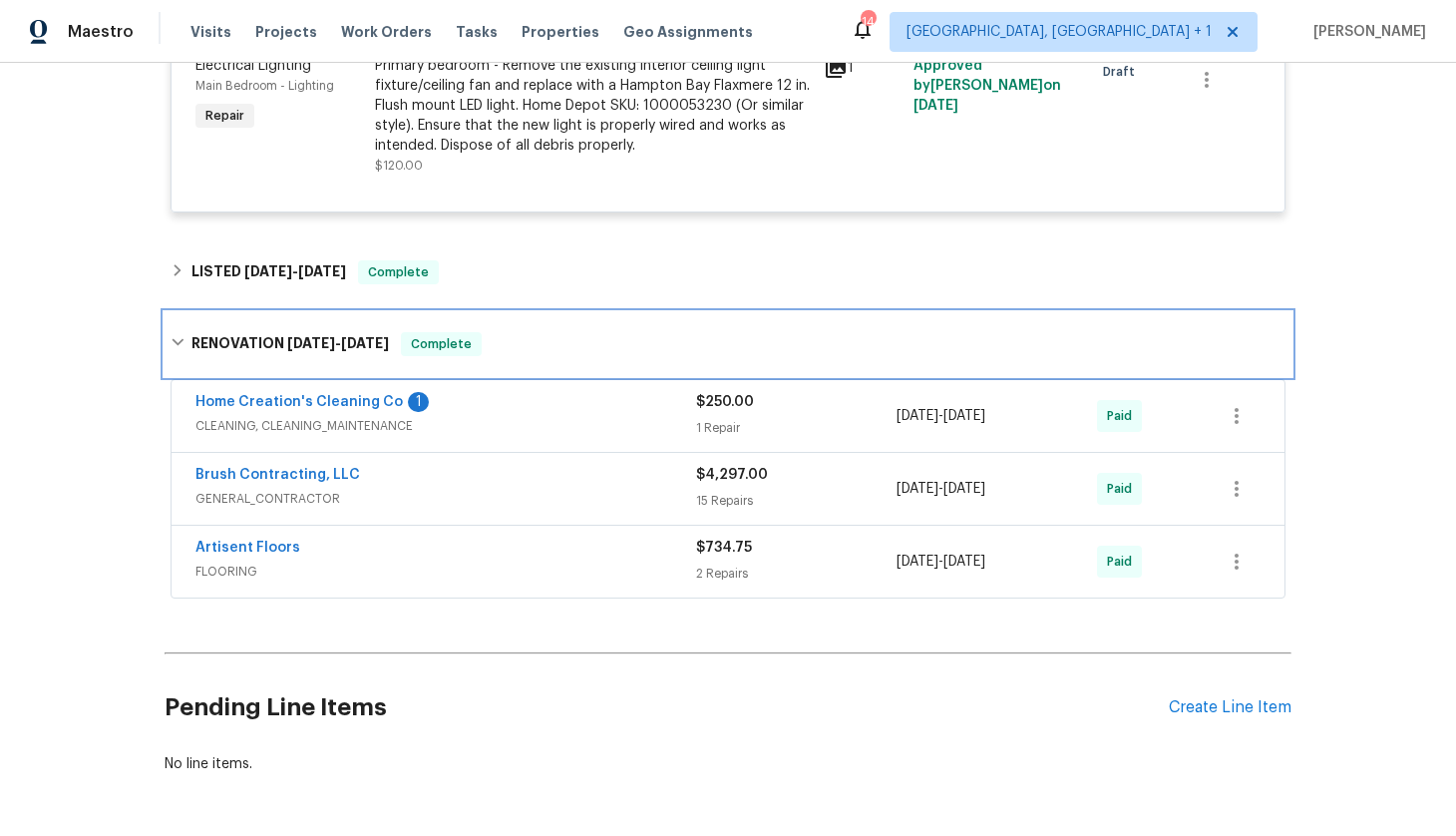 scroll, scrollTop: 798, scrollLeft: 0, axis: vertical 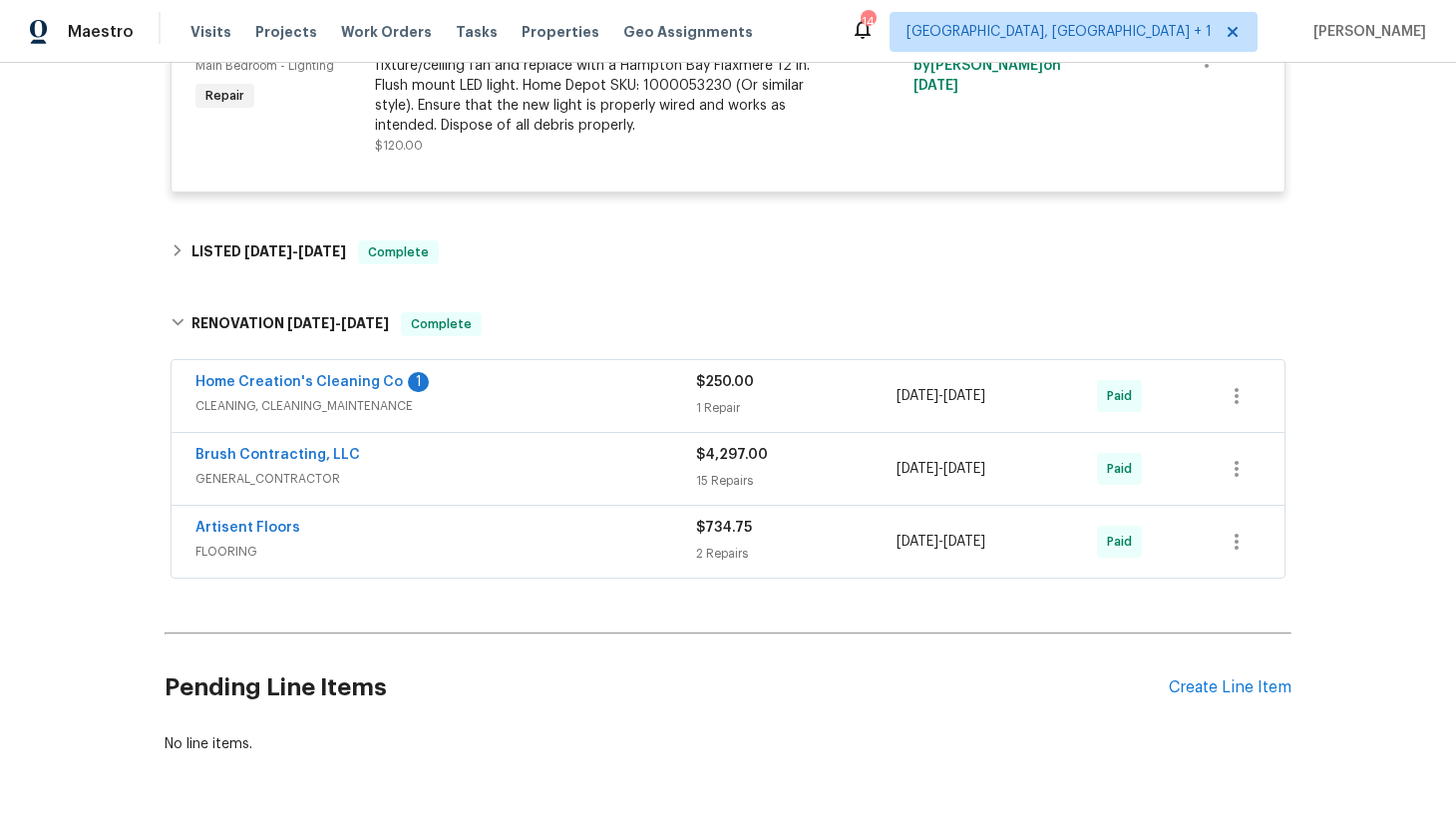 click on "FLOORING" at bounding box center [446, 552] 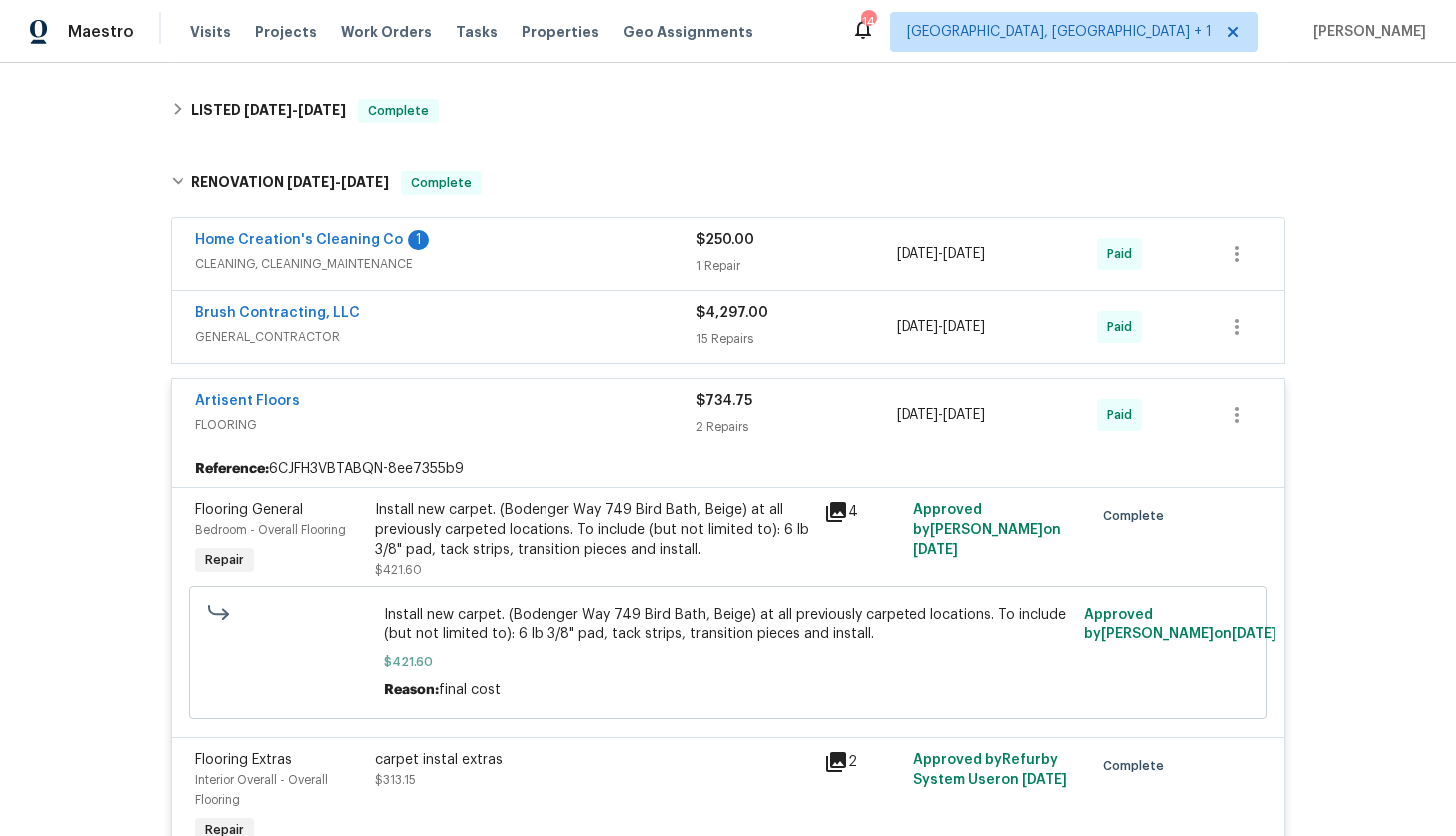 scroll, scrollTop: 933, scrollLeft: 0, axis: vertical 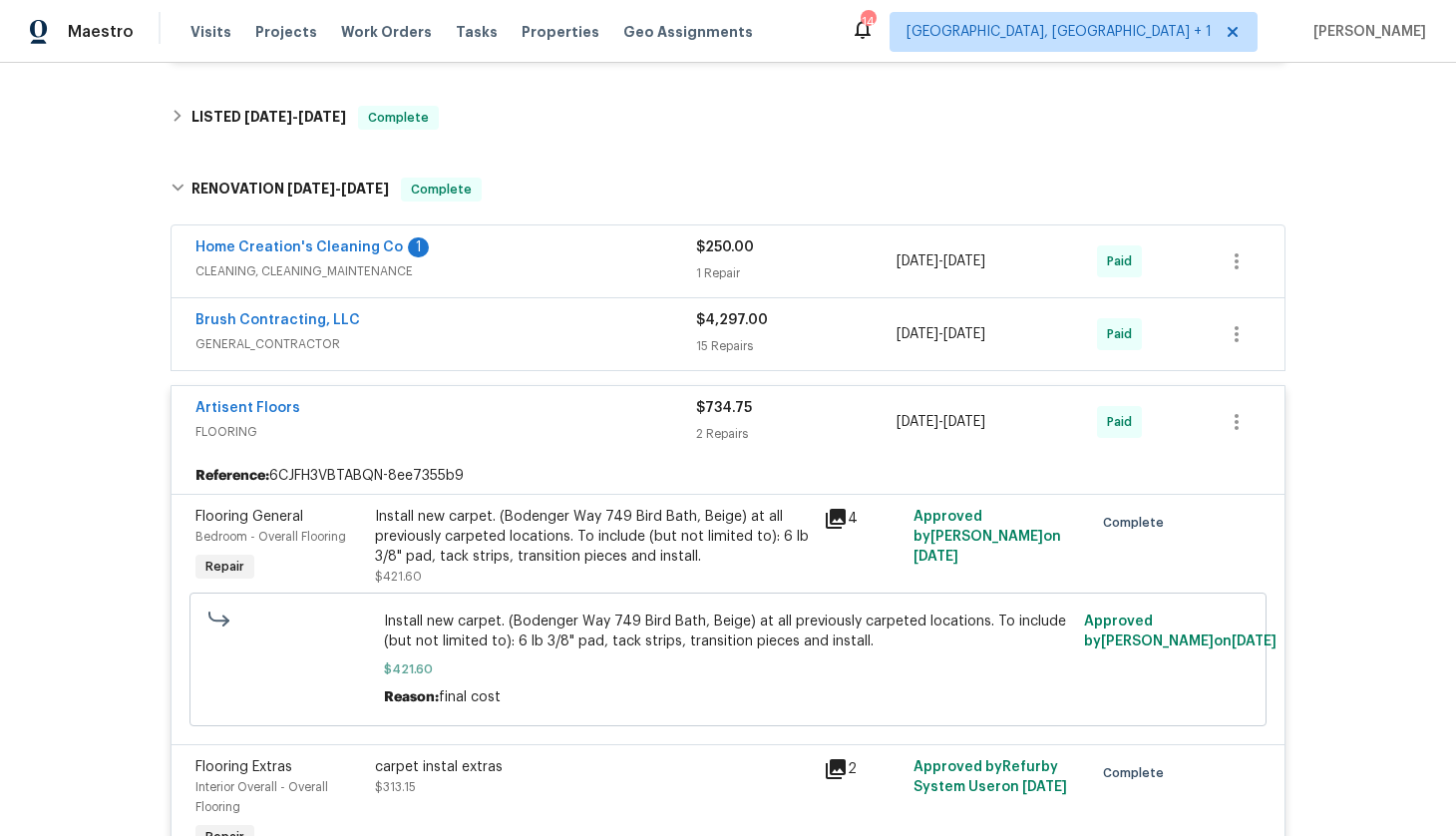 click on "GENERAL_CONTRACTOR" at bounding box center [446, 344] 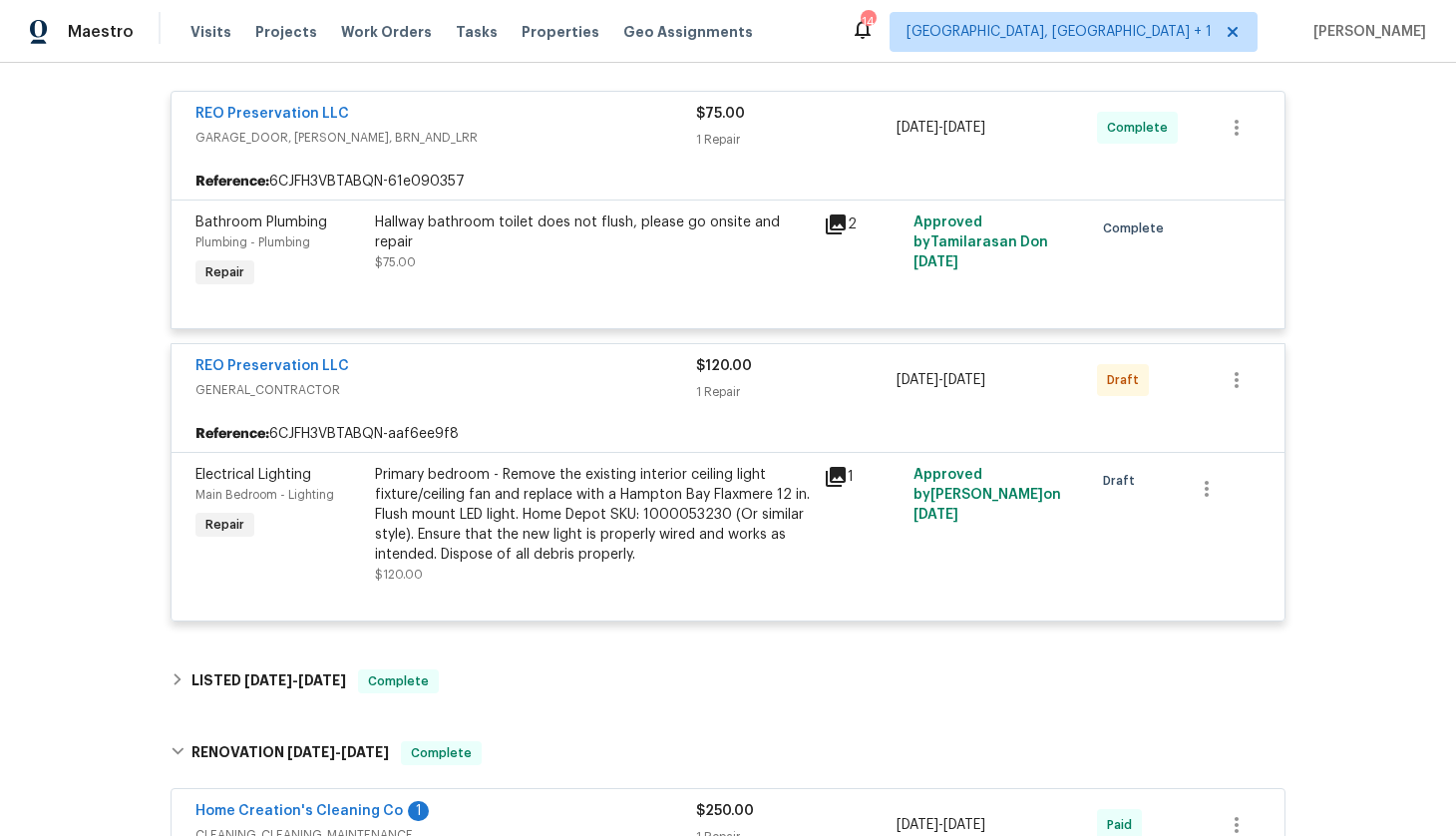 scroll, scrollTop: 0, scrollLeft: 0, axis: both 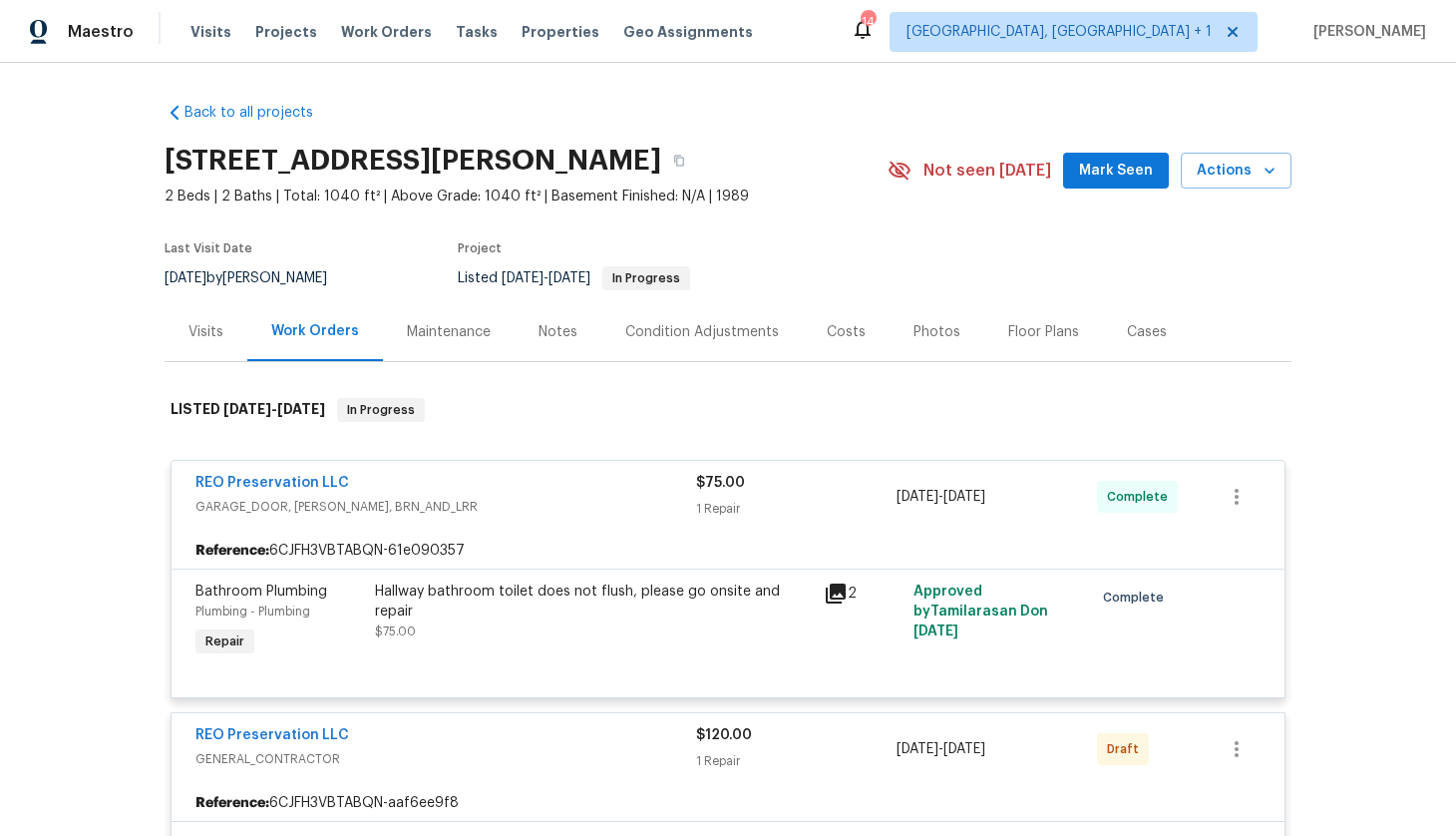 click on "Visits" at bounding box center (205, 332) 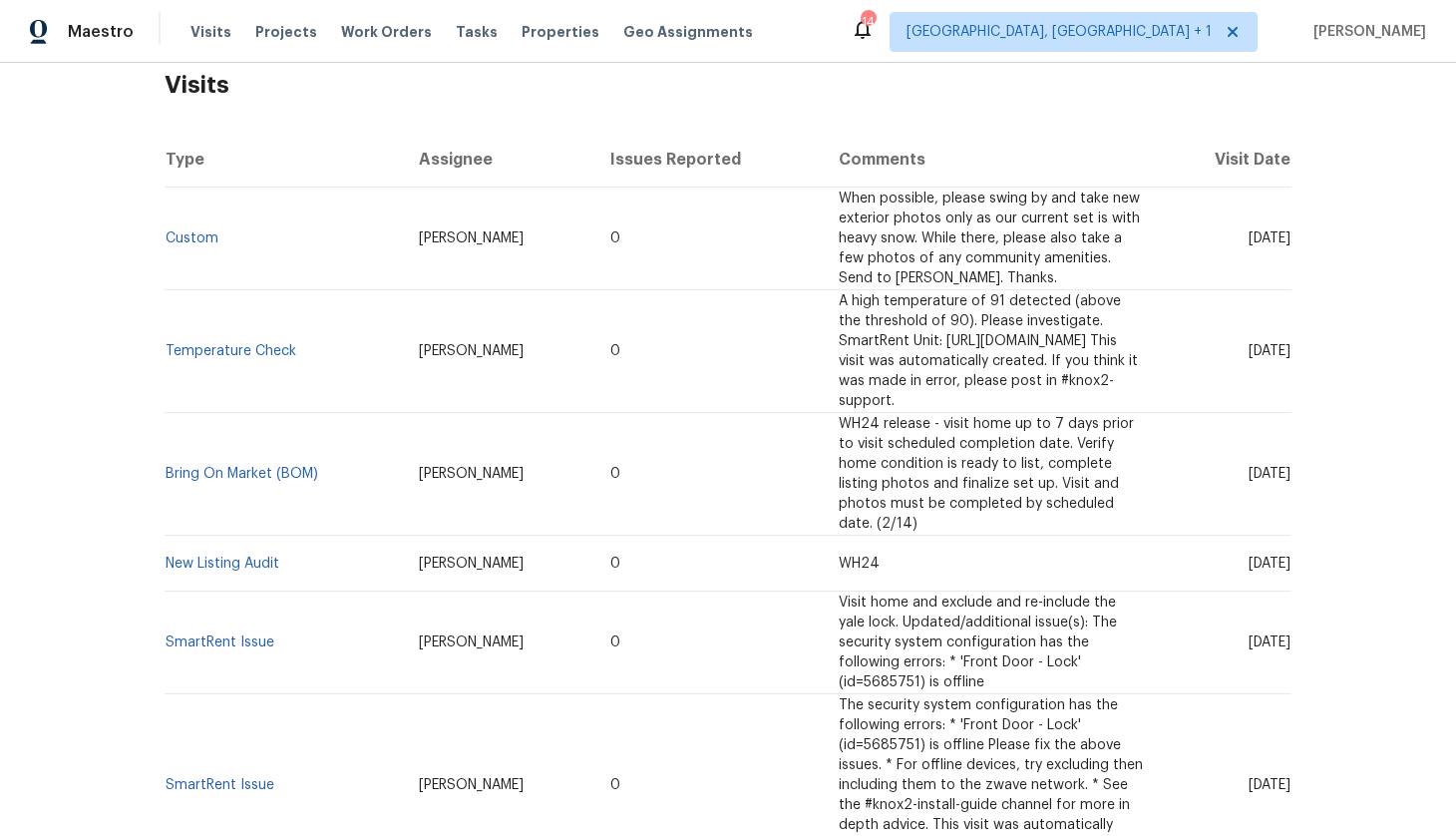 scroll, scrollTop: 353, scrollLeft: 0, axis: vertical 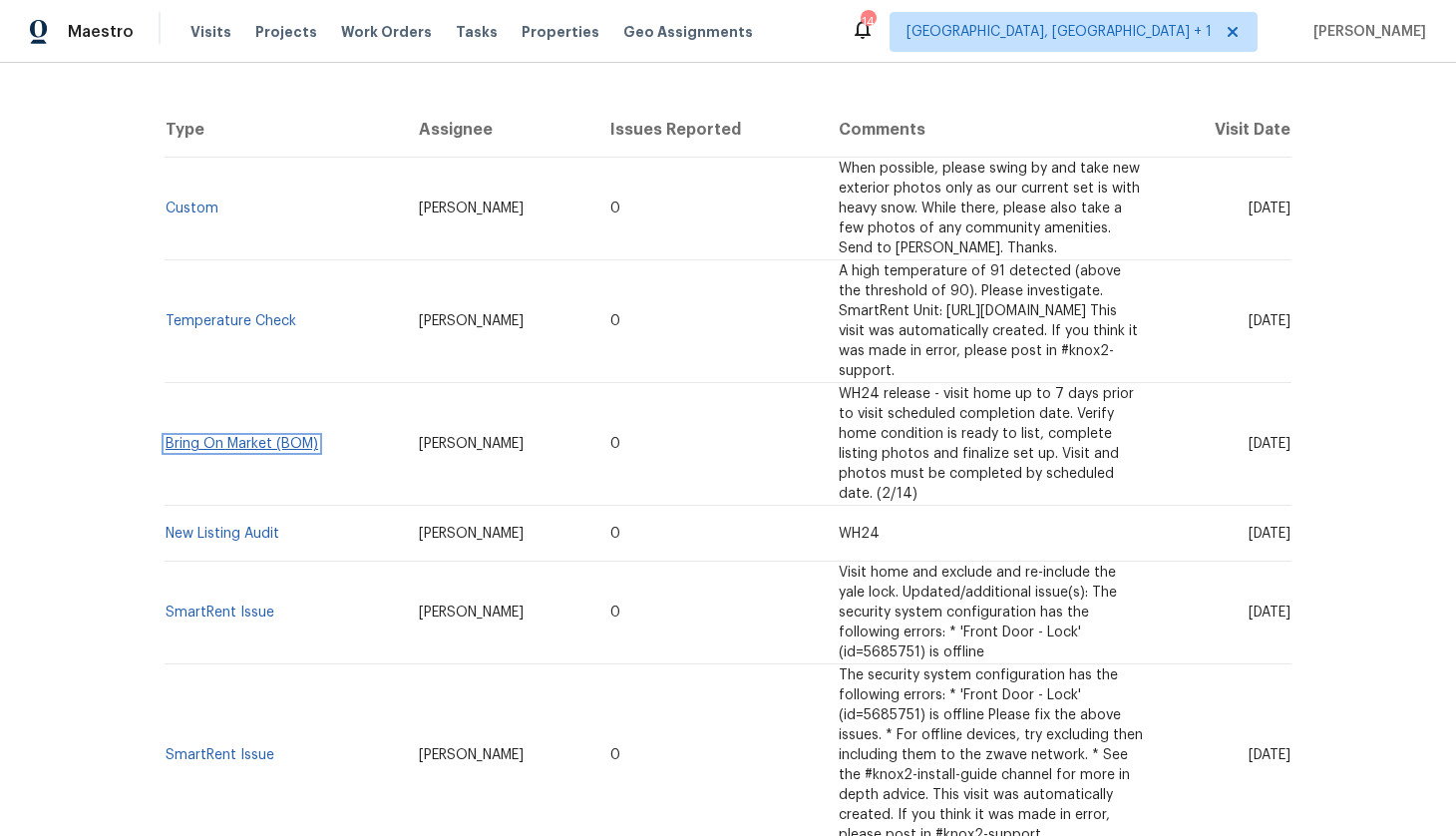 click on "Bring On Market (BOM)" at bounding box center [241, 444] 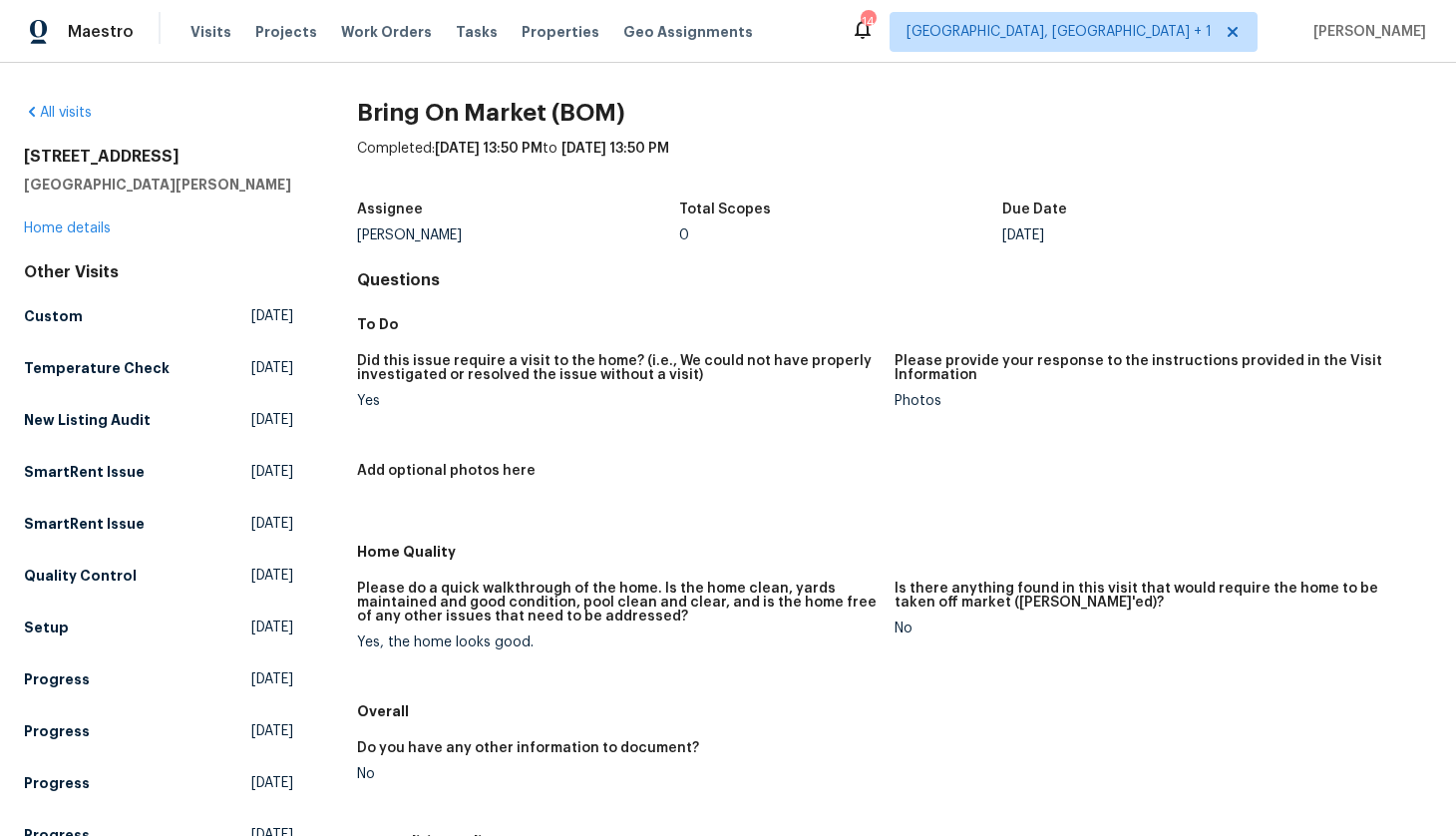 scroll, scrollTop: 263, scrollLeft: 0, axis: vertical 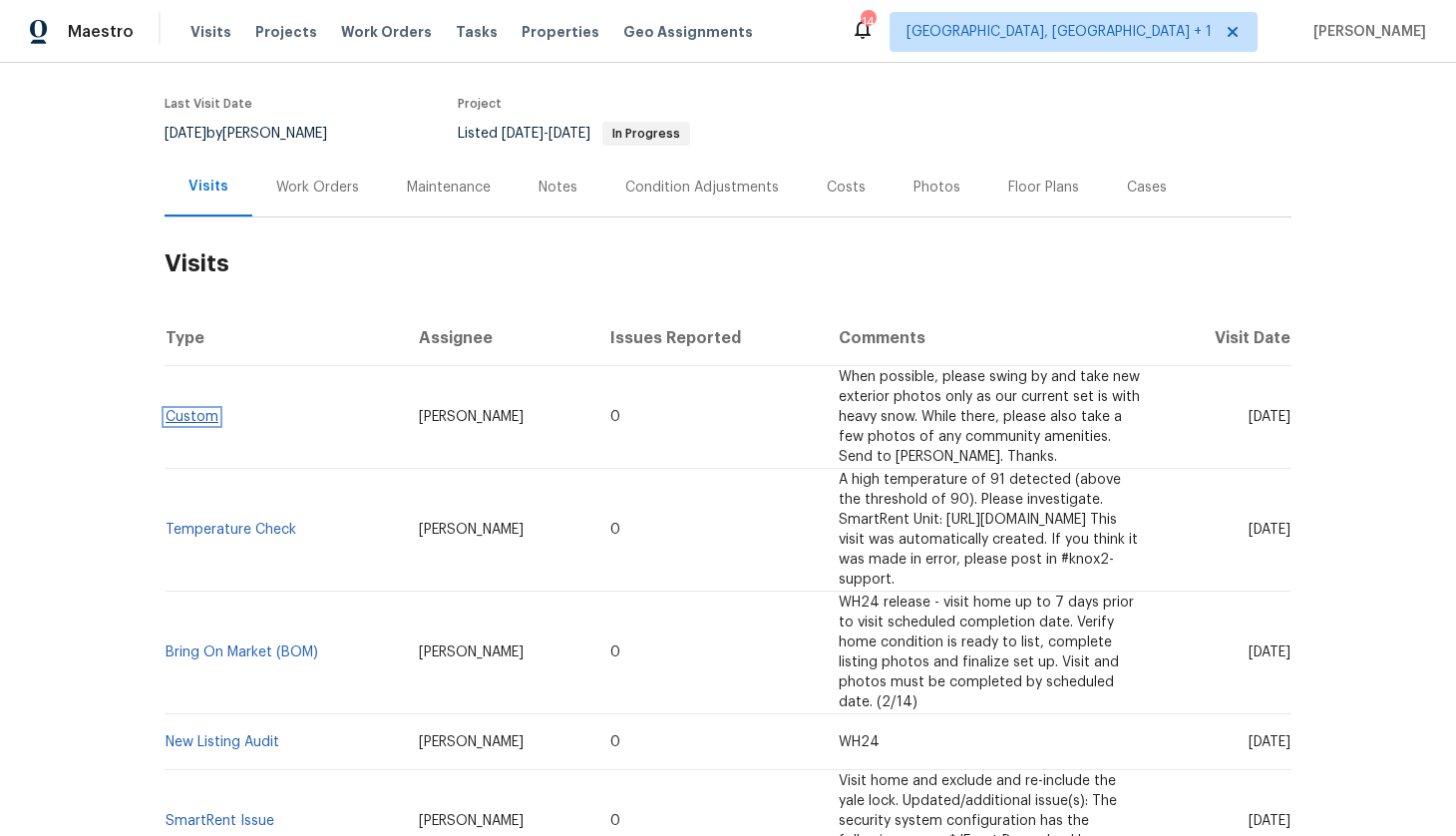 click on "Custom" at bounding box center [191, 417] 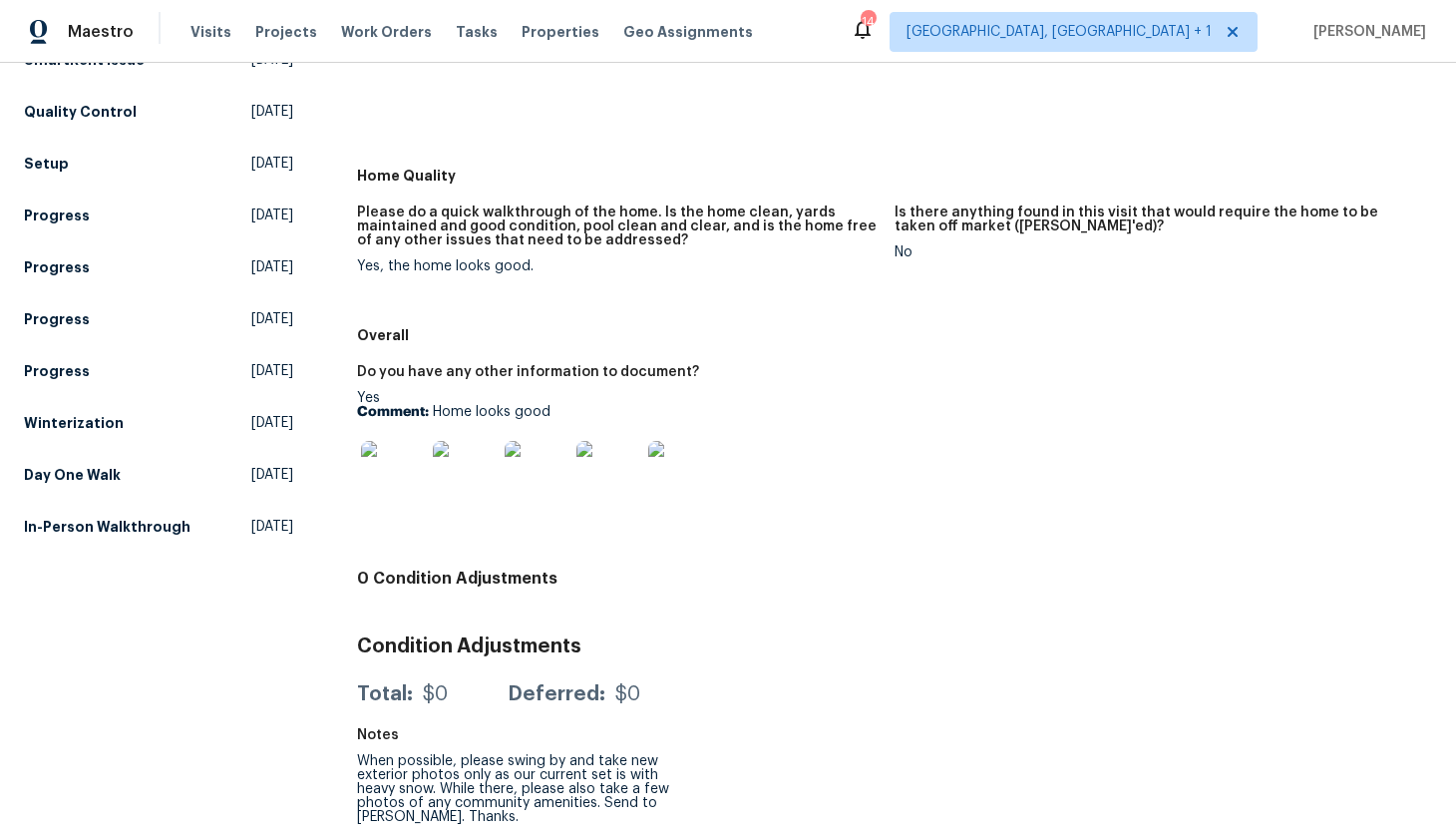 scroll, scrollTop: 461, scrollLeft: 0, axis: vertical 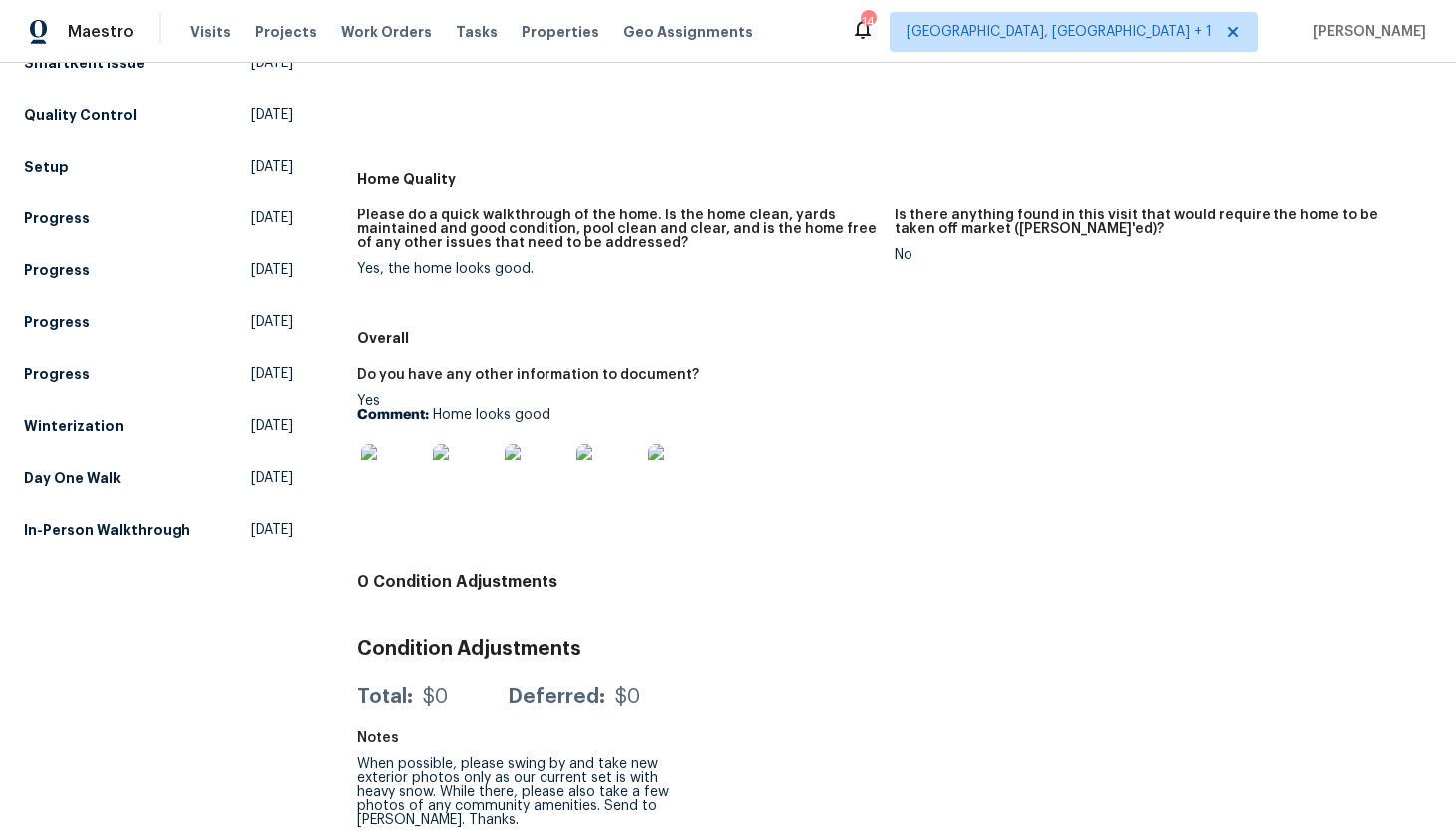 click at bounding box center (393, 476) 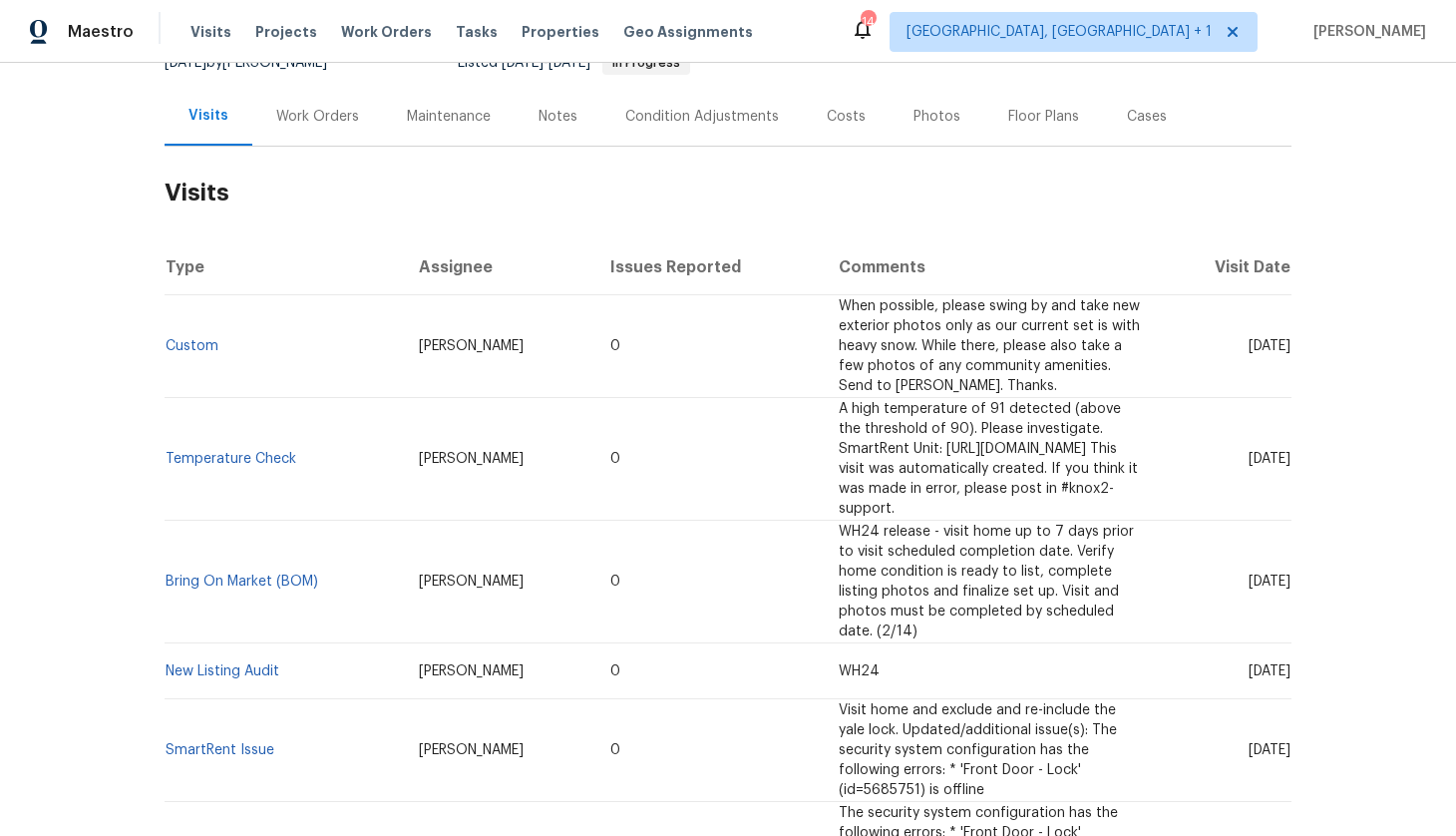 scroll, scrollTop: 240, scrollLeft: 0, axis: vertical 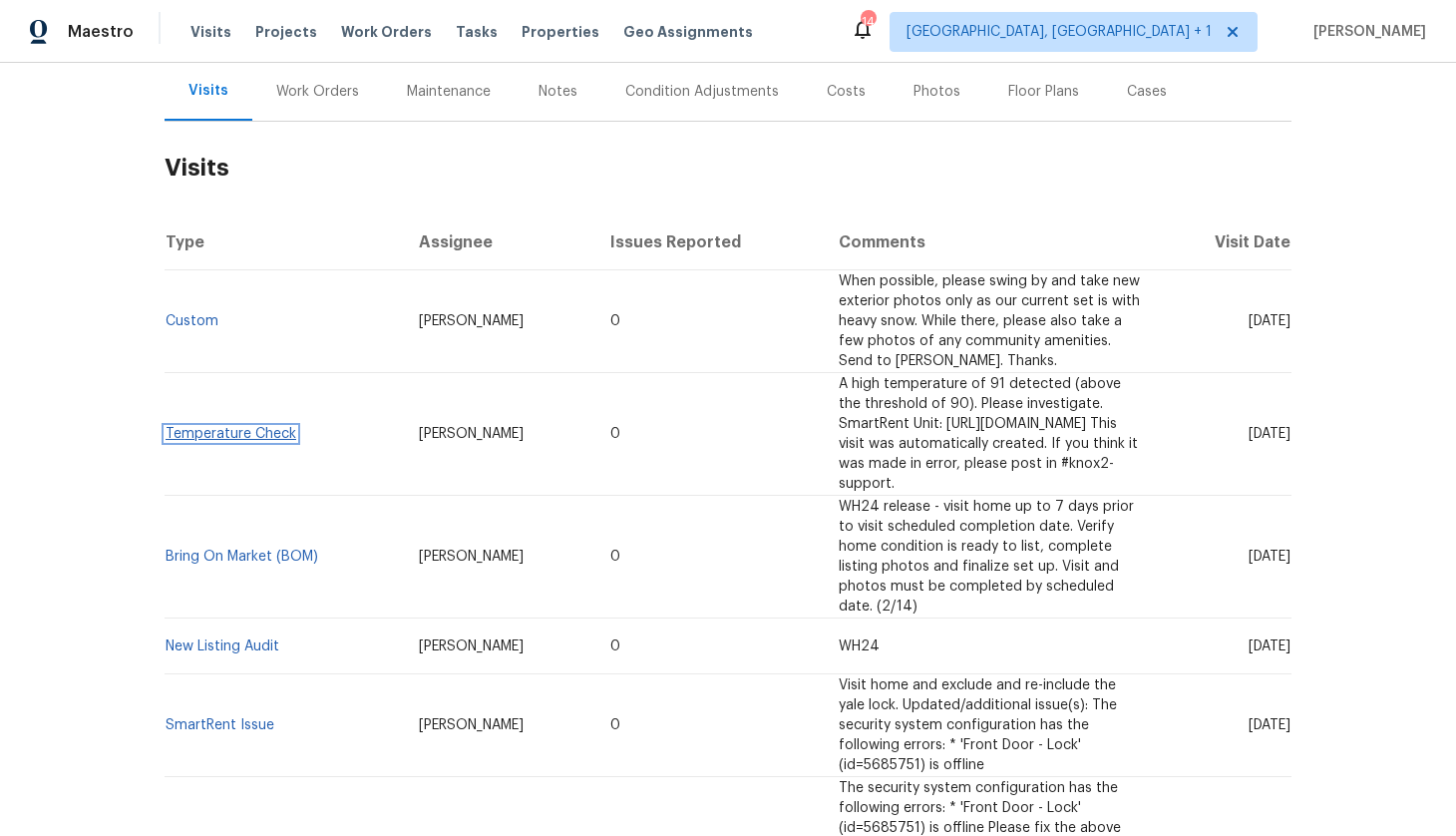 click on "Temperature Check" at bounding box center [230, 434] 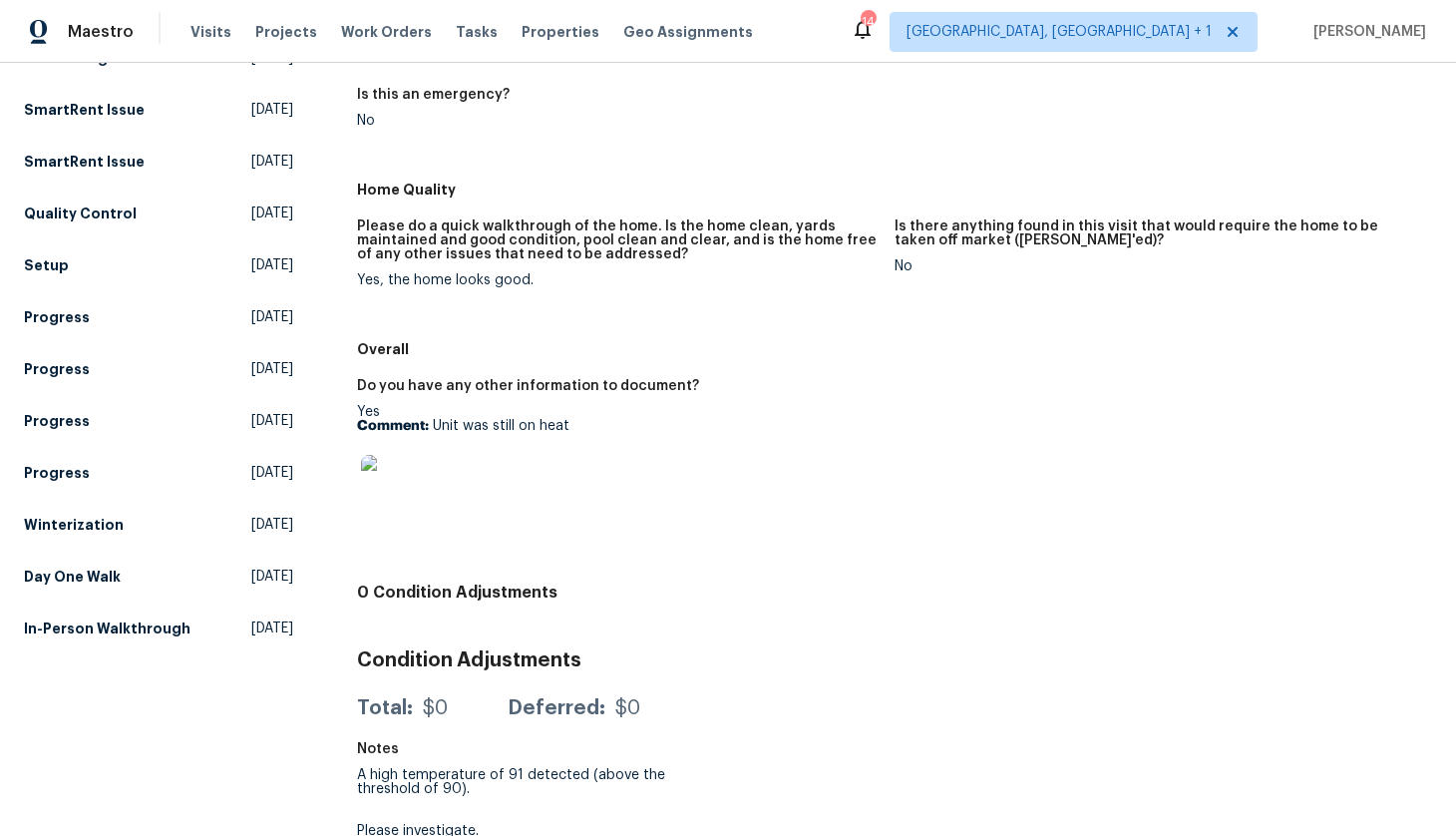 scroll, scrollTop: 488, scrollLeft: 0, axis: vertical 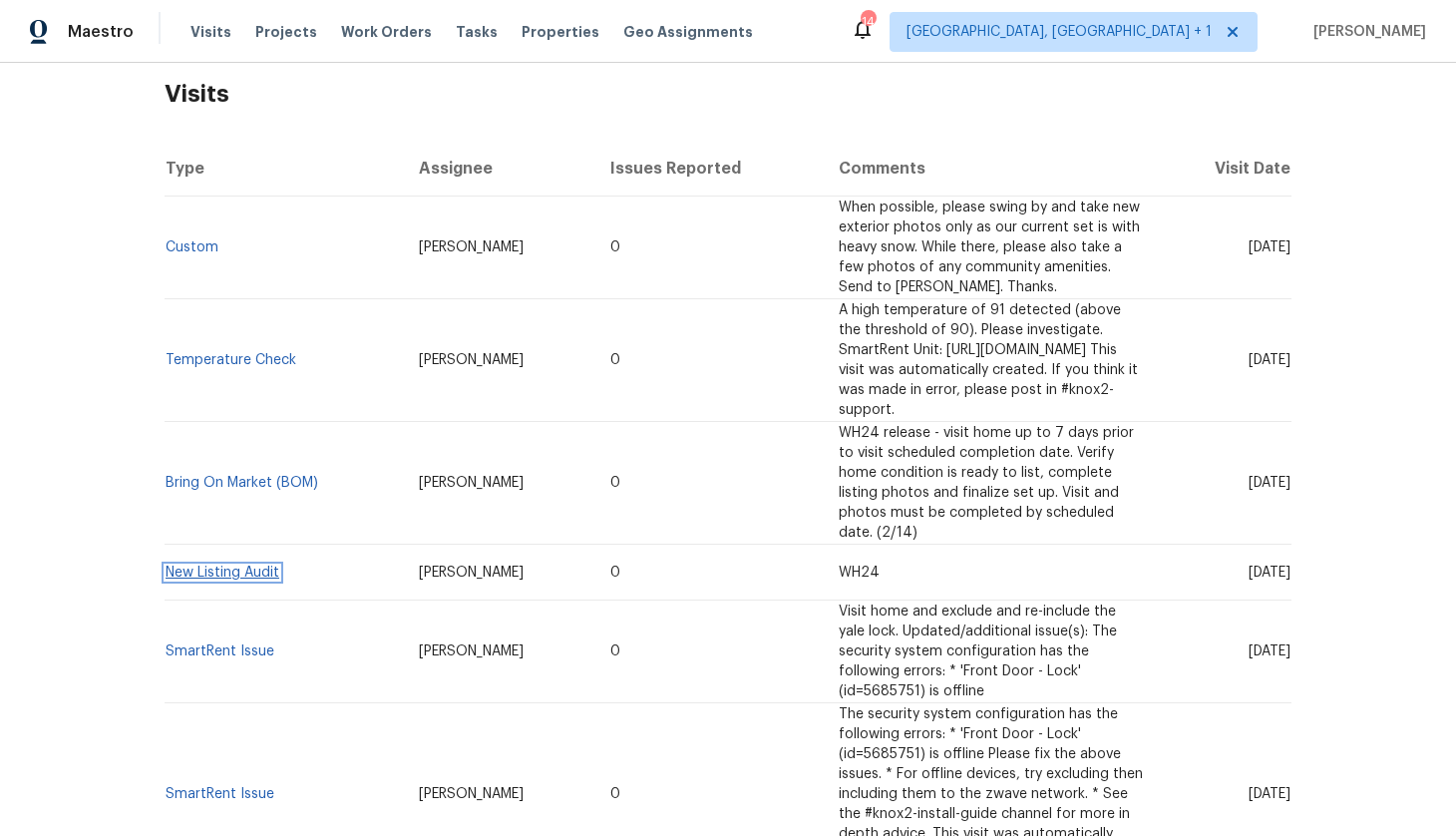 click on "New Listing Audit" at bounding box center (222, 573) 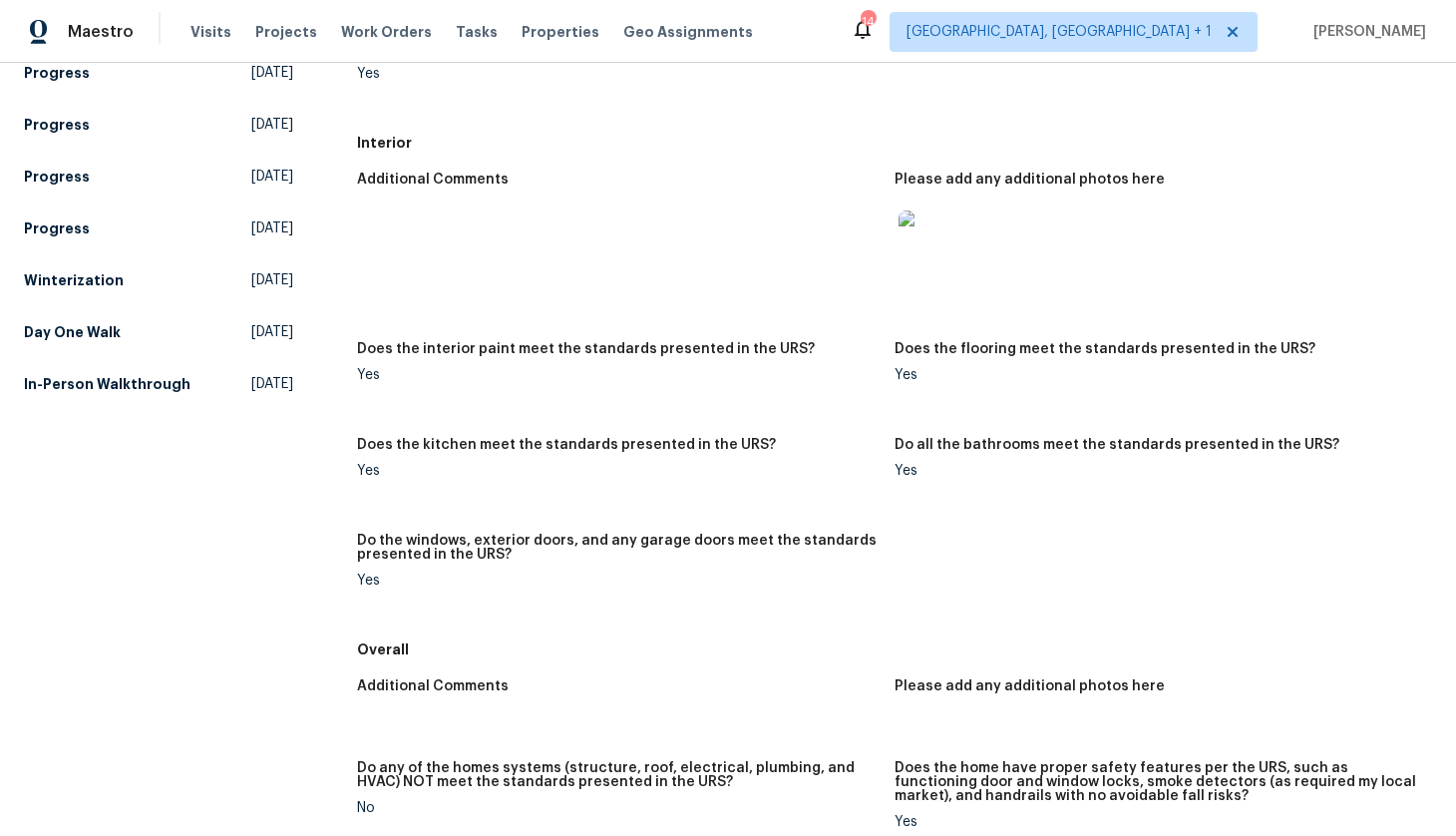 scroll, scrollTop: 622, scrollLeft: 0, axis: vertical 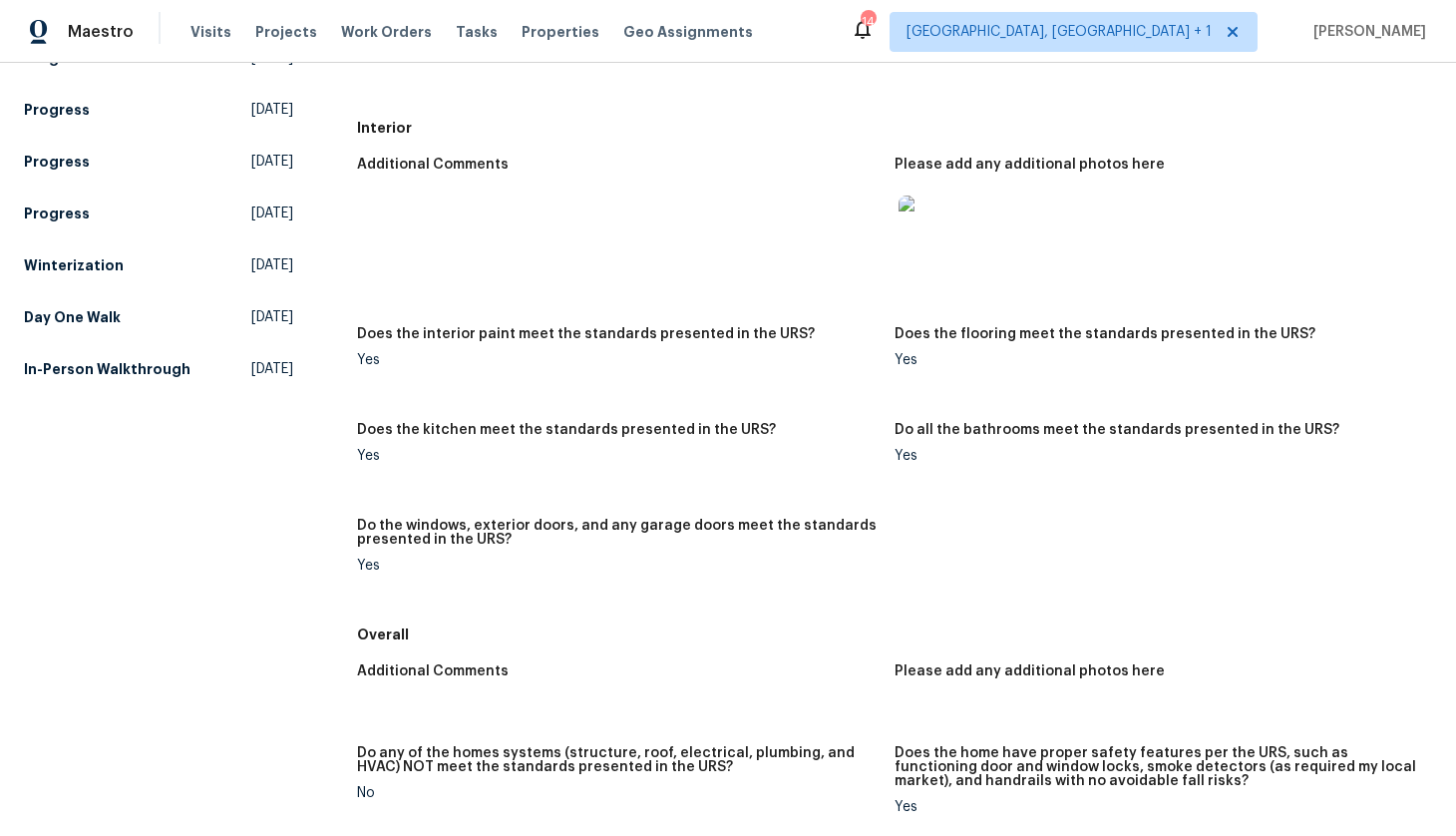 click at bounding box center [930, 227] 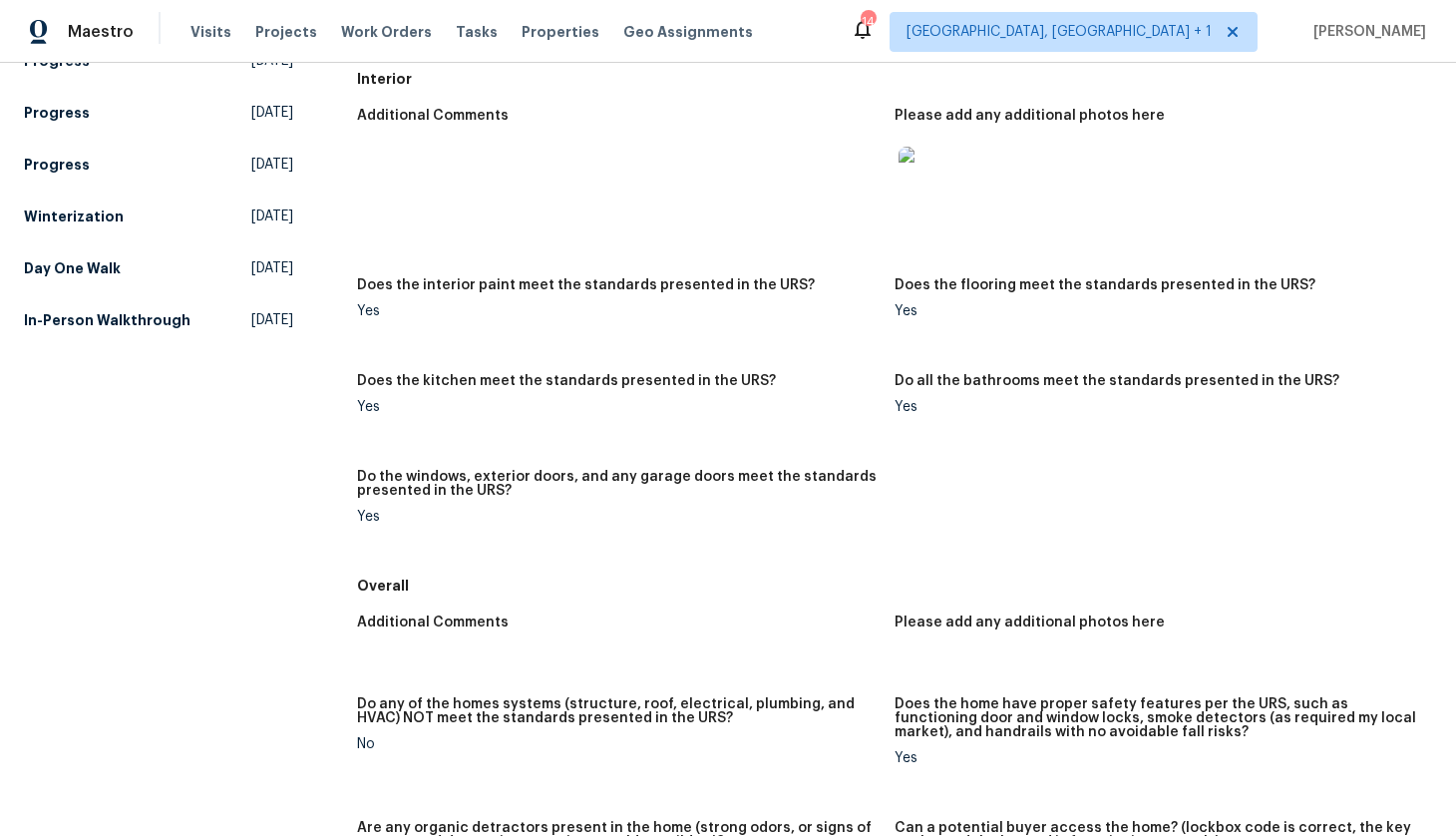 scroll, scrollTop: 0, scrollLeft: 0, axis: both 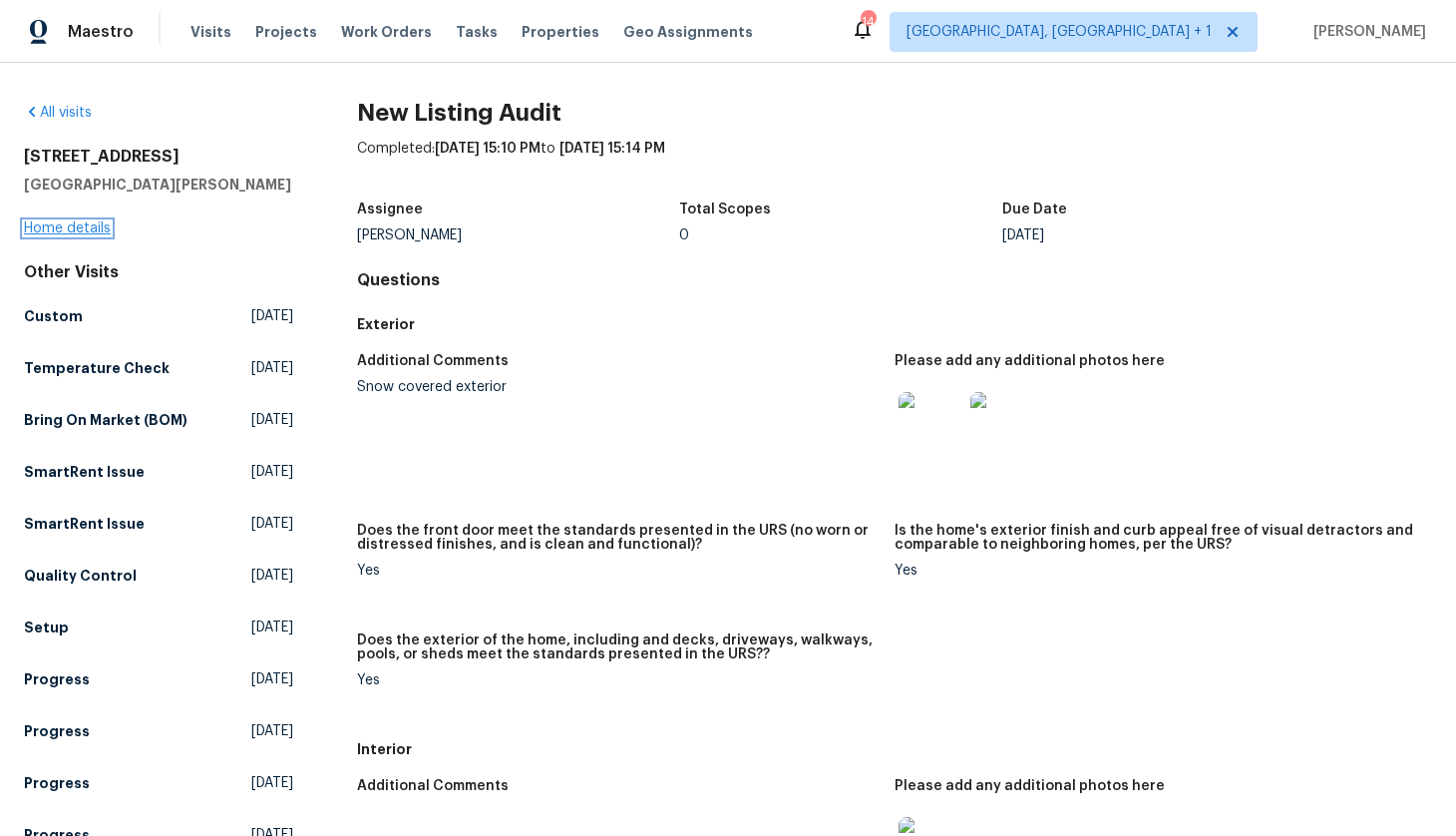 click on "Home details" at bounding box center [67, 228] 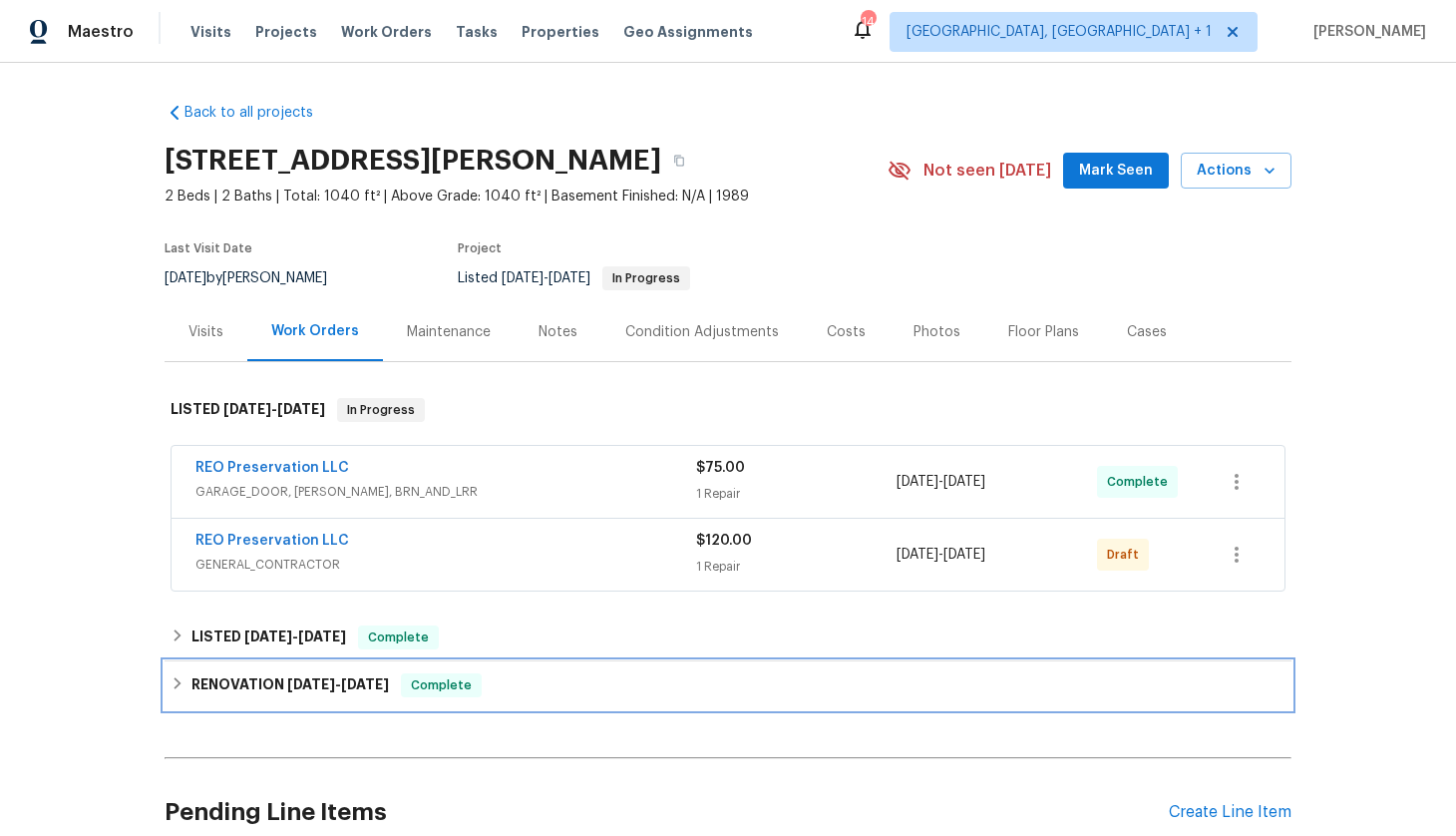 click on "RENOVATION   [DATE]  -  [DATE]" at bounding box center [290, 685] 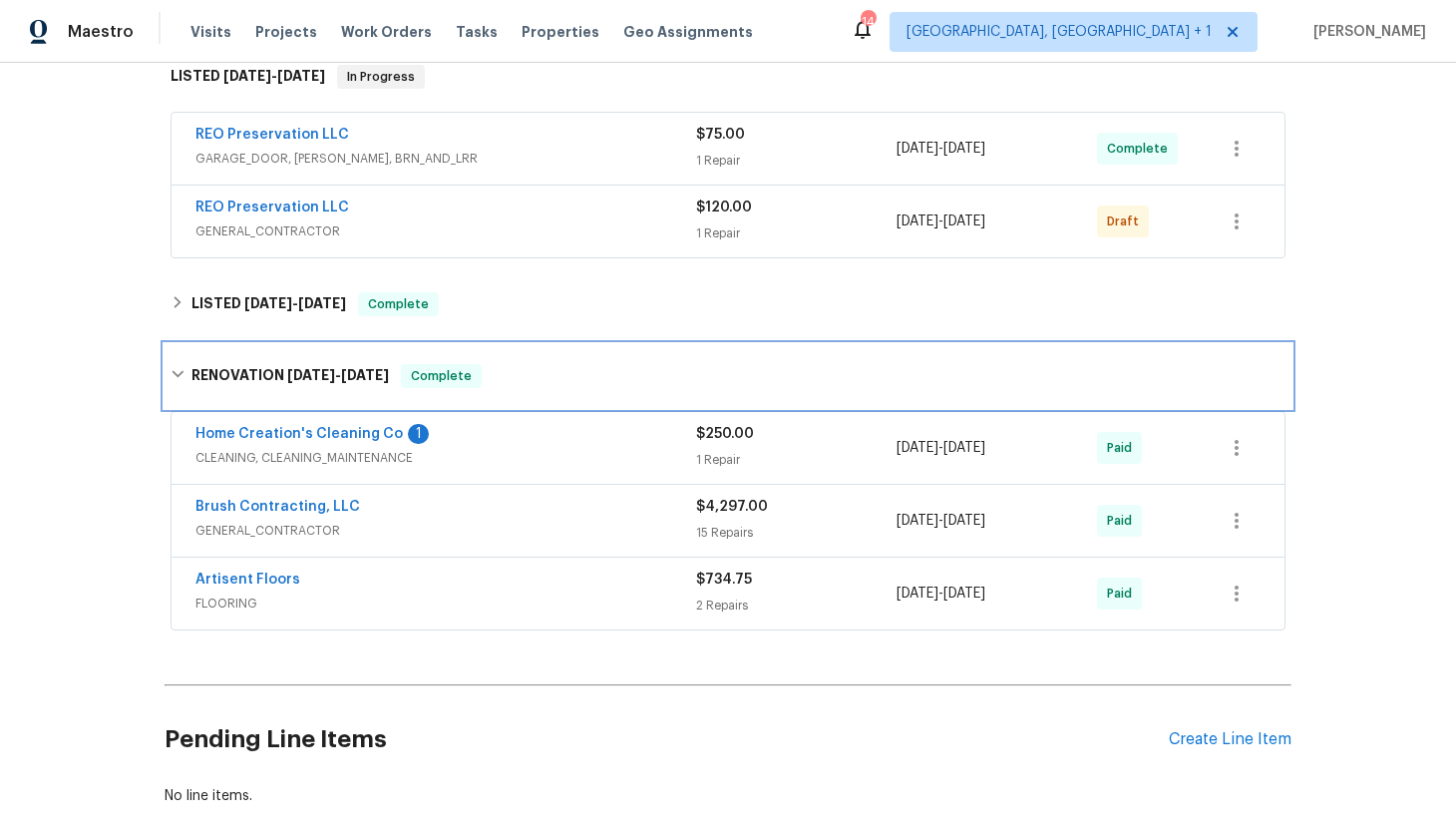 scroll, scrollTop: 334, scrollLeft: 0, axis: vertical 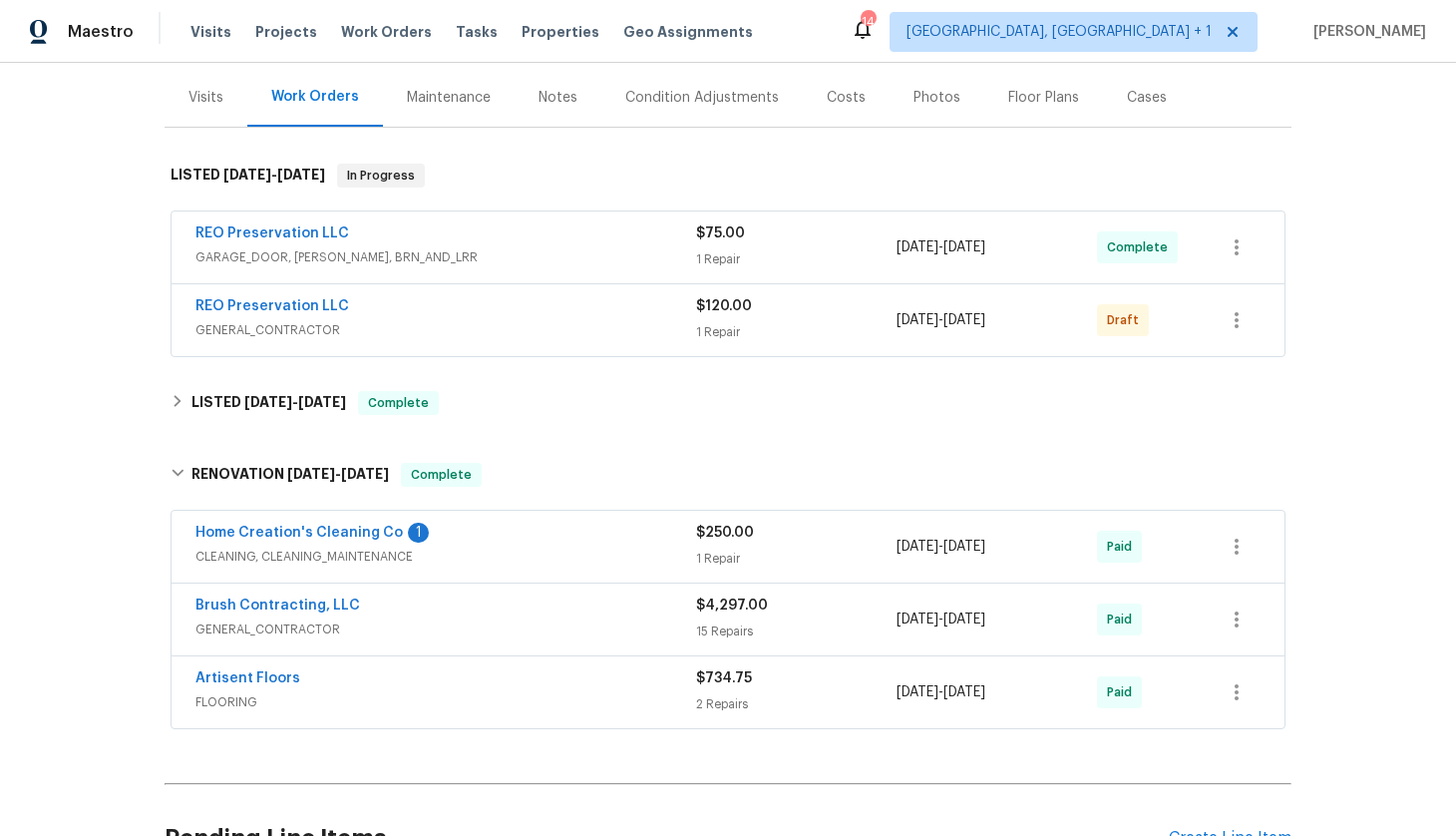 click on "Visits" at bounding box center (205, 97) 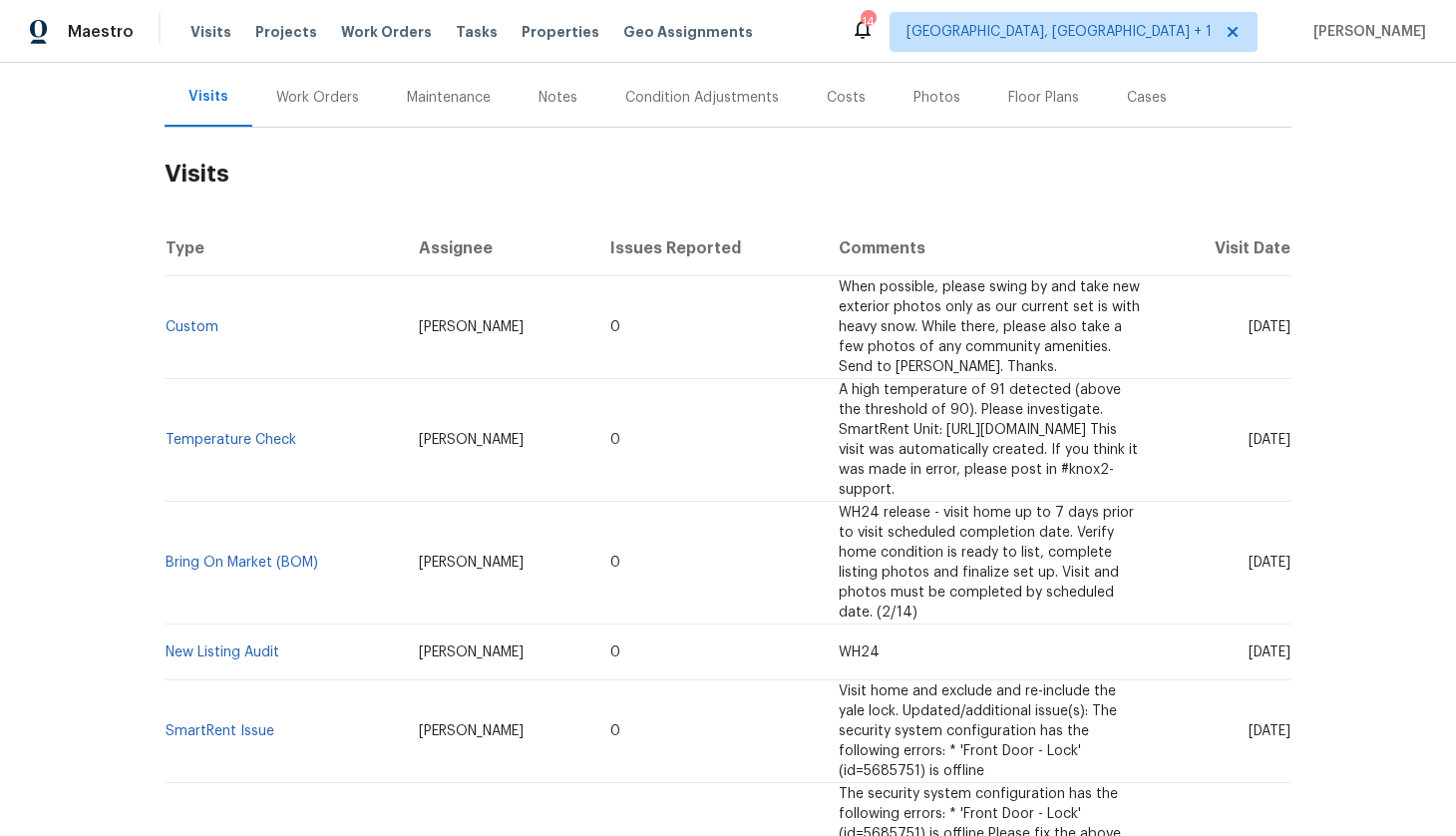 scroll, scrollTop: 840, scrollLeft: 0, axis: vertical 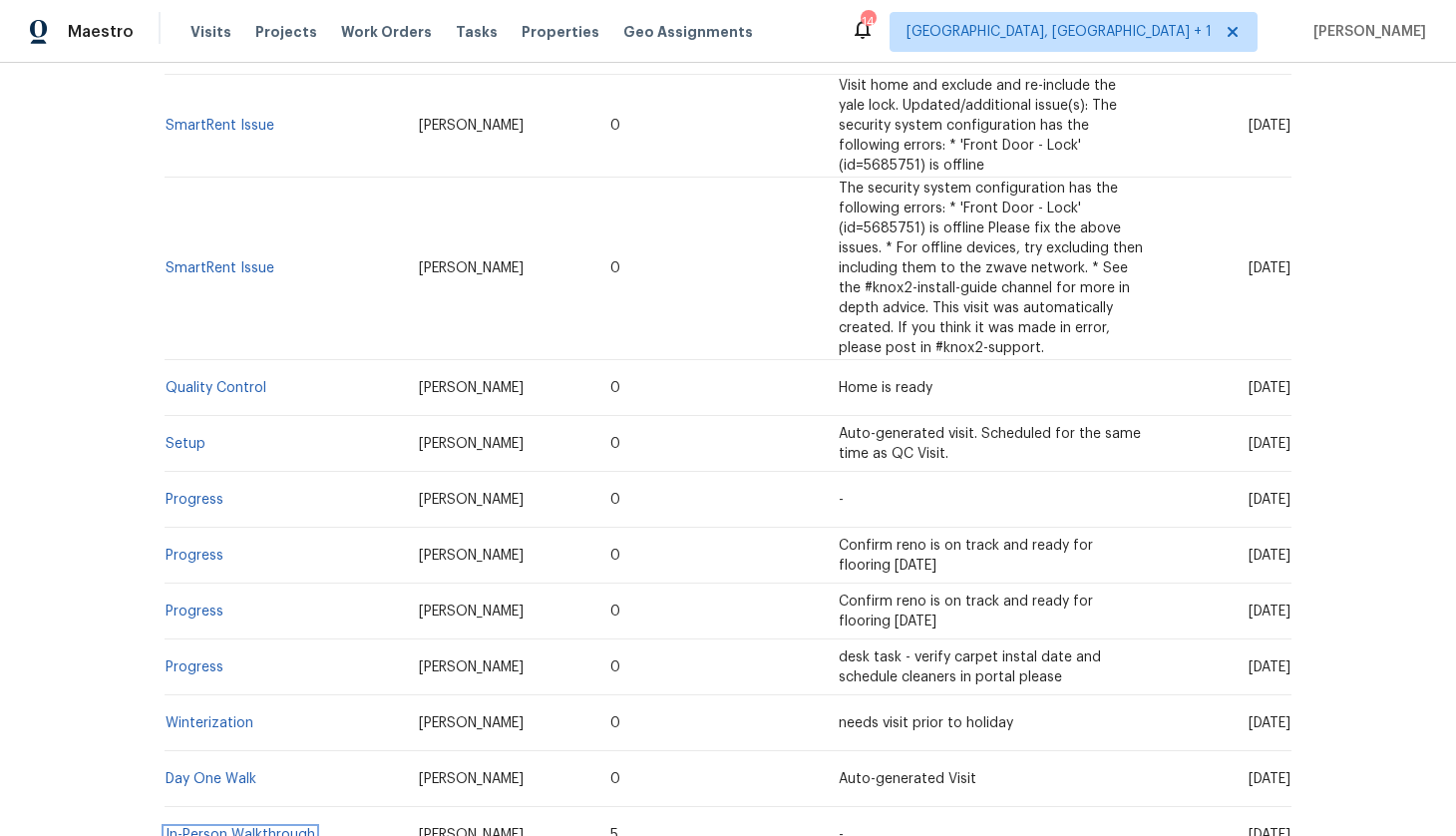 click on "In-Person Walkthrough" at bounding box center (240, 835) 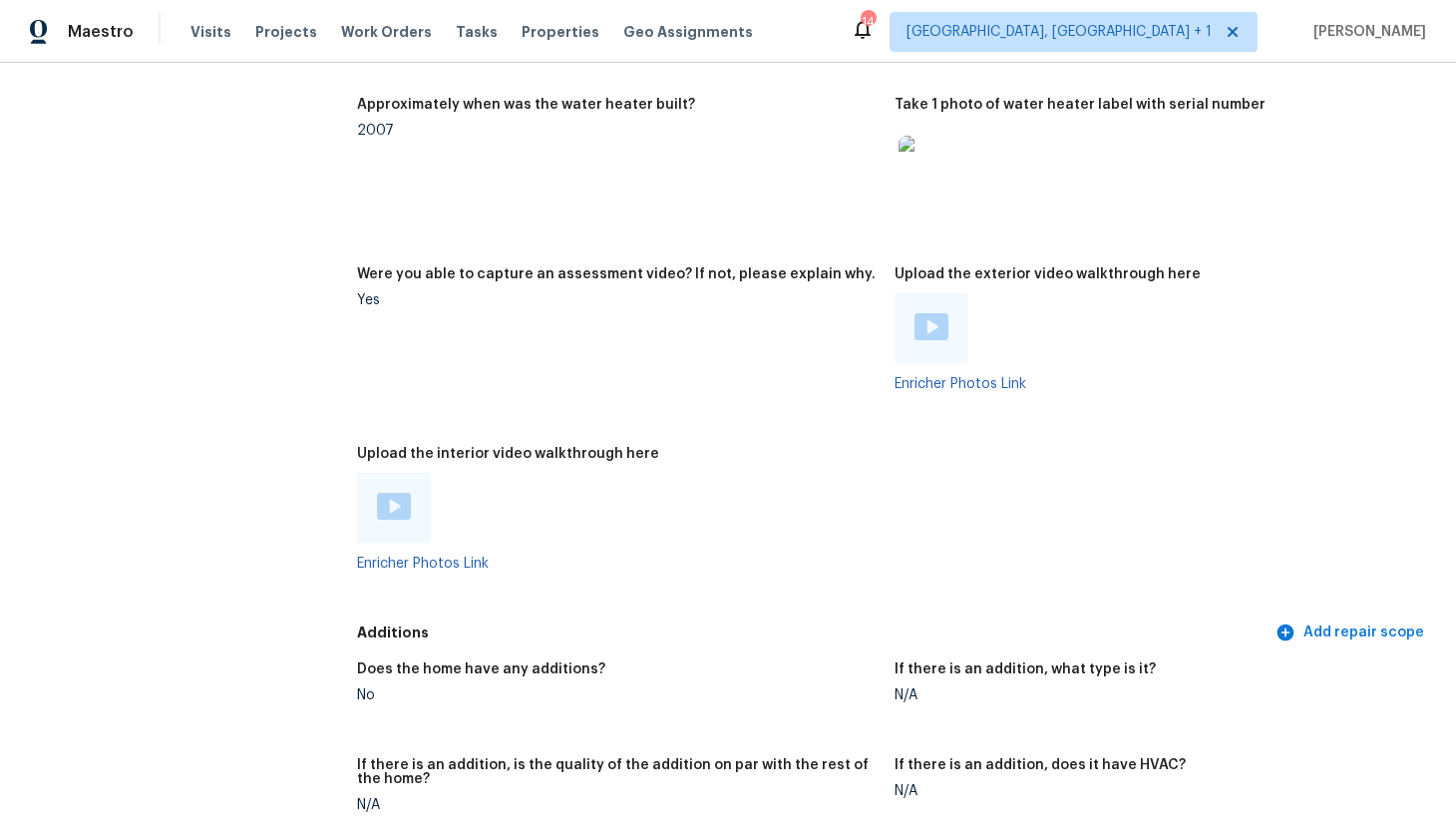 scroll, scrollTop: 3520, scrollLeft: 0, axis: vertical 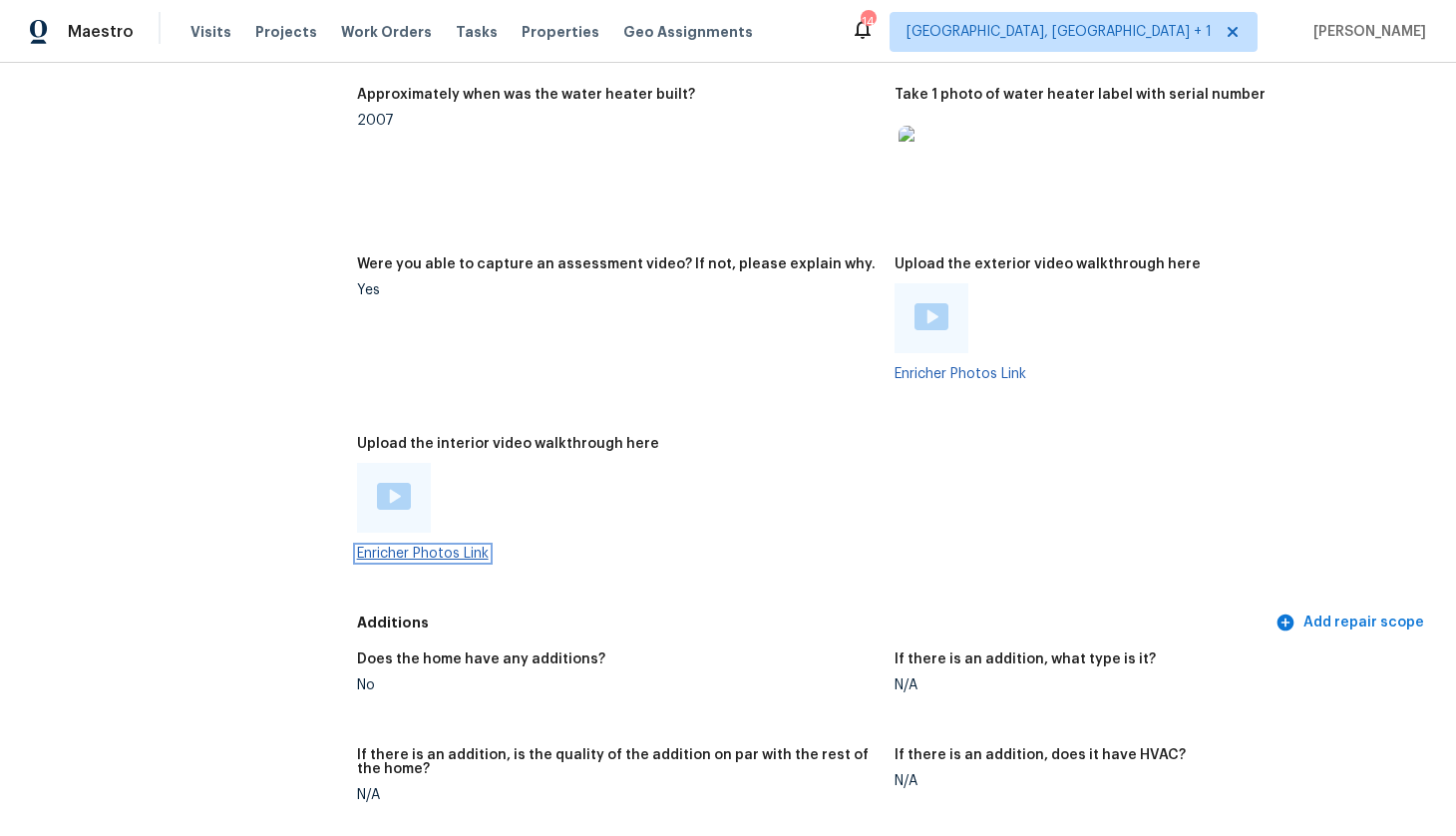 click on "Enricher Photos Link" at bounding box center (423, 554) 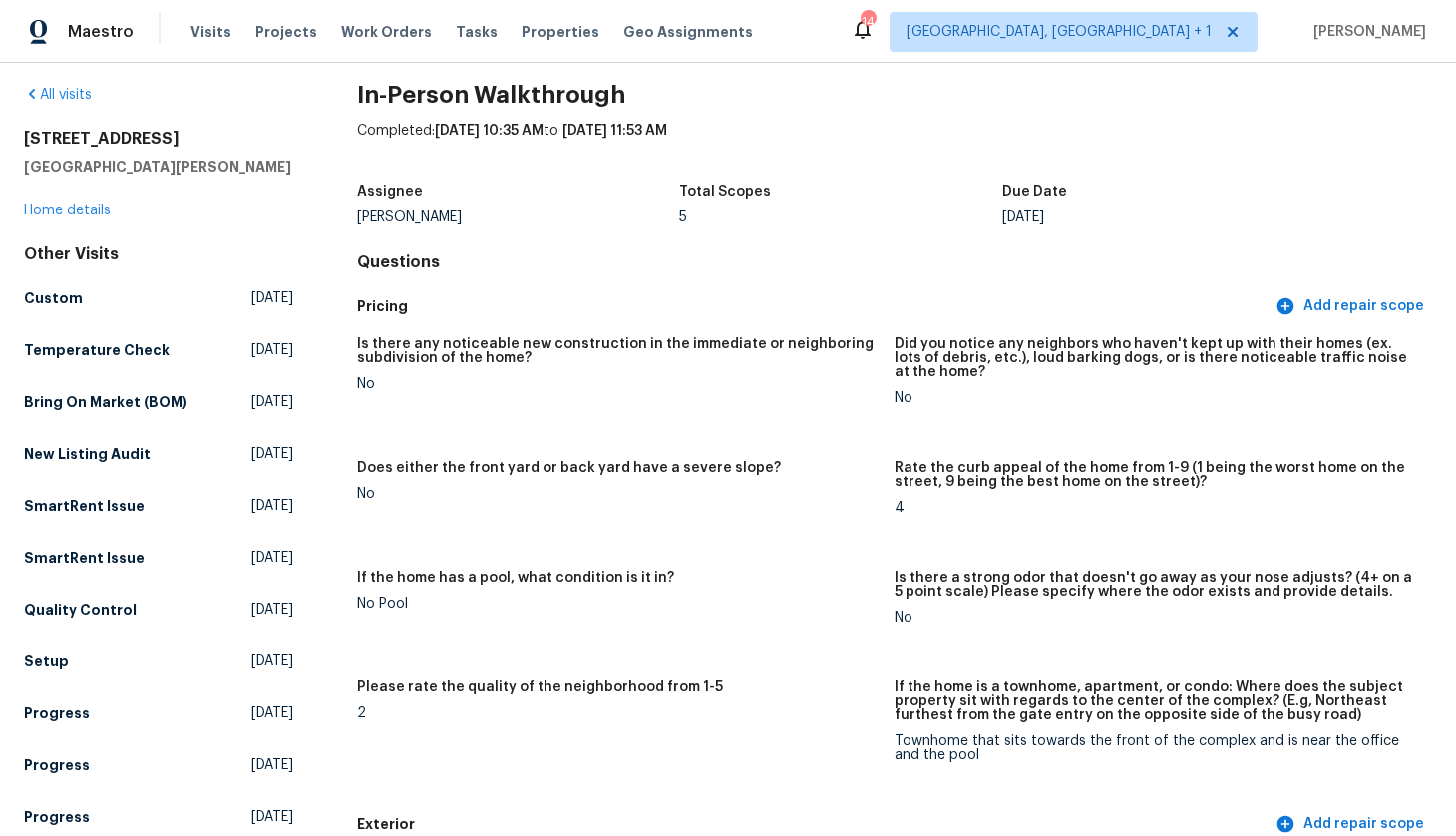 scroll, scrollTop: 0, scrollLeft: 0, axis: both 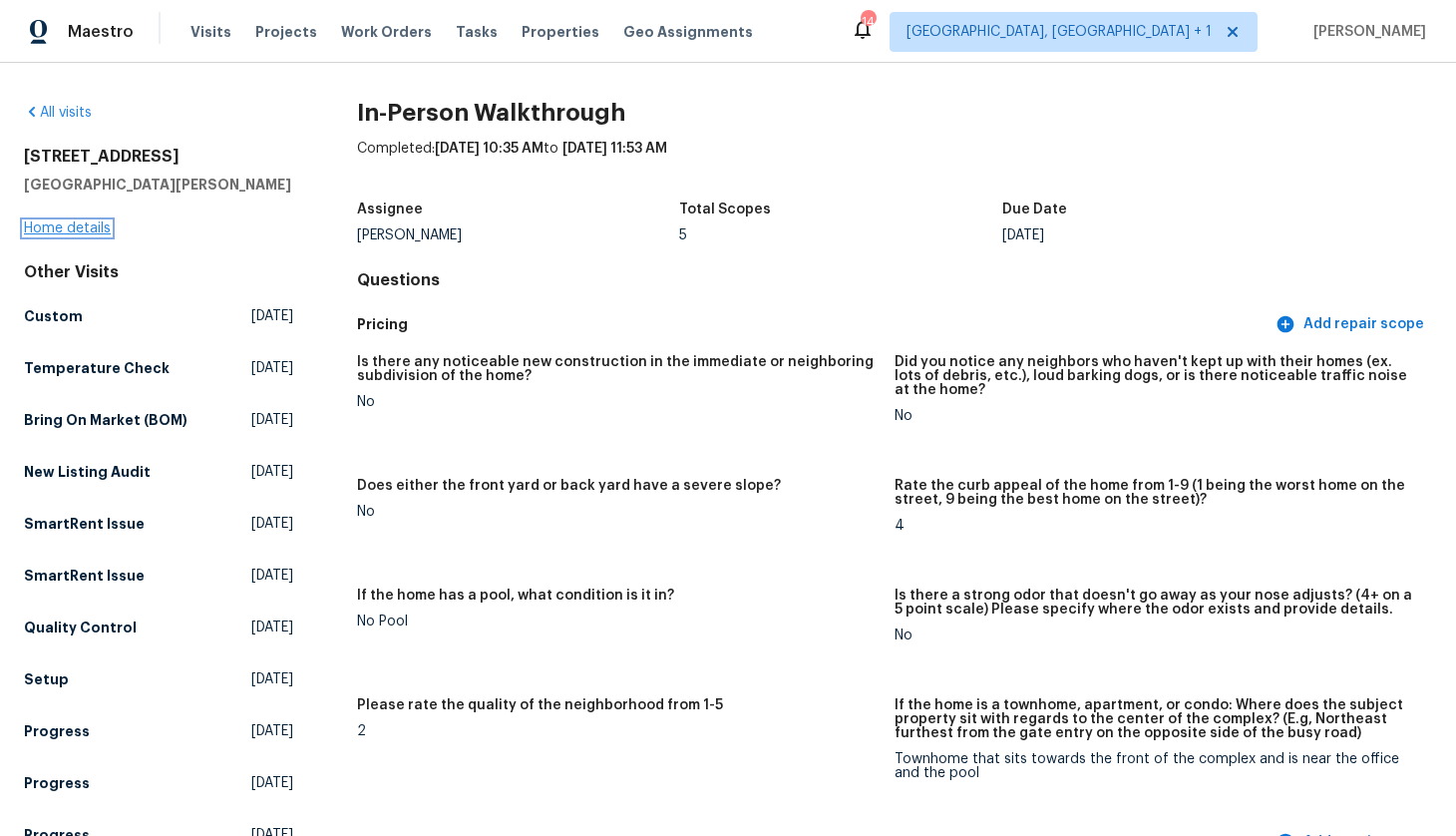 click on "Home details" at bounding box center [67, 228] 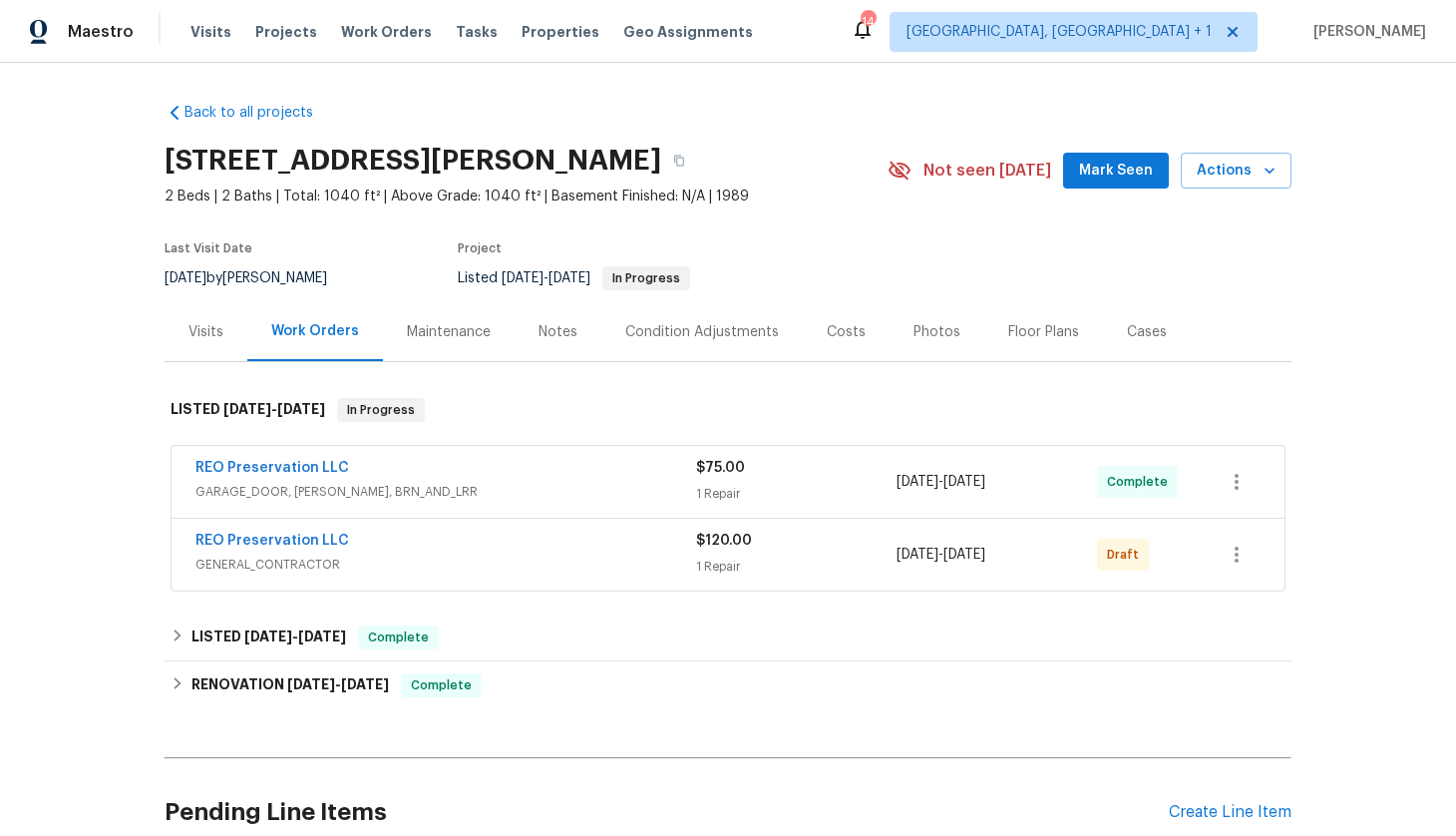 scroll, scrollTop: 175, scrollLeft: 0, axis: vertical 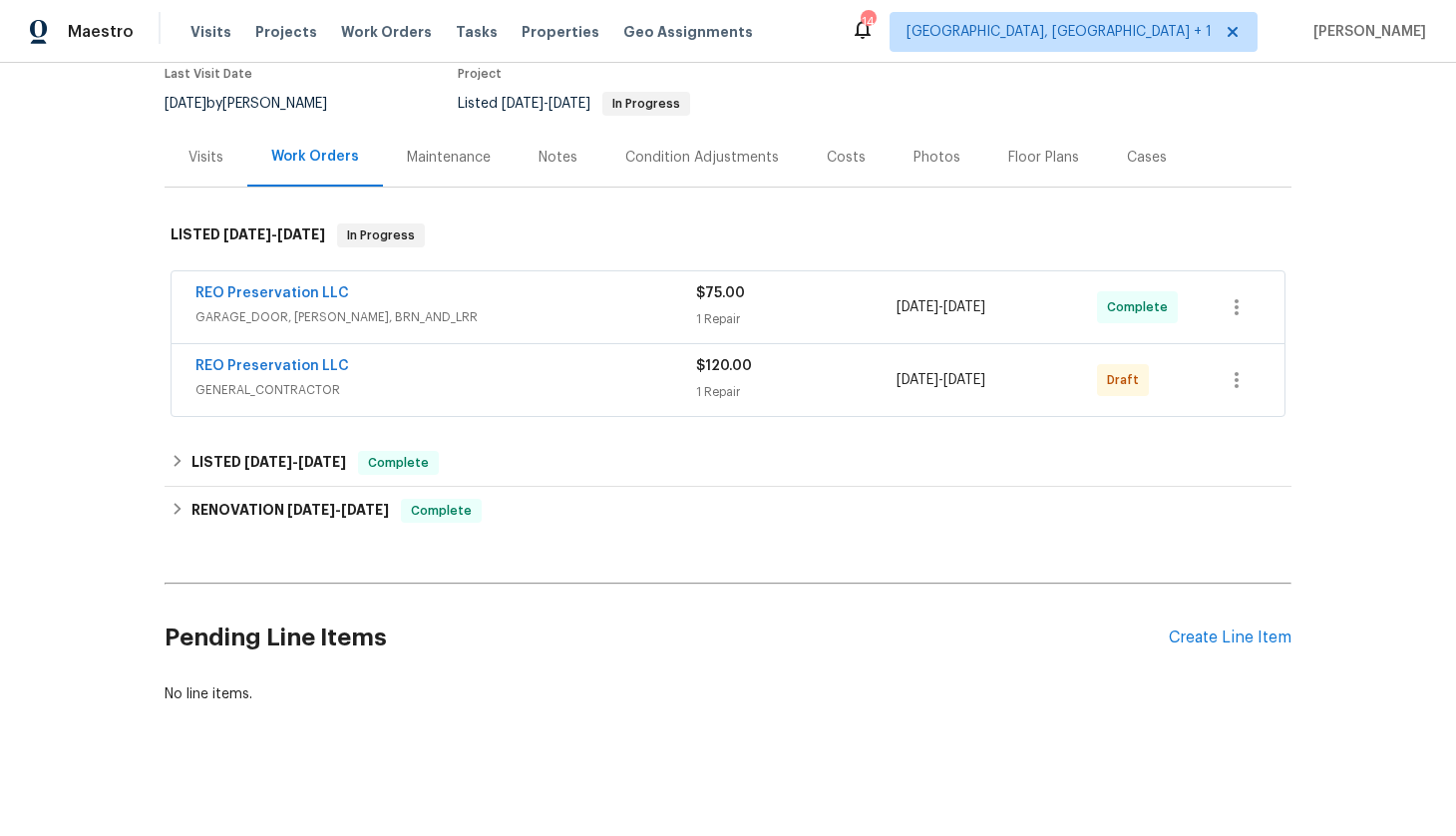 click on "Visits" at bounding box center [205, 158] 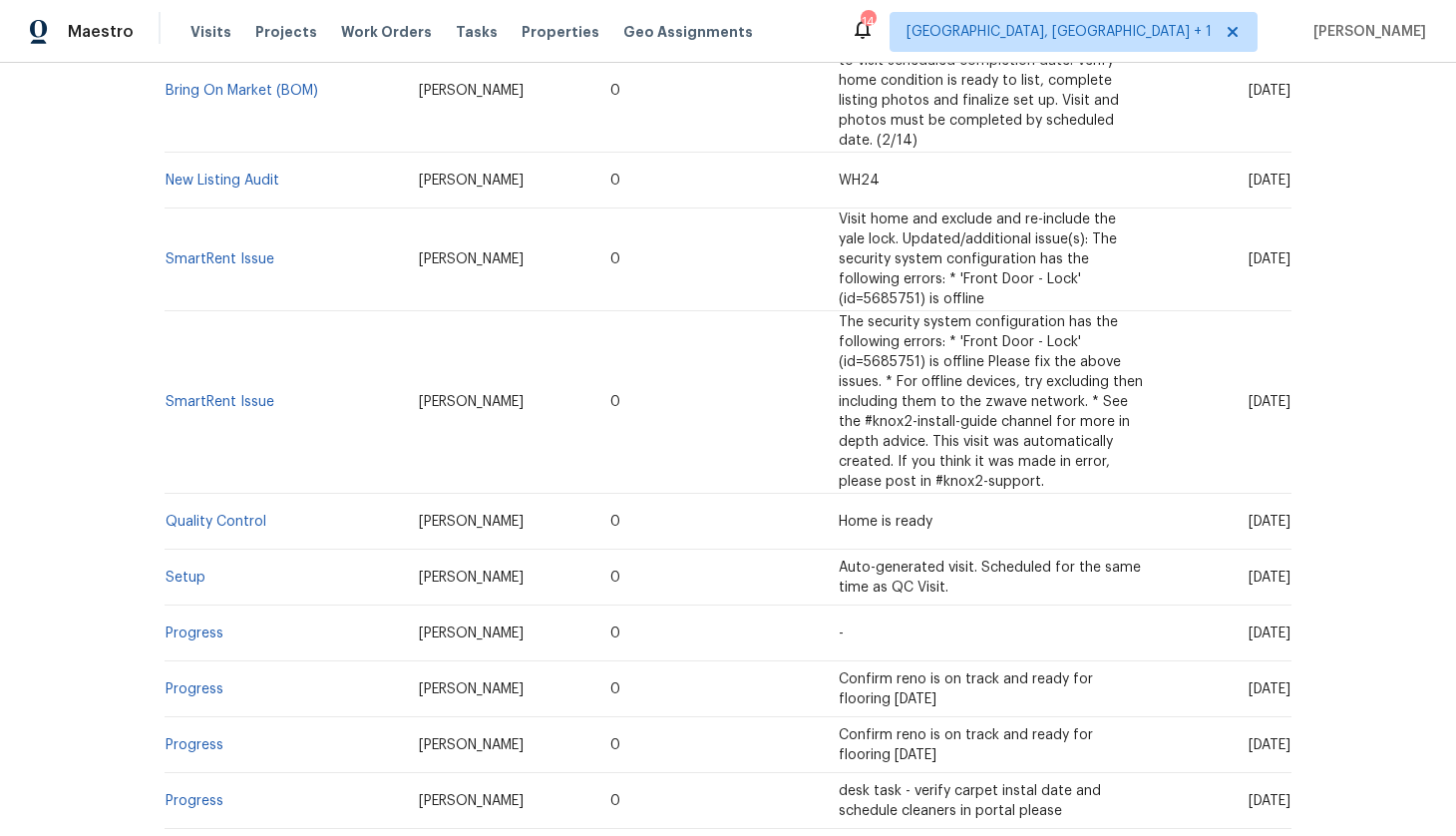 scroll, scrollTop: 840, scrollLeft: 0, axis: vertical 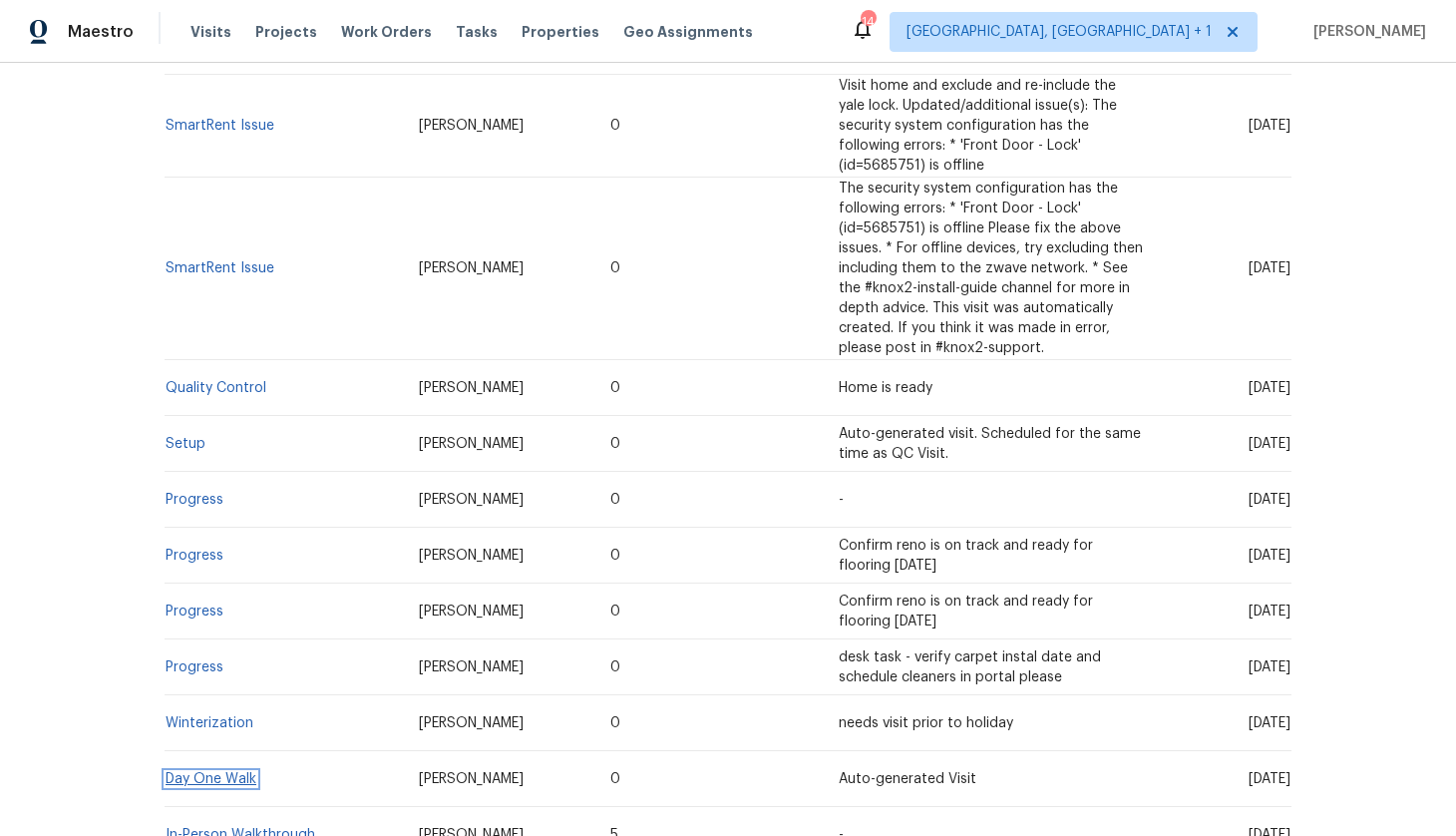 click on "Day One Walk" at bounding box center [210, 779] 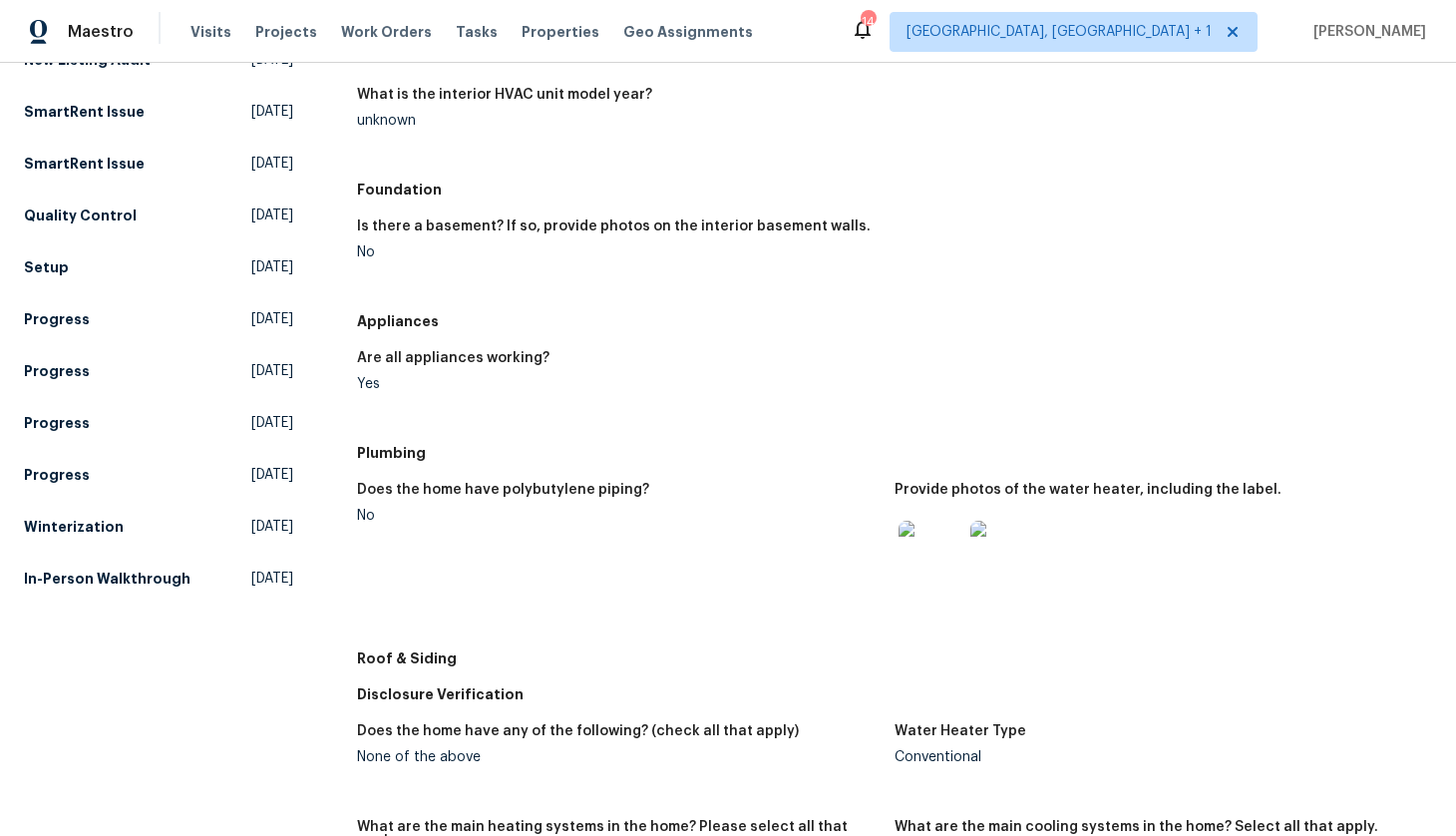 scroll, scrollTop: 423, scrollLeft: 0, axis: vertical 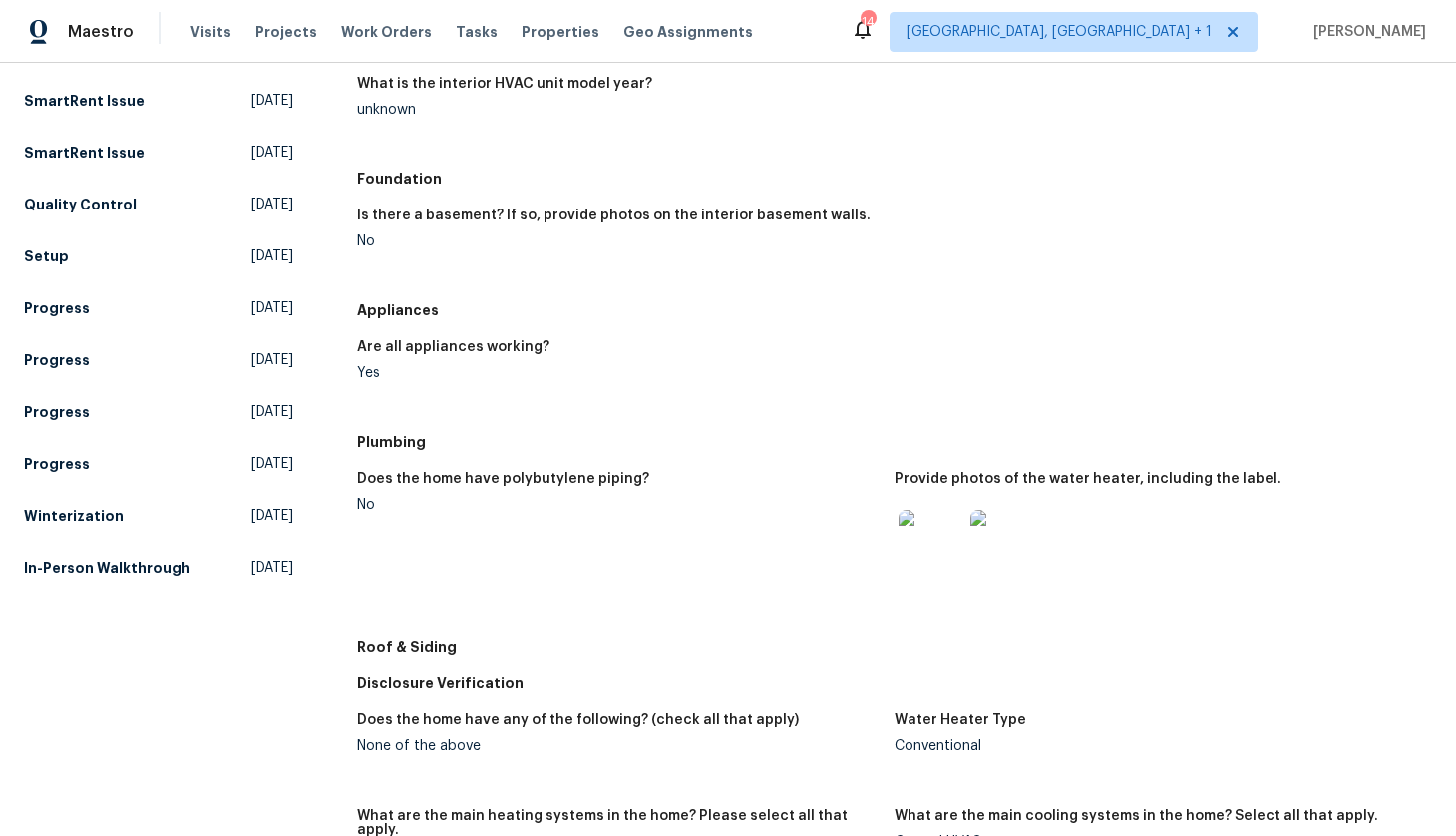 click at bounding box center (1002, 542) 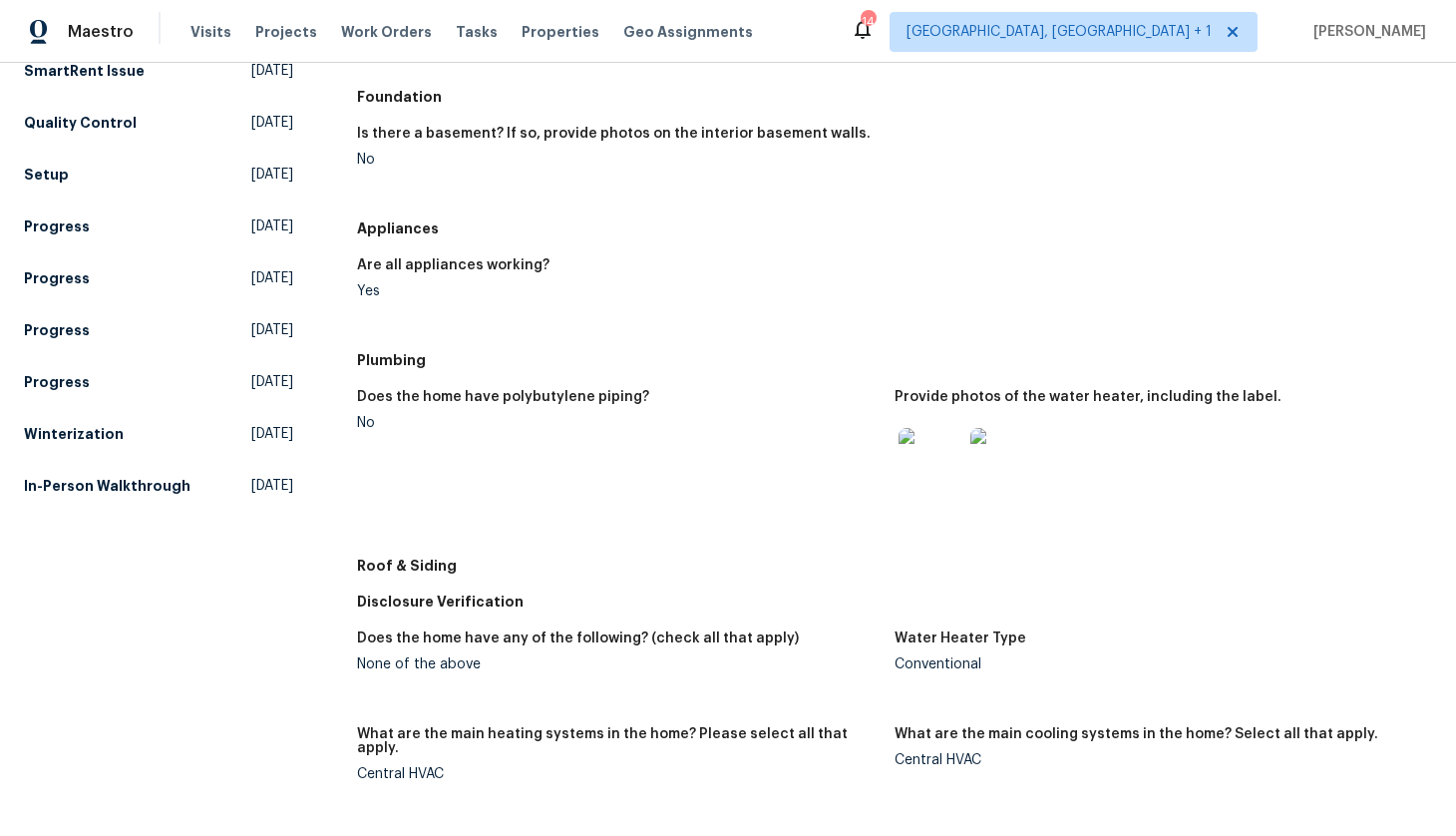 scroll, scrollTop: 511, scrollLeft: 0, axis: vertical 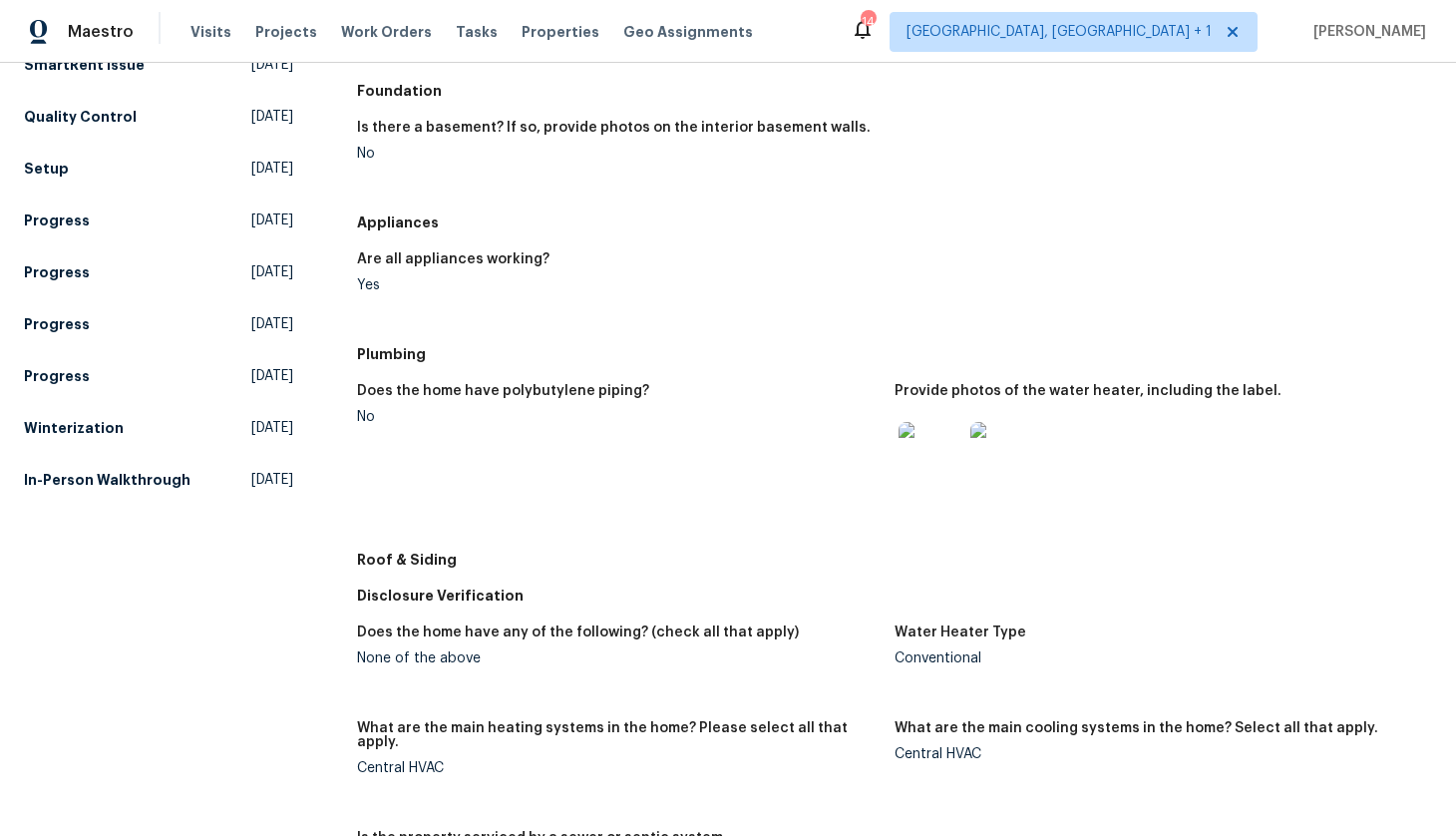 click at bounding box center [930, 454] 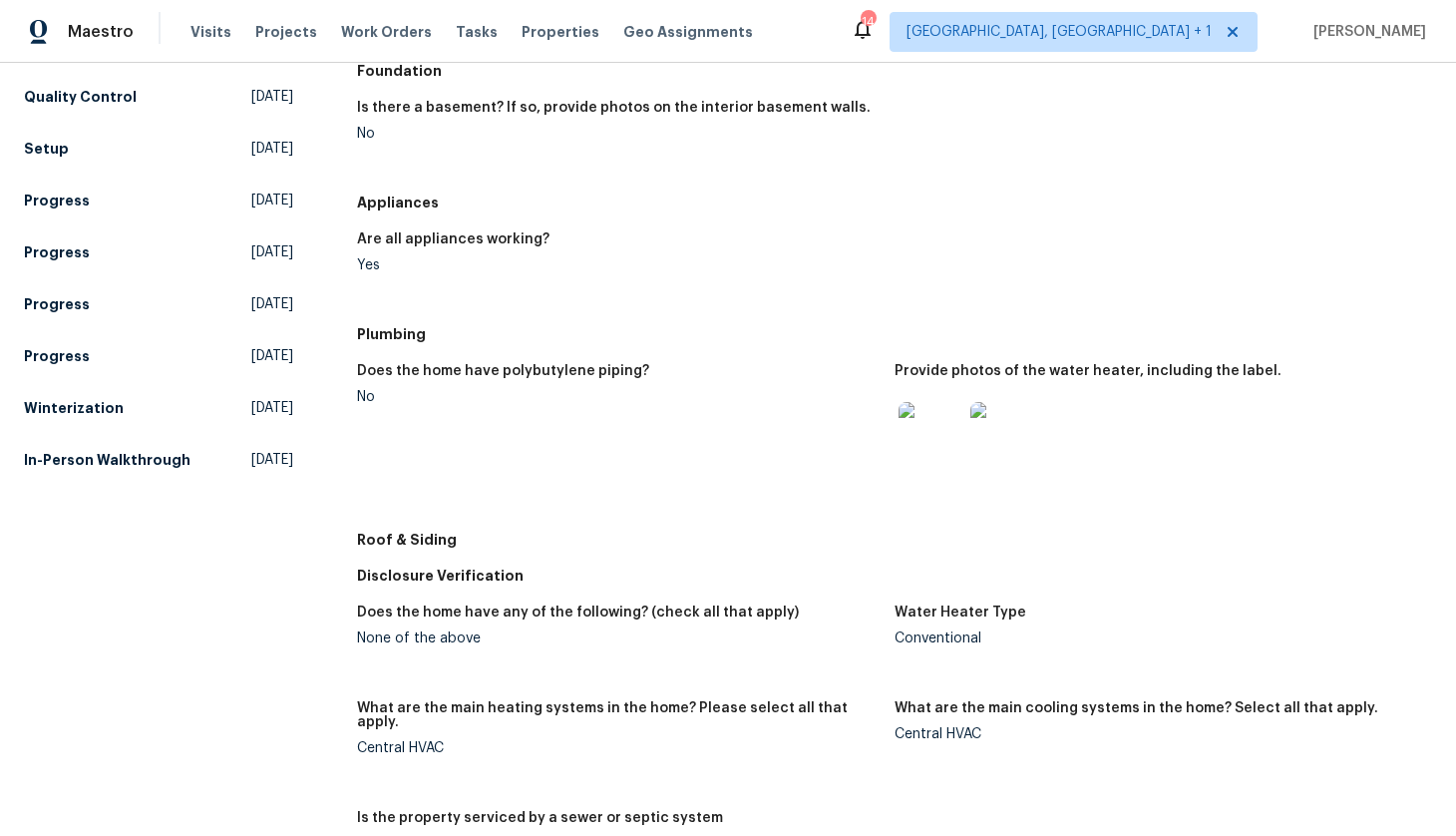 scroll, scrollTop: 532, scrollLeft: 0, axis: vertical 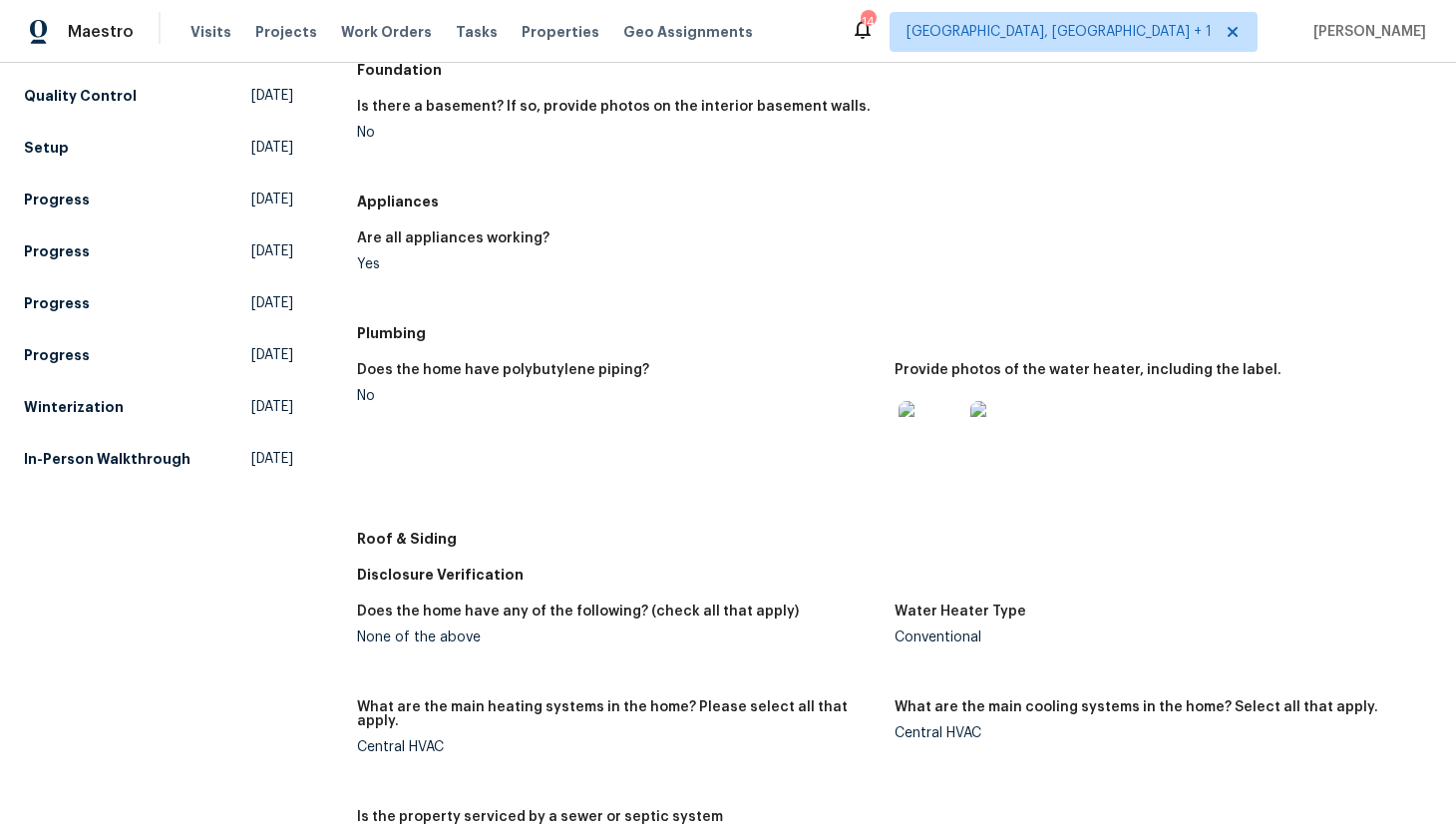 click on "Does the home have polybutylene piping? No" at bounding box center [625, 436] 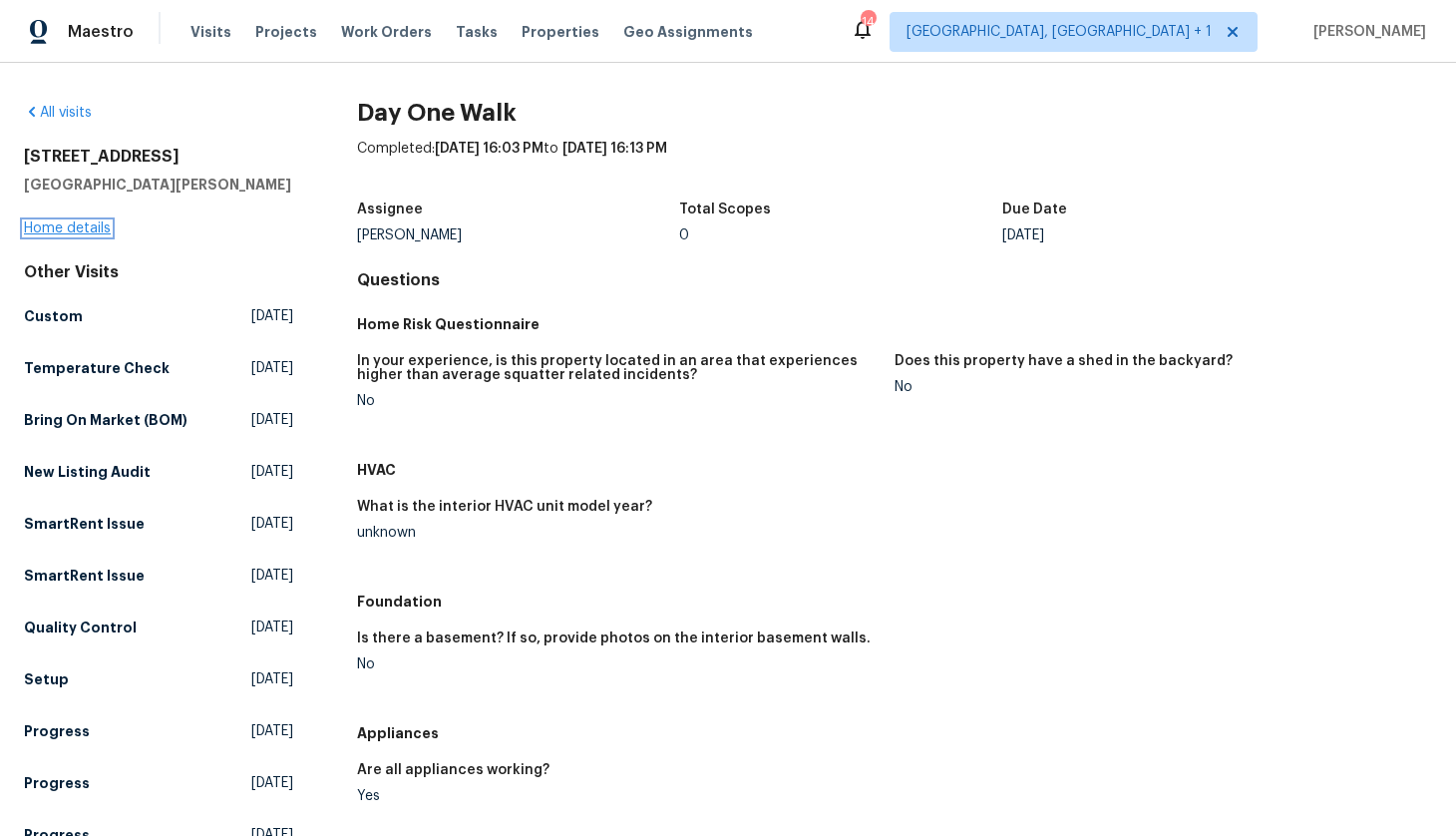 click on "Home details" at bounding box center [67, 228] 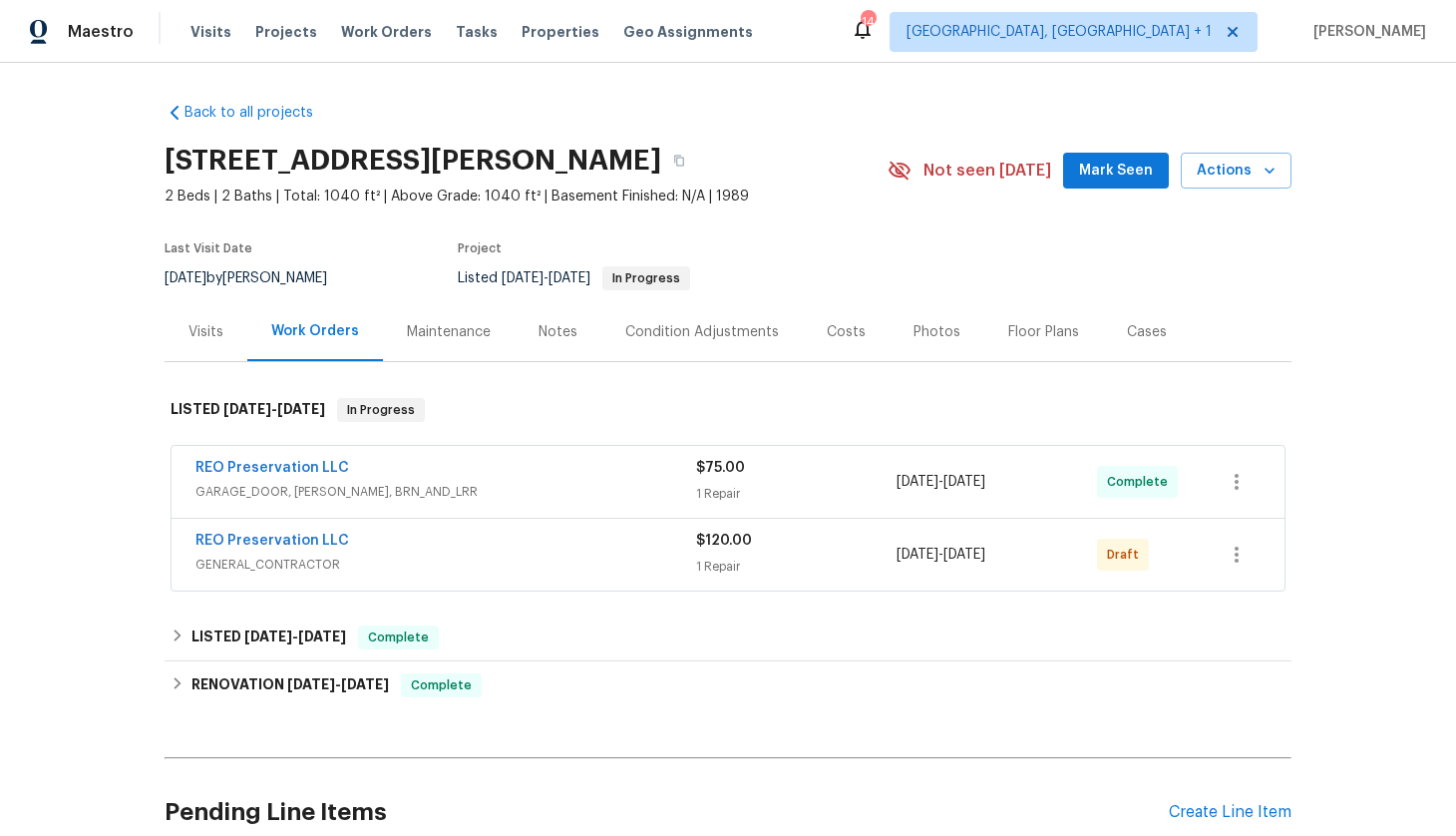 click on "REO Preservation LLC" at bounding box center [446, 470] 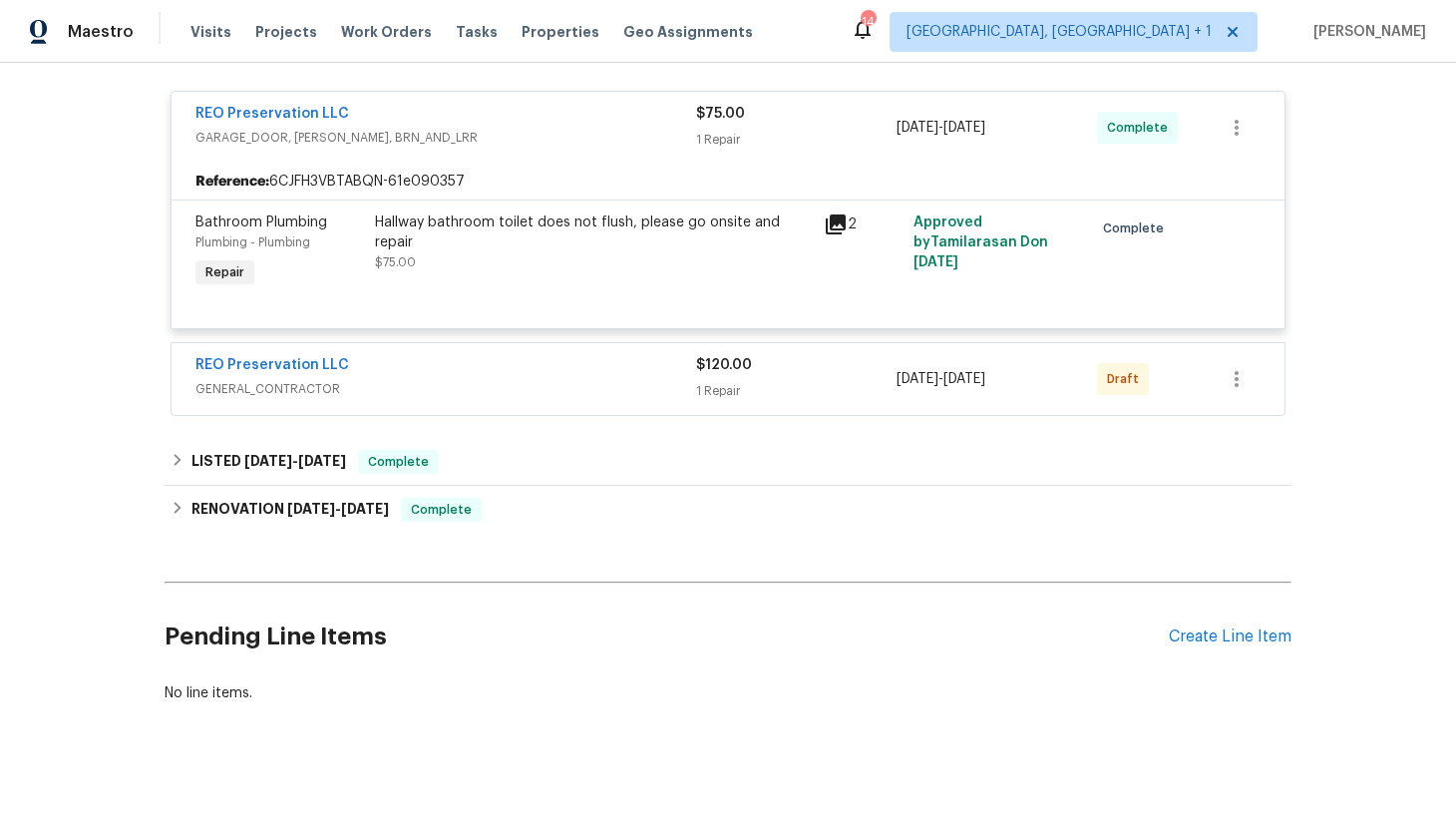 scroll, scrollTop: 367, scrollLeft: 0, axis: vertical 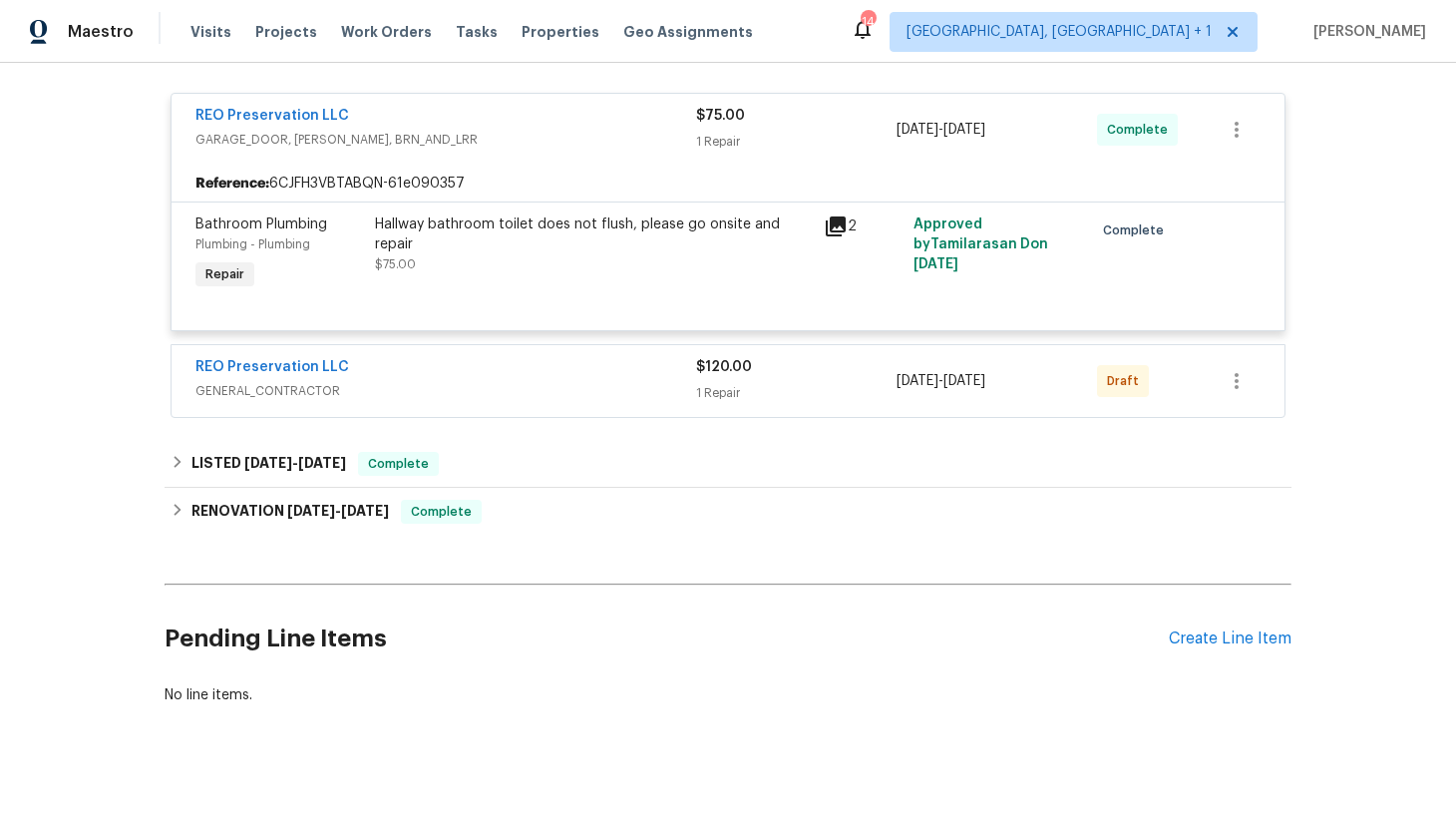 click on "GENERAL_CONTRACTOR" at bounding box center [446, 391] 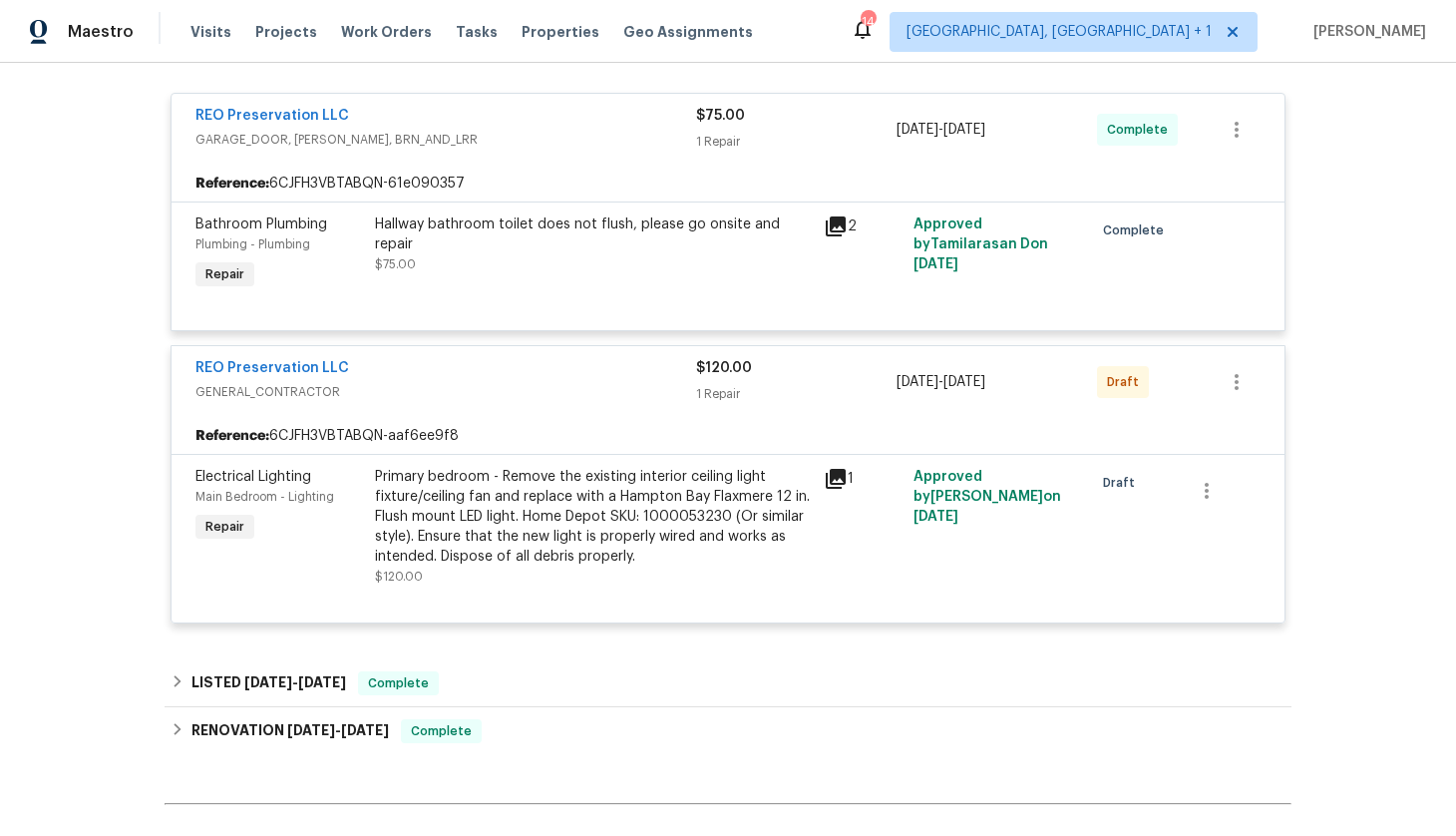 scroll, scrollTop: 589, scrollLeft: 0, axis: vertical 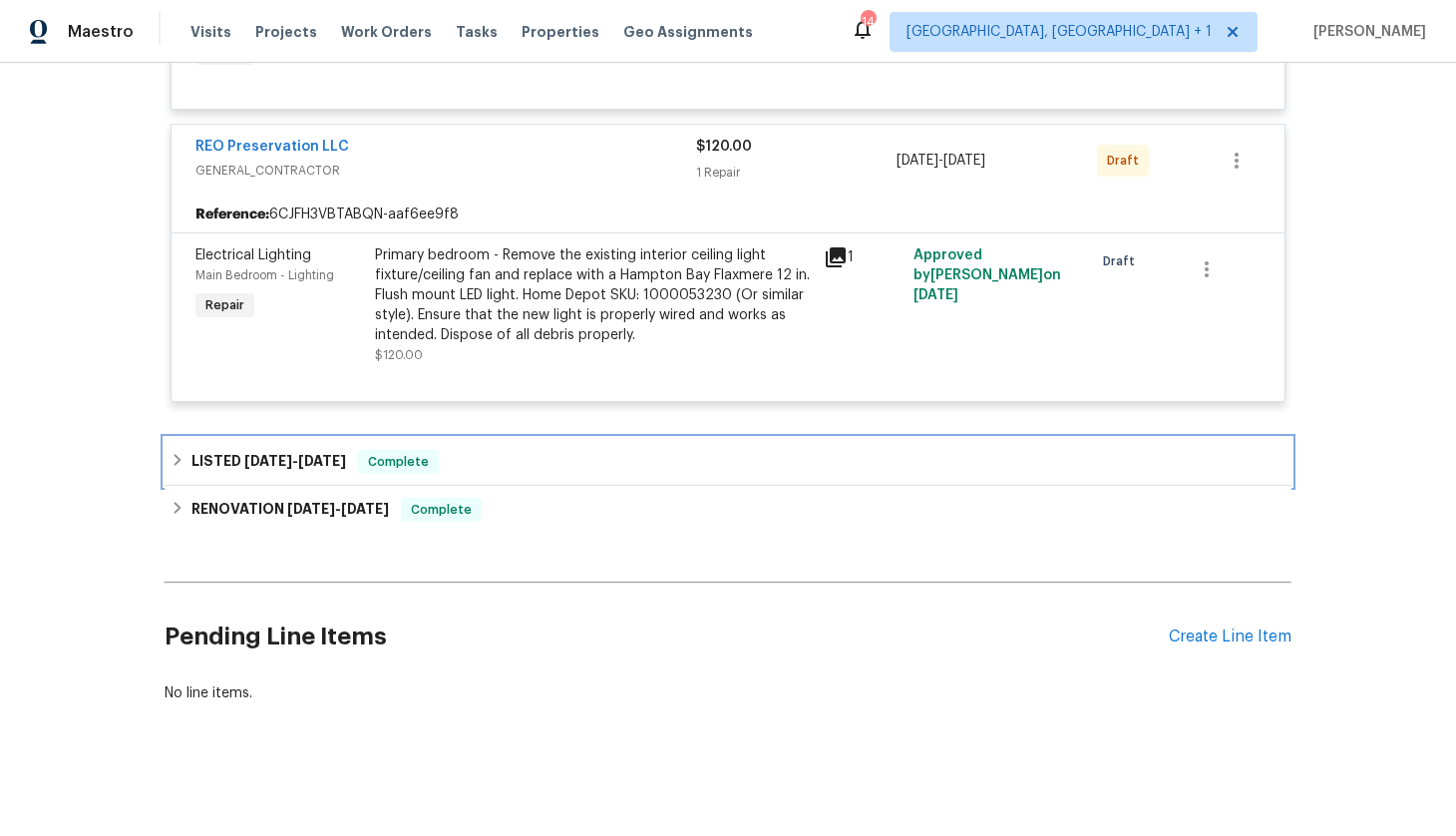 click on "LISTED   [DATE]  -  [DATE] Complete" at bounding box center (728, 462) 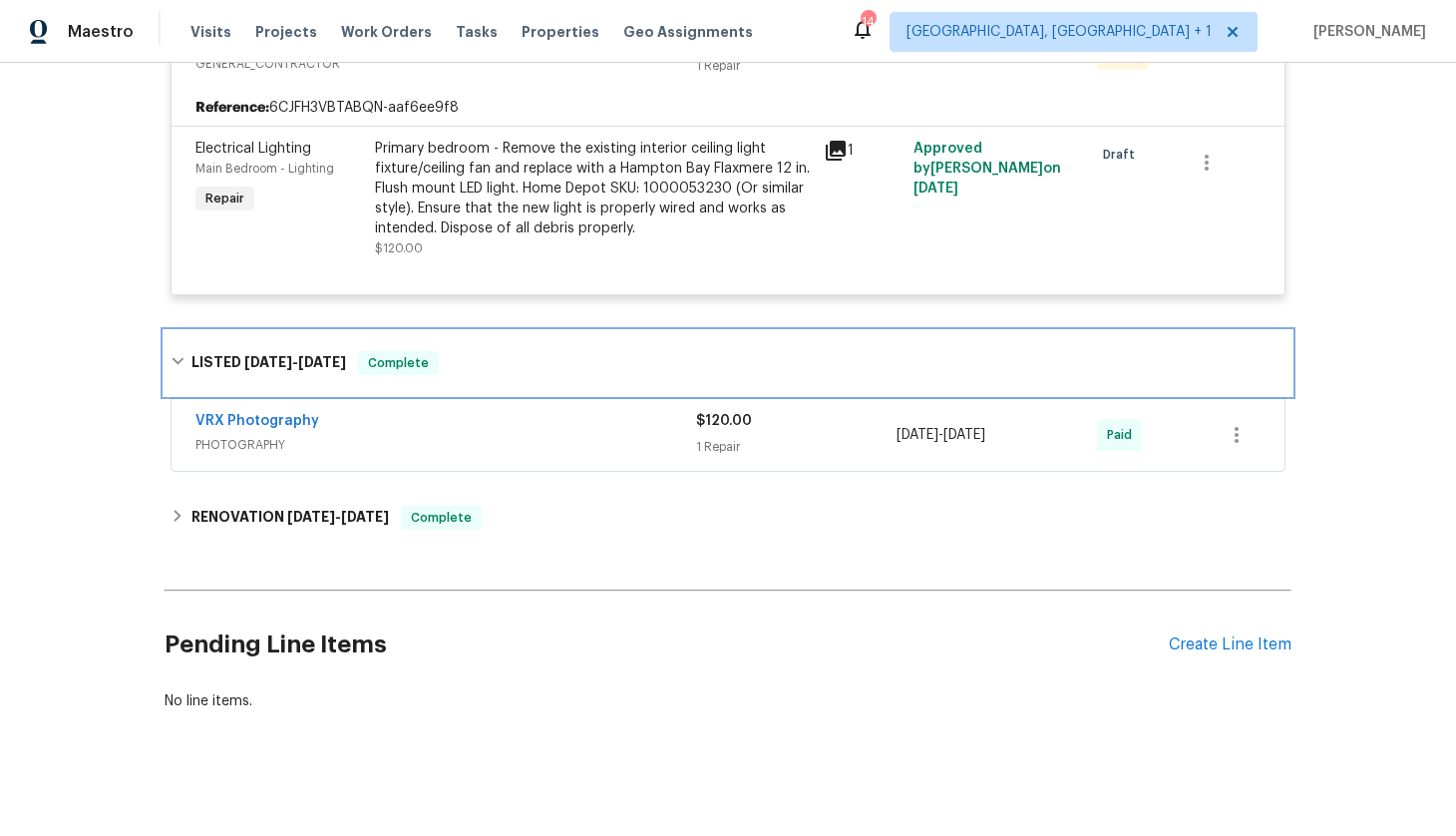 scroll, scrollTop: 701, scrollLeft: 0, axis: vertical 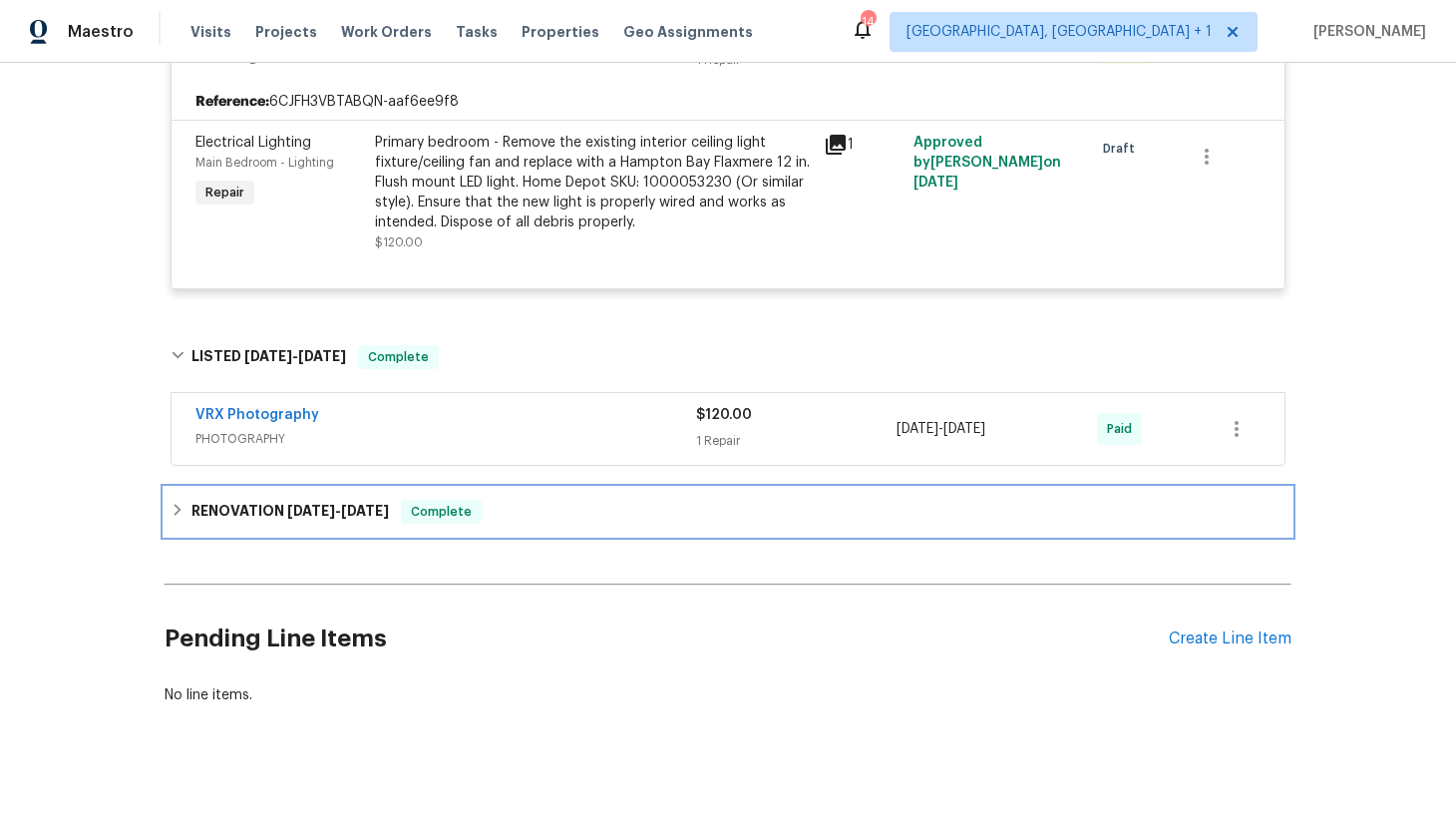 click on "Complete" at bounding box center [441, 512] 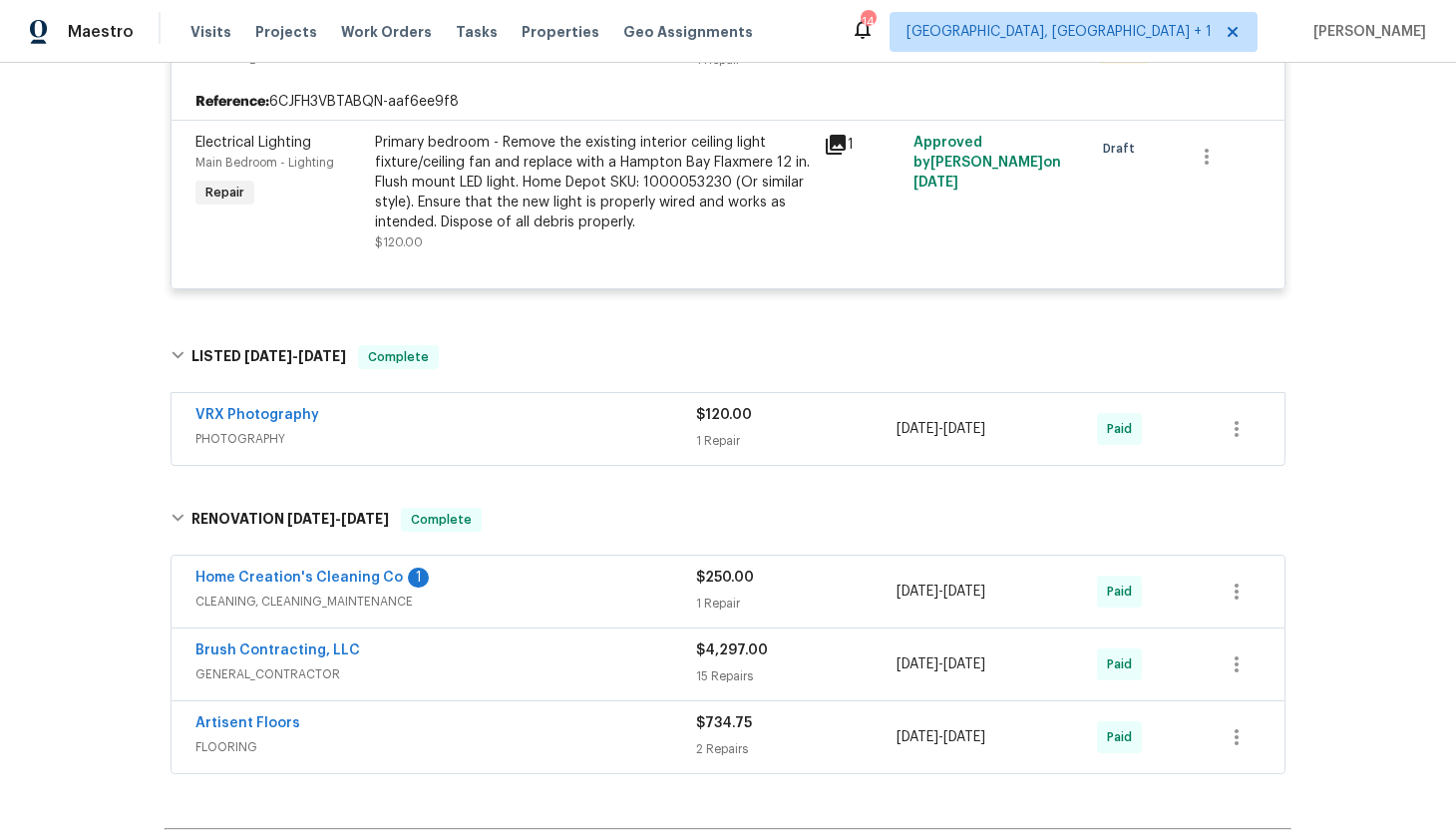 click on "PHOTOGRAPHY" at bounding box center (446, 439) 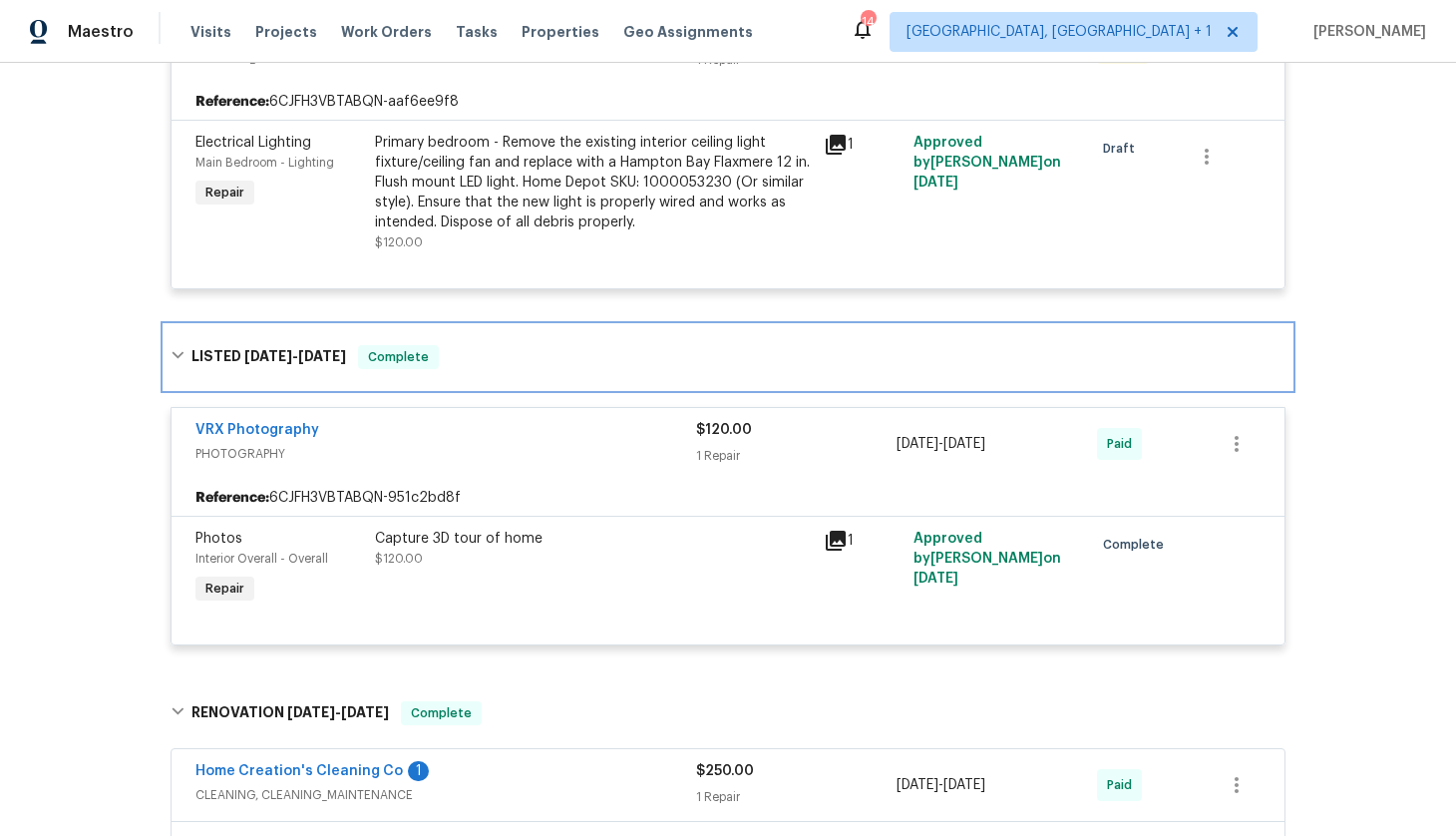 click on "[DATE]  -  [DATE]" at bounding box center (295, 356) 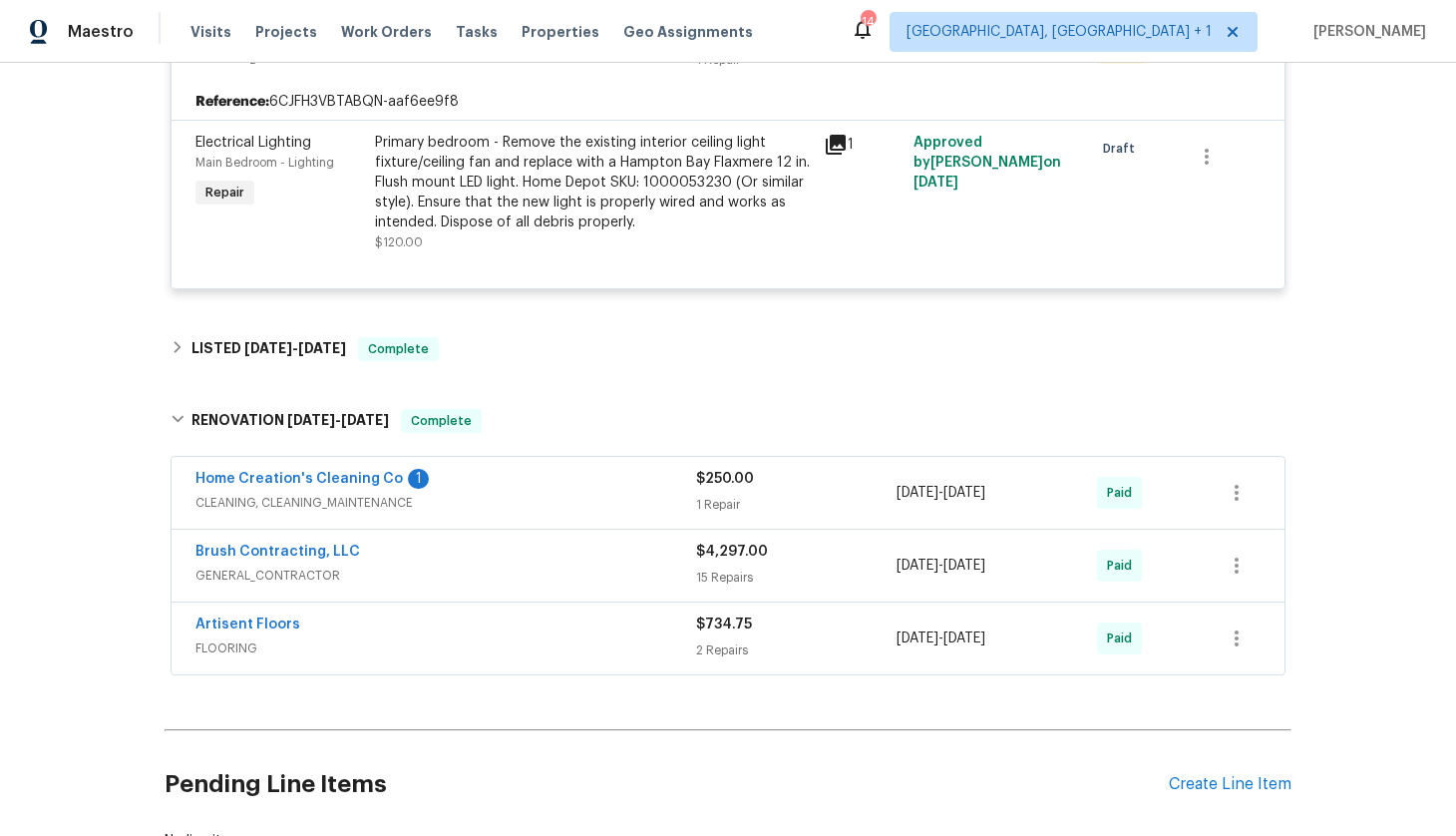 click on "Home Creation's Cleaning Co 1" at bounding box center [446, 481] 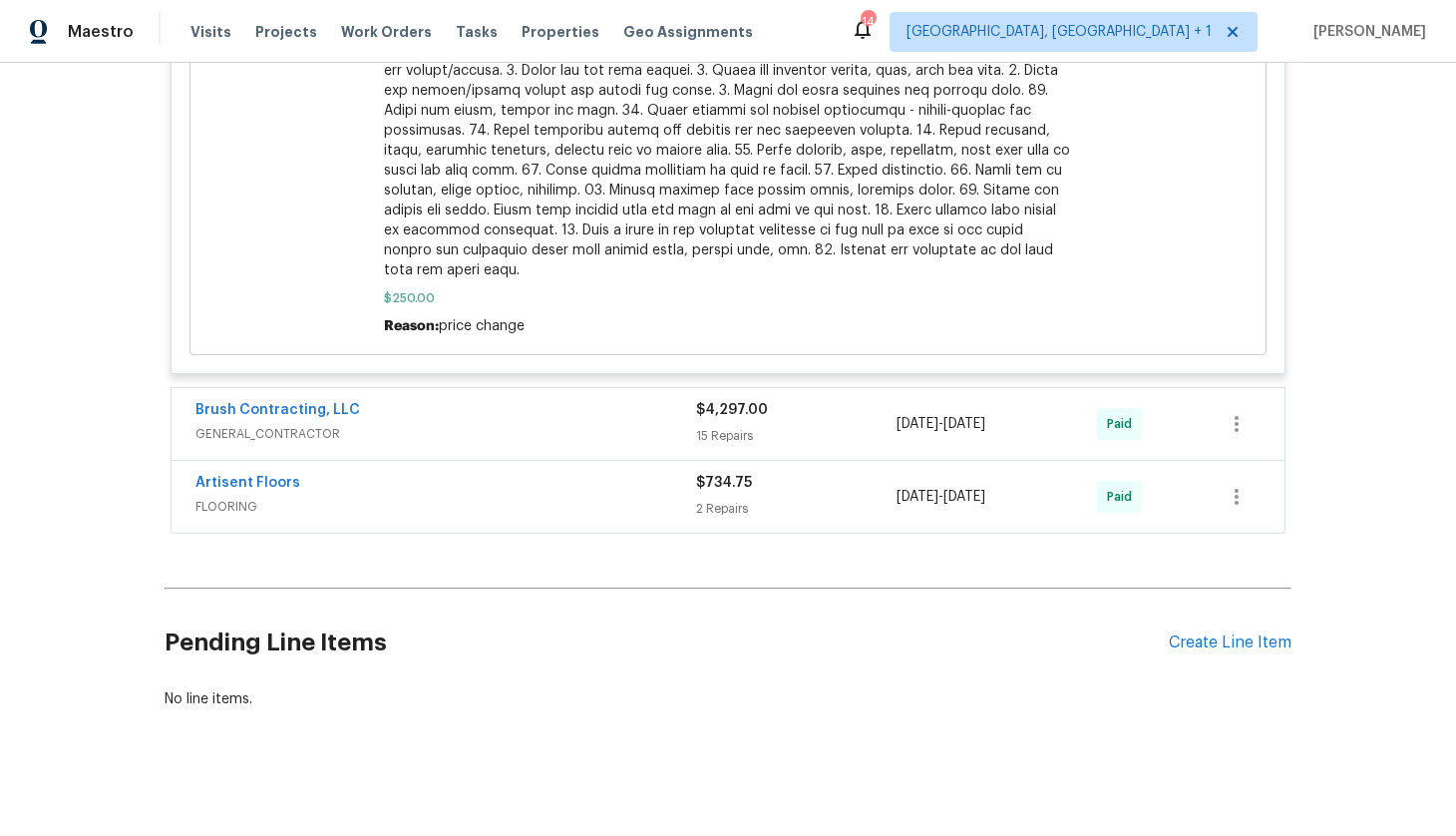 scroll, scrollTop: 1759, scrollLeft: 0, axis: vertical 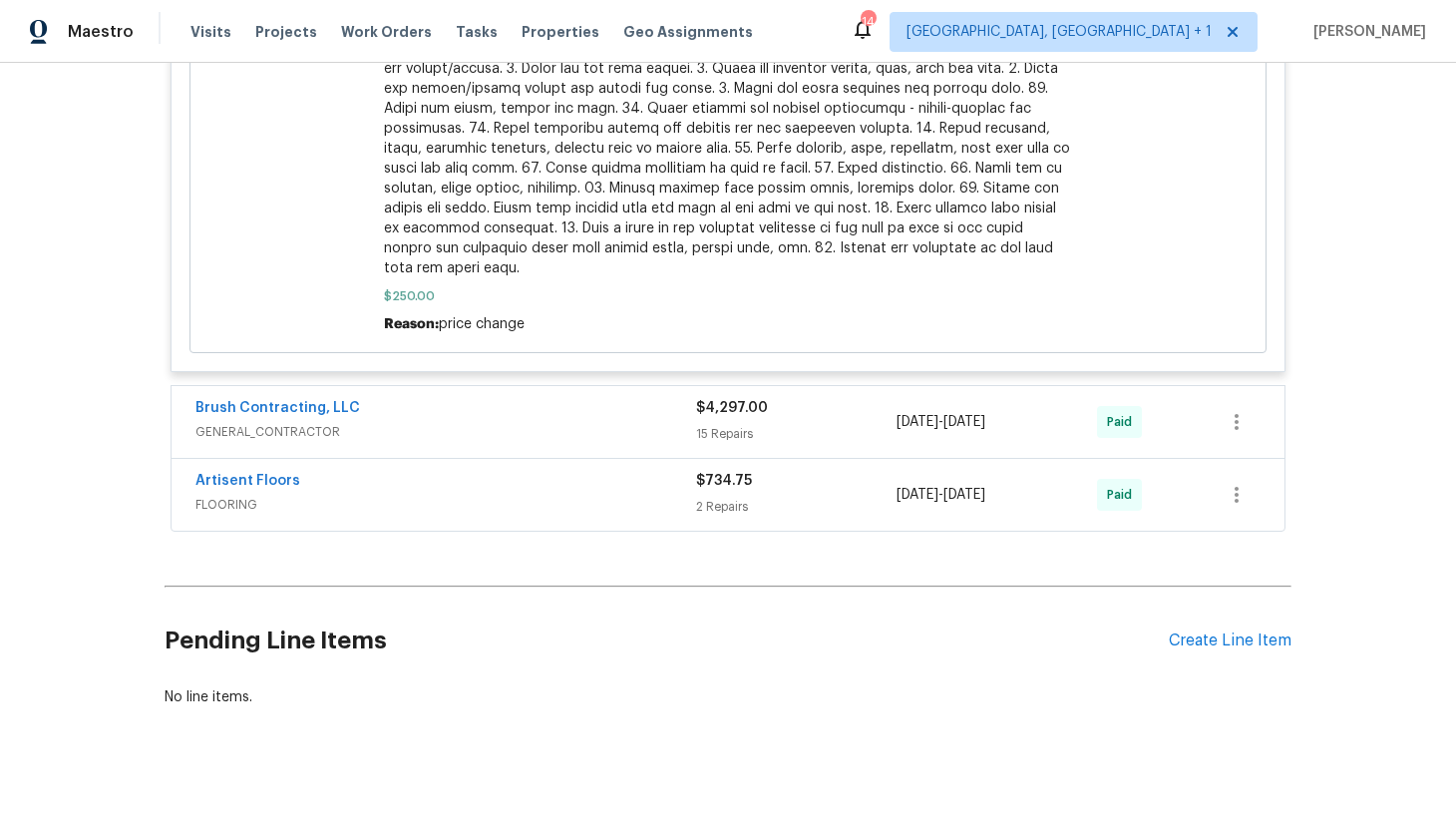 click on "GENERAL_CONTRACTOR" at bounding box center (446, 432) 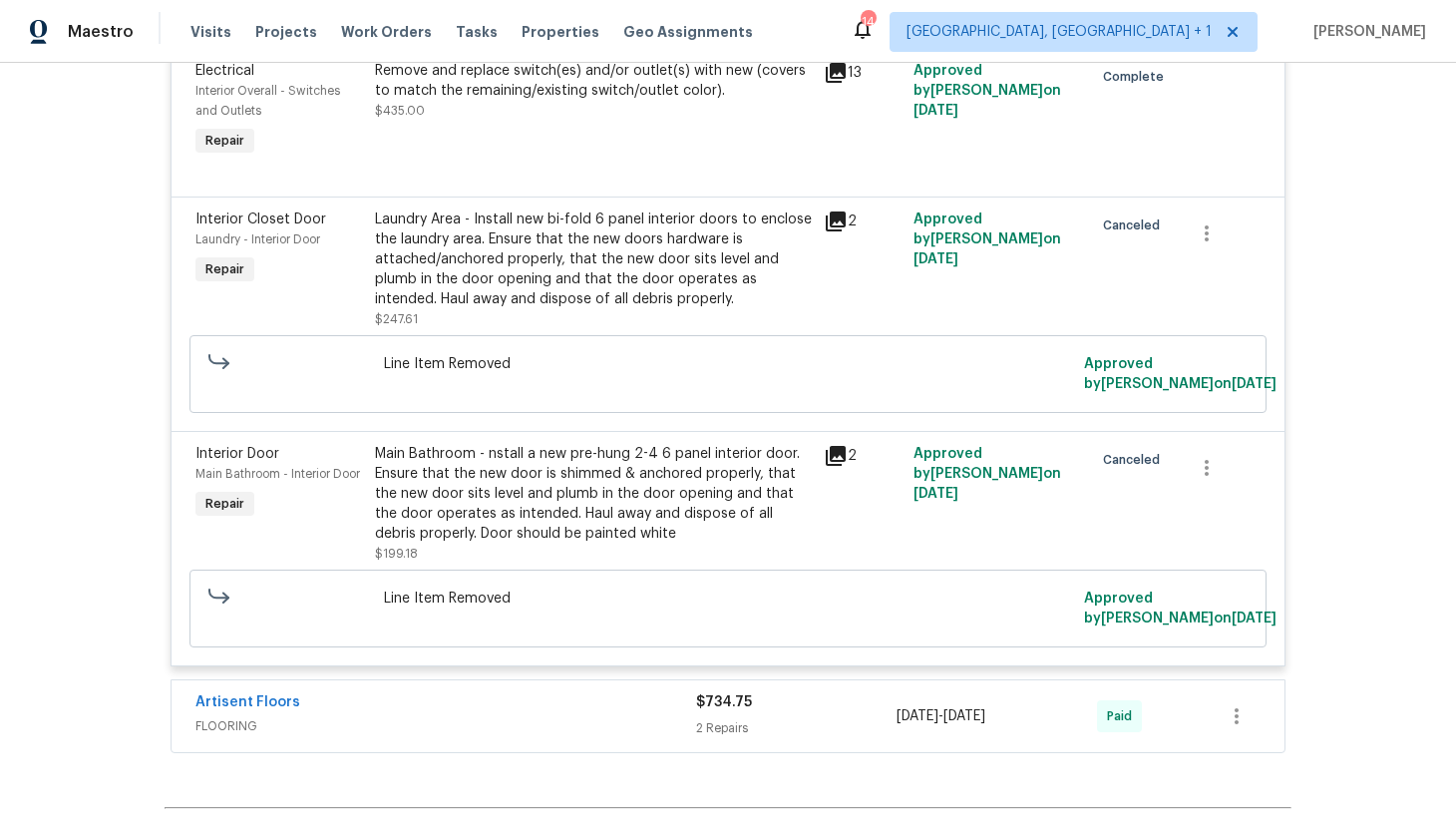 scroll, scrollTop: 5199, scrollLeft: 0, axis: vertical 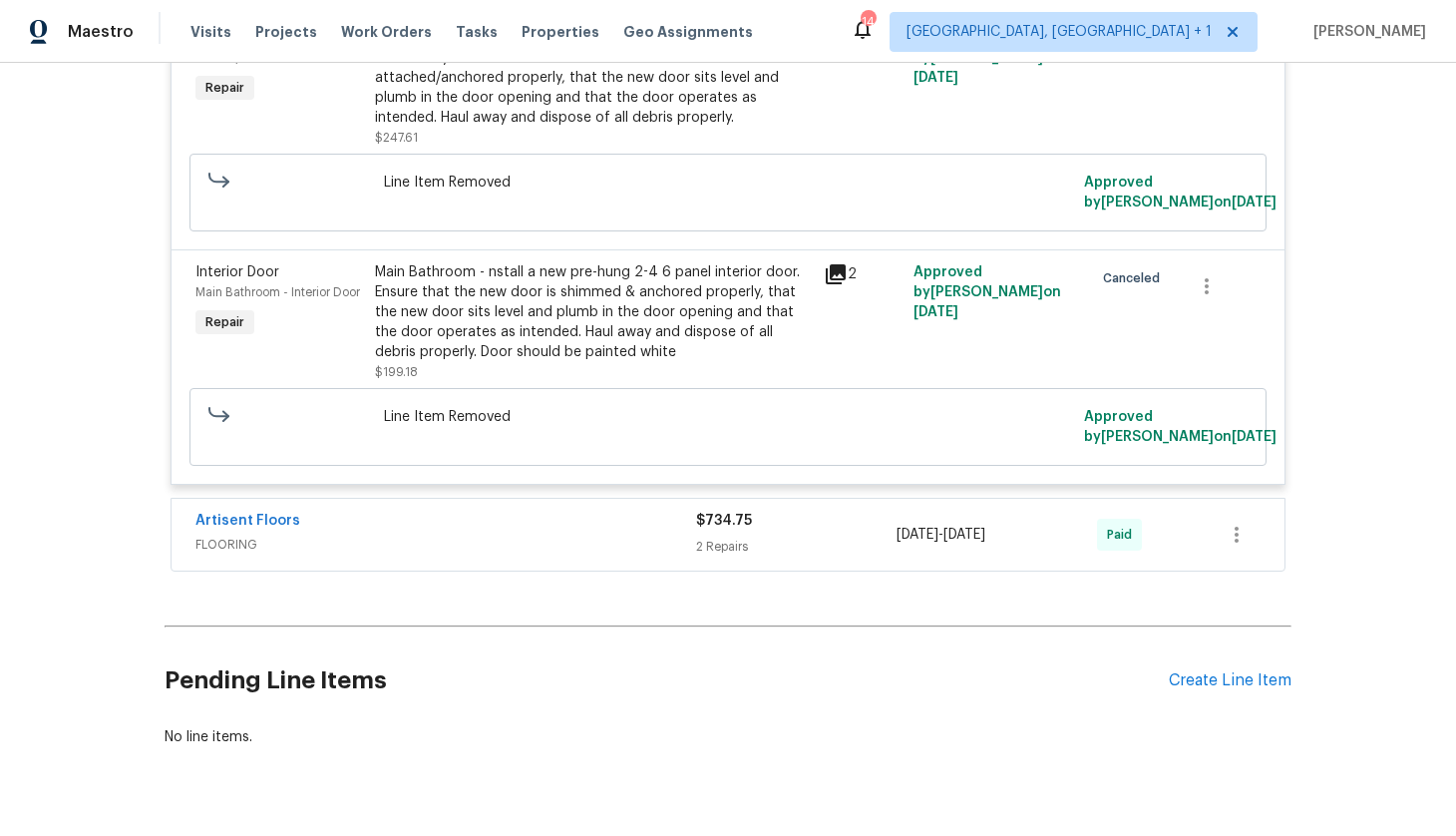 click on "FLOORING" at bounding box center [446, 545] 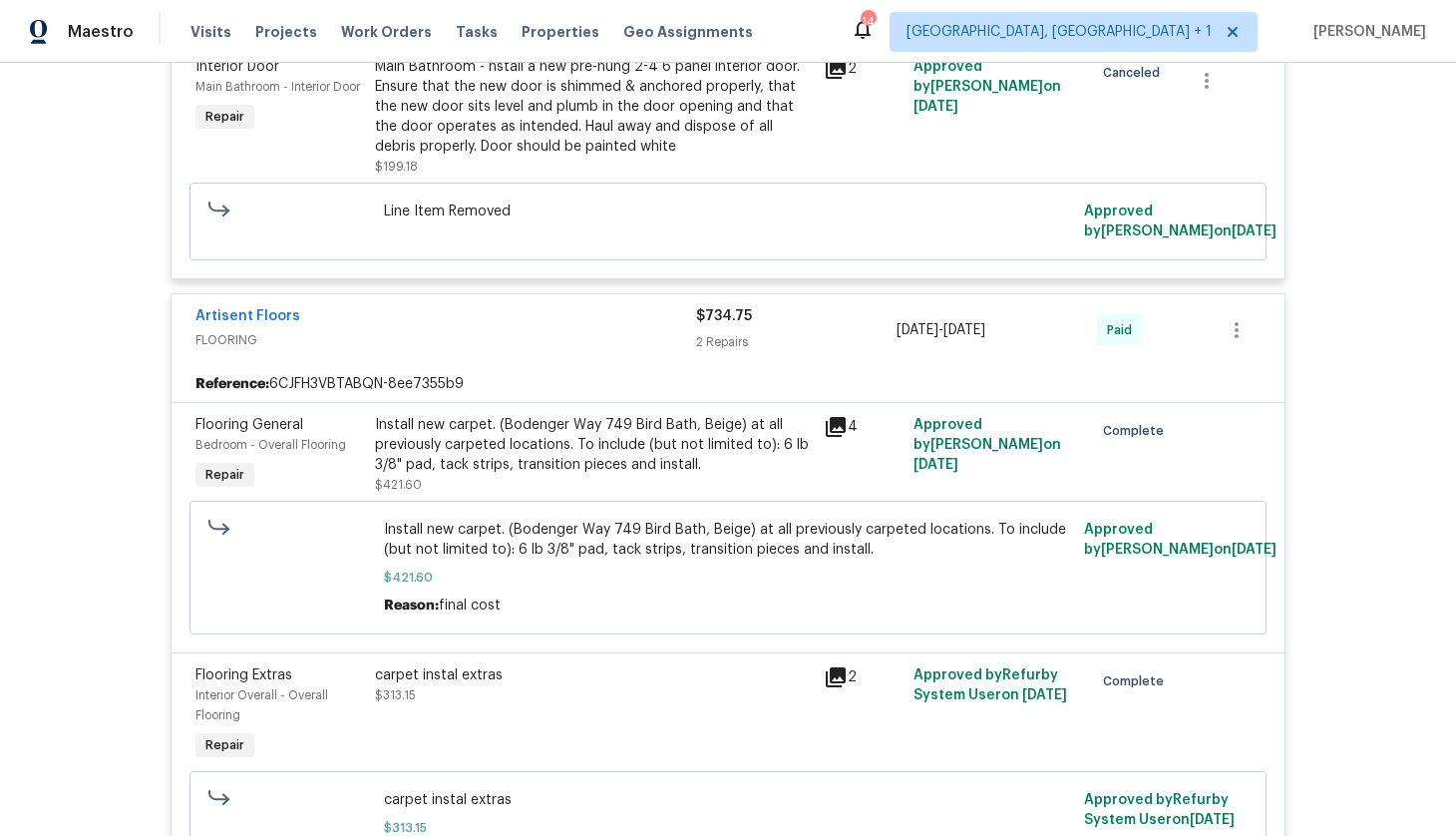 scroll, scrollTop: 5546, scrollLeft: 0, axis: vertical 